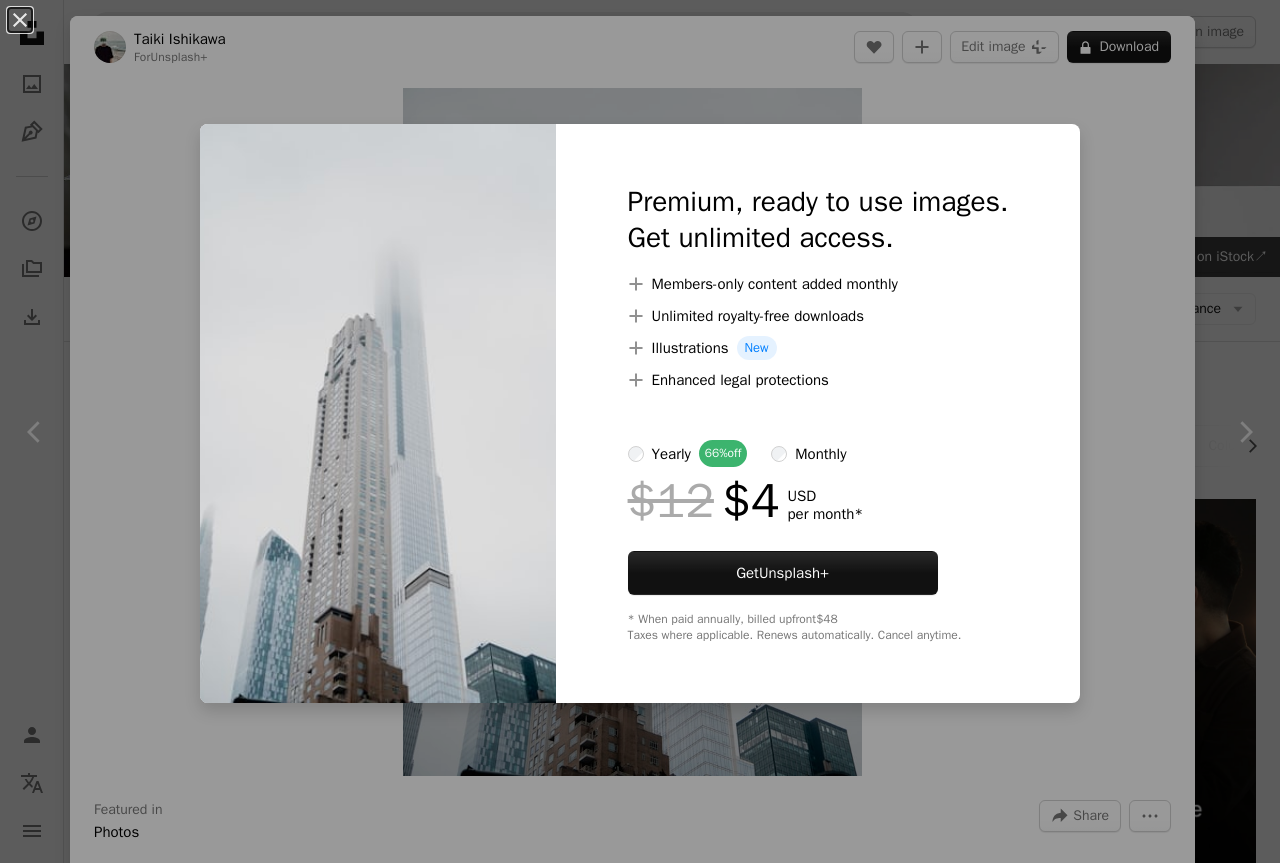 scroll, scrollTop: 2079, scrollLeft: 0, axis: vertical 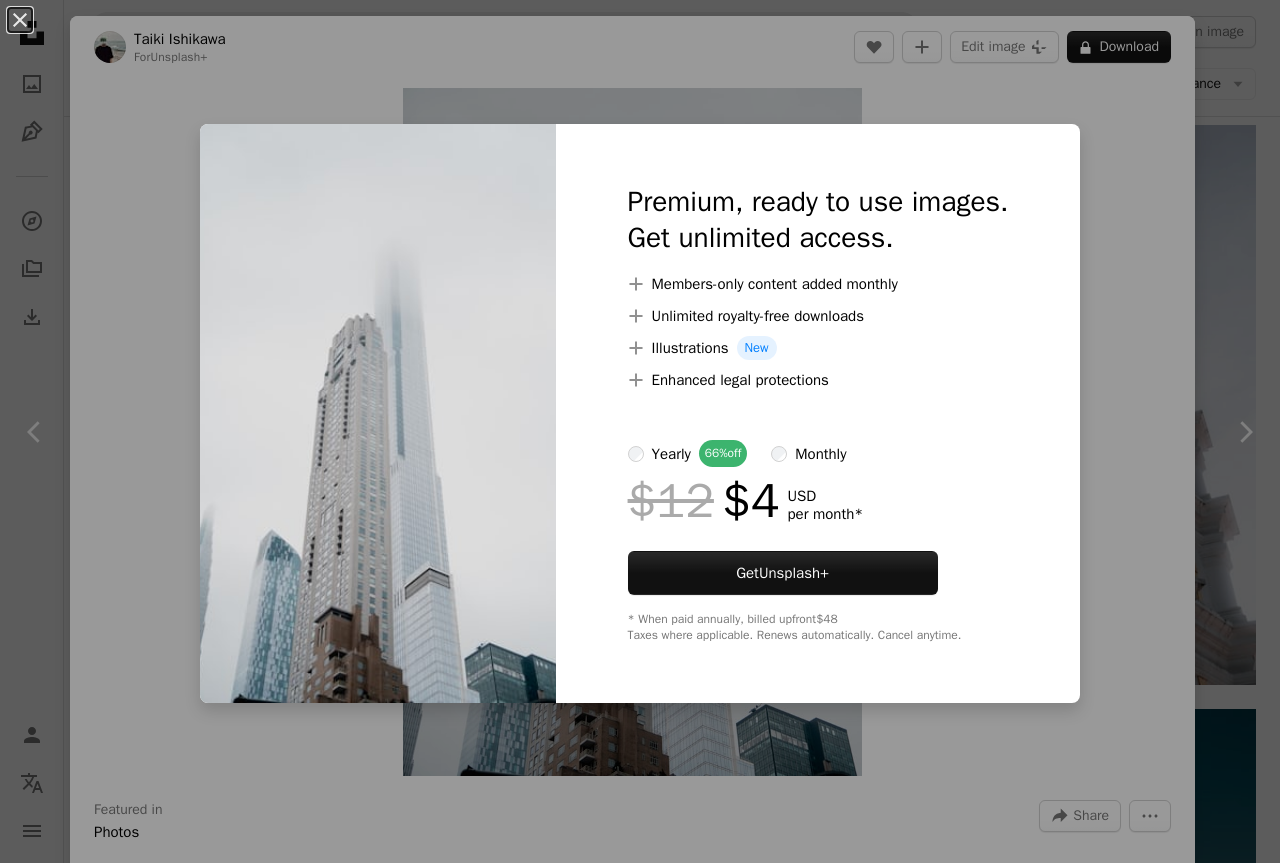 click on "An X shape Premium, ready to use images. Get unlimited access. A plus sign Members-only content added monthly A plus sign Unlimited royalty-free downloads A plus sign Illustrations  New A plus sign Enhanced legal protections yearly 66%  off monthly $12   $4 USD per month * Get  Unsplash+ * When paid annually, billed upfront  $48 Taxes where applicable. Renews automatically. Cancel anytime." at bounding box center (640, 431) 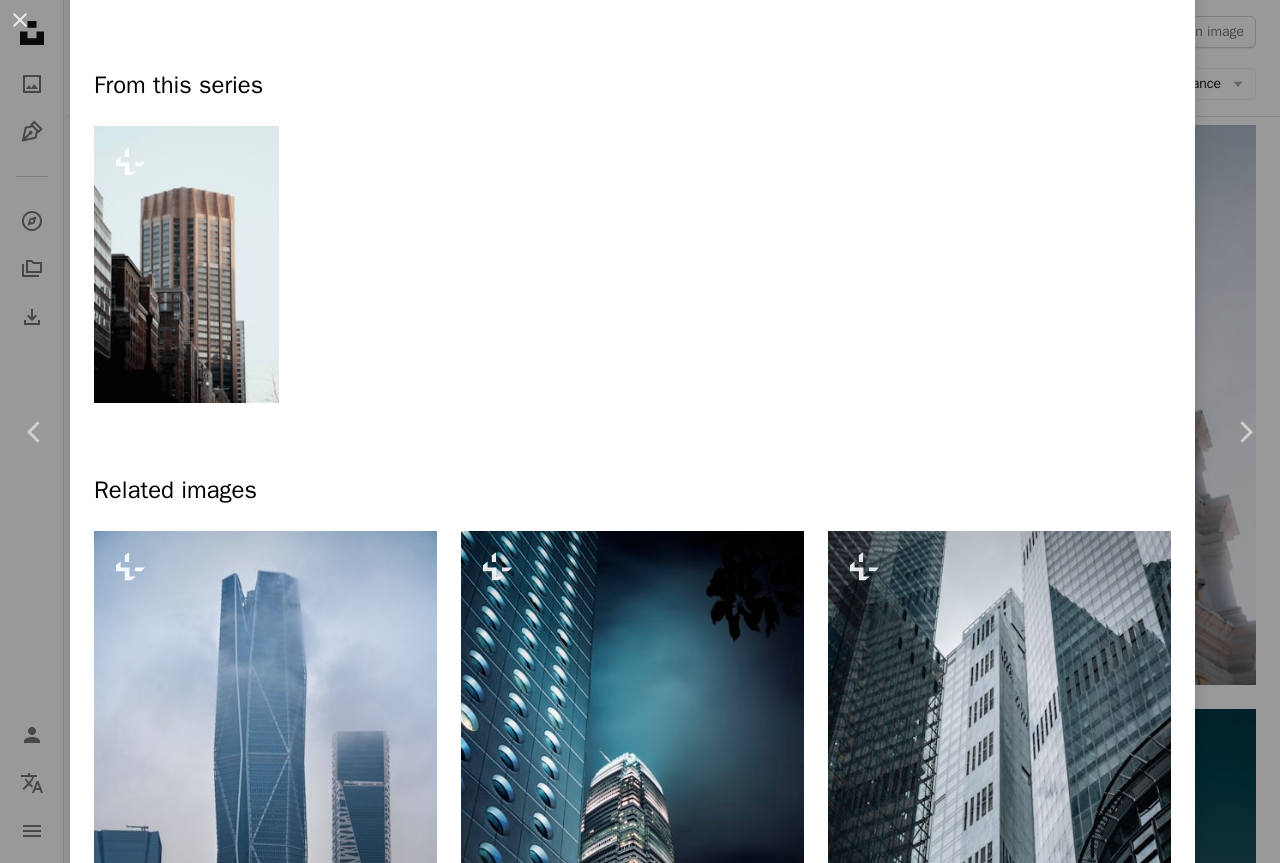 scroll, scrollTop: 1000, scrollLeft: 0, axis: vertical 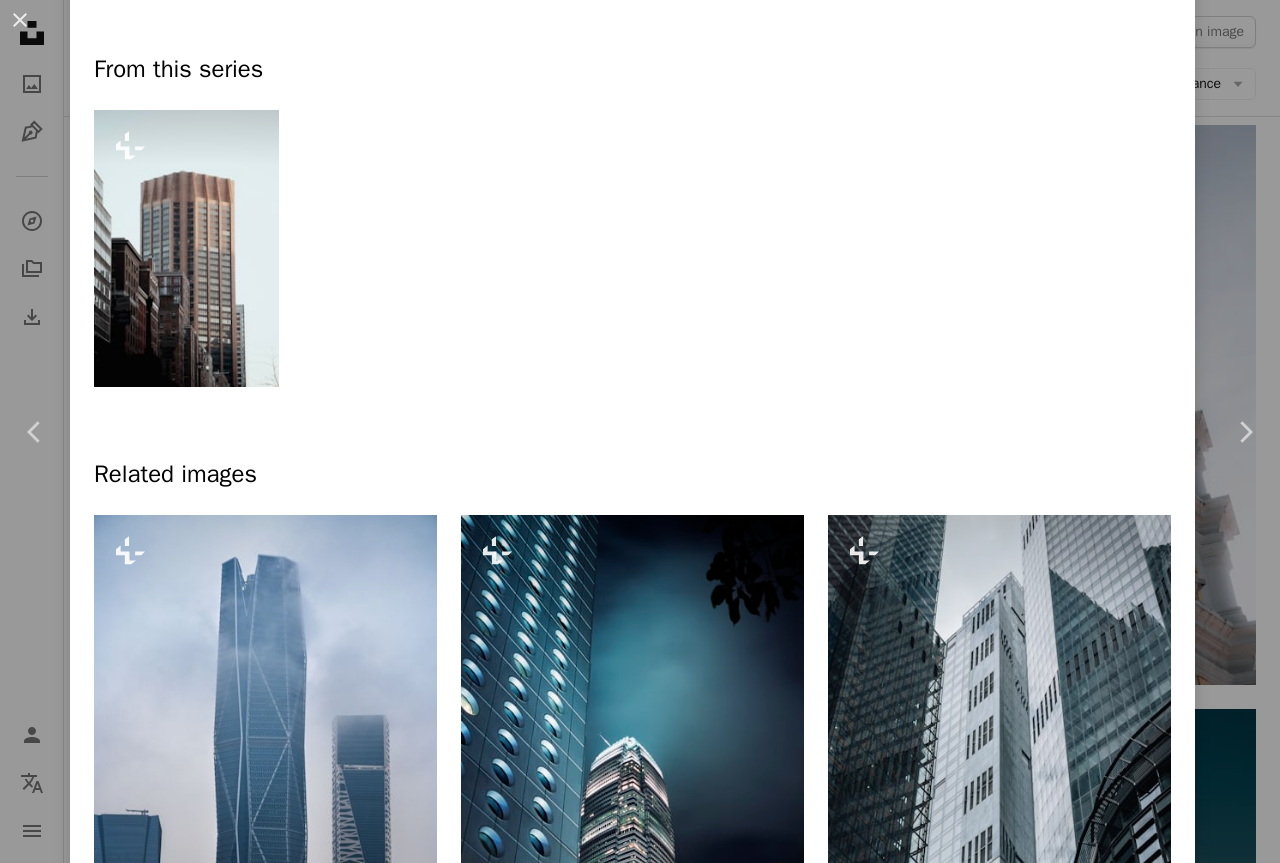 click at bounding box center (186, 248) 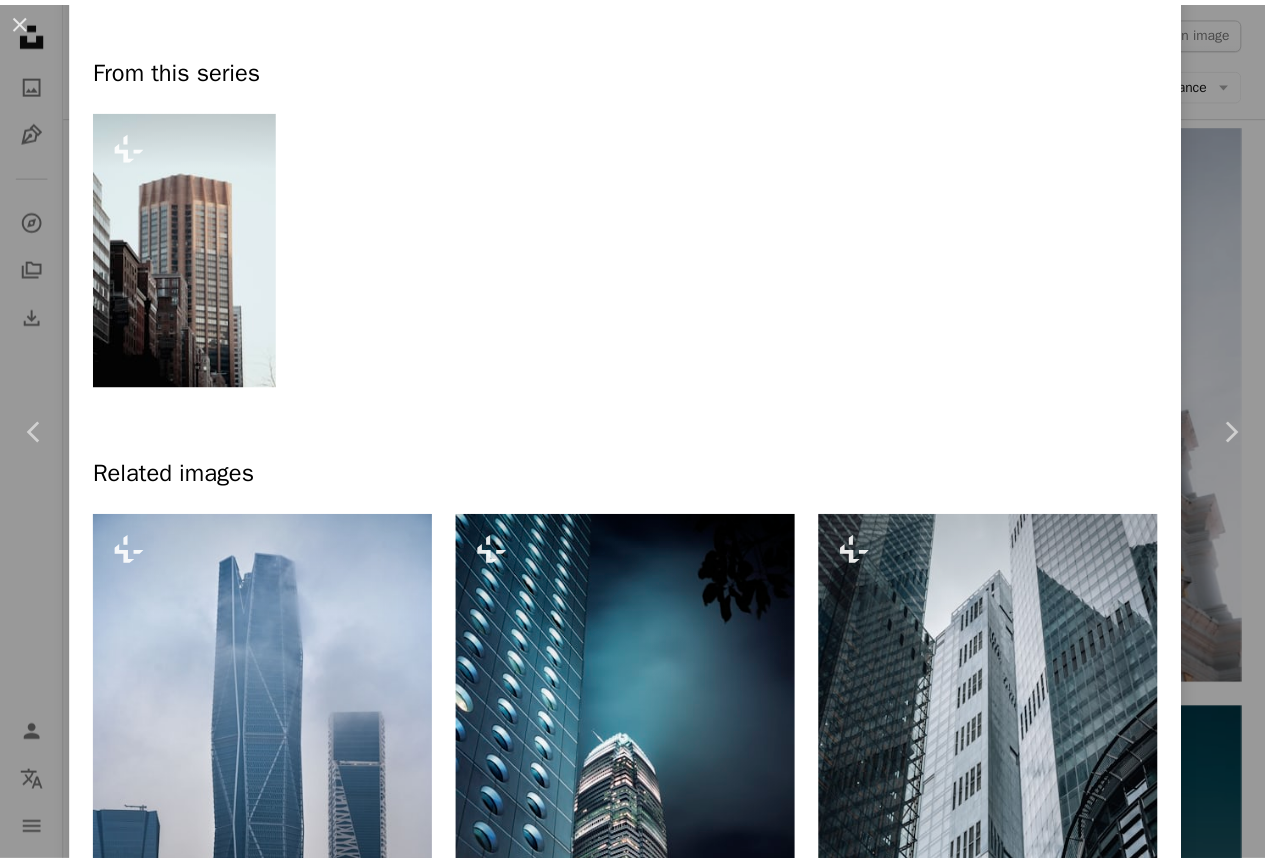 scroll, scrollTop: 0, scrollLeft: 0, axis: both 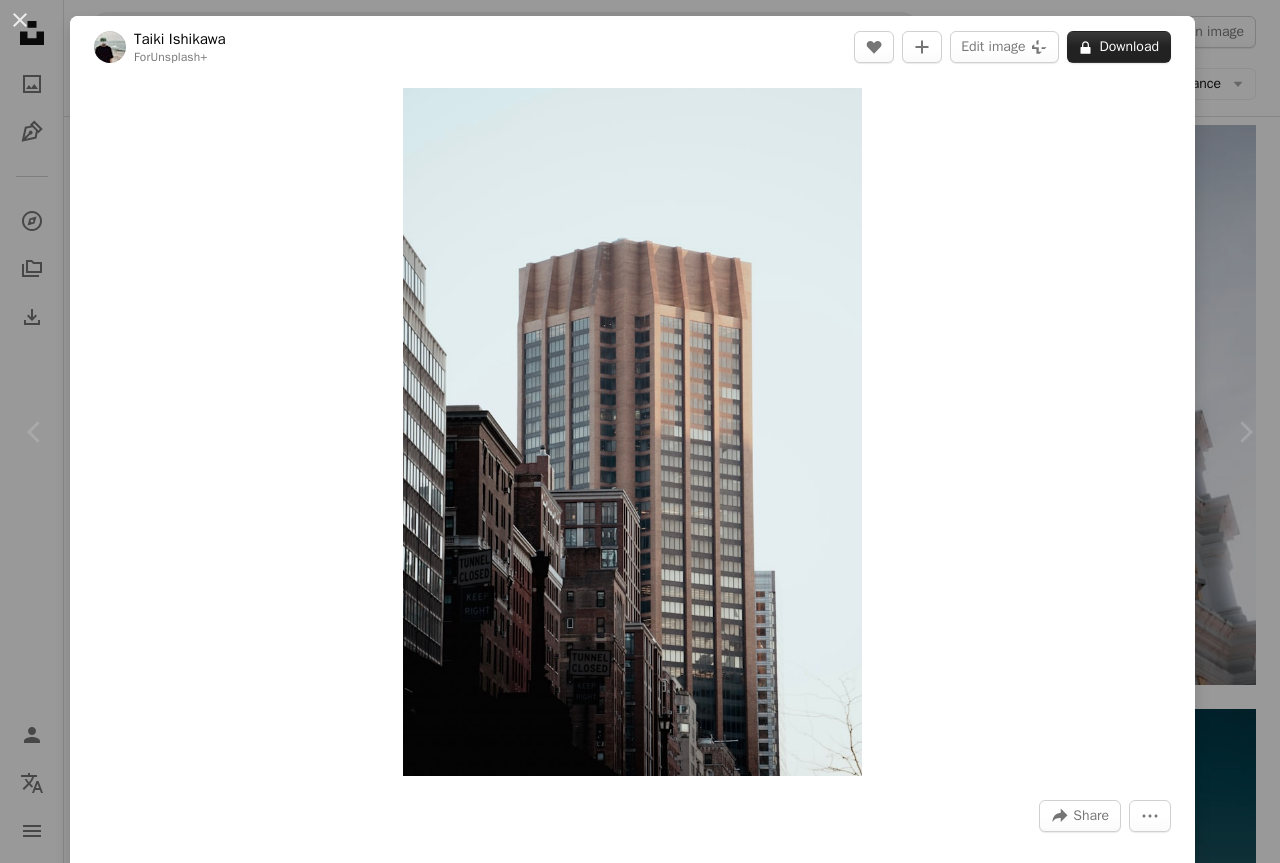 click on "A lock   Download" at bounding box center [1119, 47] 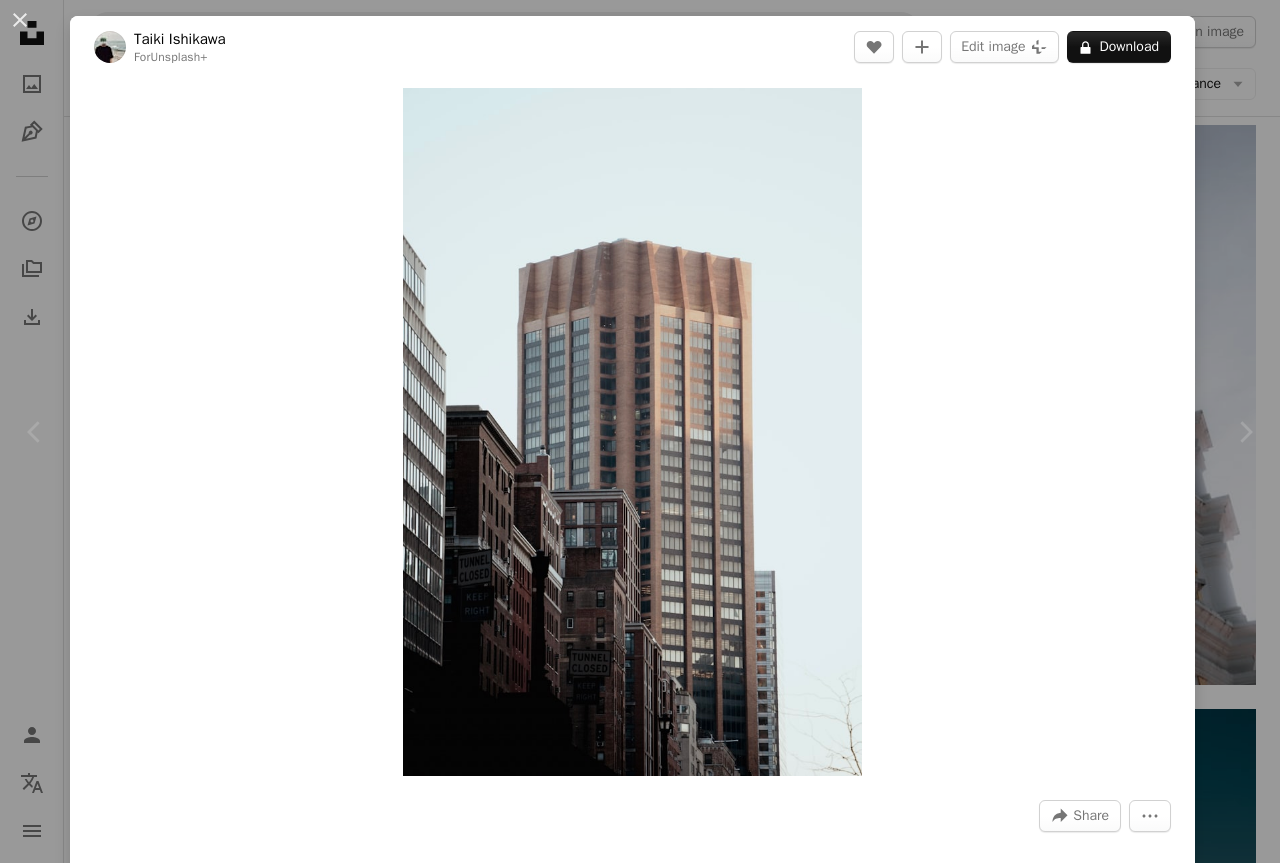 click on "An X shape Premium, ready to use images. Get unlimited access. A plus sign Members-only content added monthly A plus sign Unlimited royalty-free downloads A plus sign Illustrations  New A plus sign Enhanced legal protections yearly 66%  off monthly $12   $4 USD per month * Get  Unsplash+ * When paid annually, billed upfront  $48 Taxes where applicable. Renews automatically. Cancel anytime." at bounding box center [640, 17484] 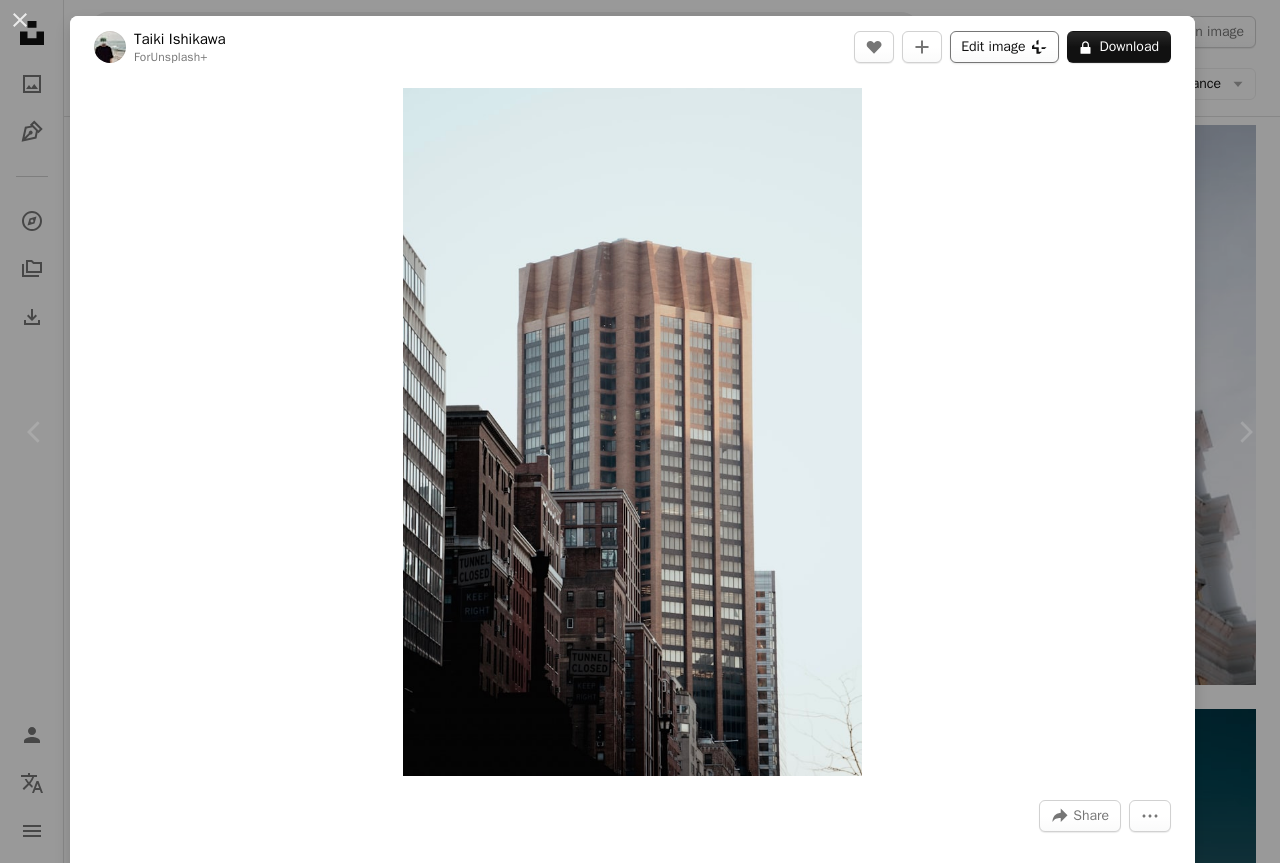 click on "Plus sign for Unsplash+" 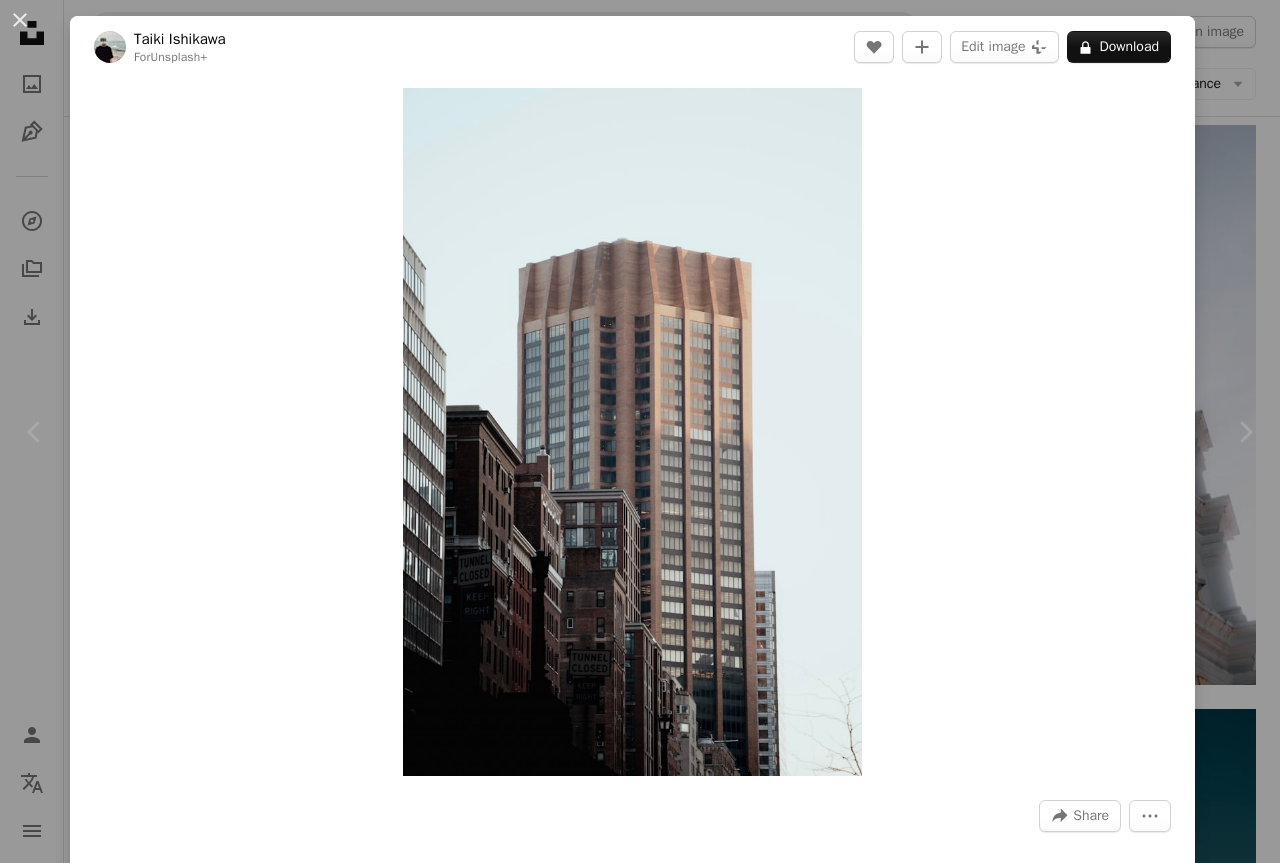click on "An X shape Premium, ready to use images. Get unlimited access. A plus sign Members-only content added monthly A plus sign Unlimited royalty-free downloads A plus sign Illustrations  New A plus sign Enhanced legal protections yearly 66%  off monthly $12   $4 USD per month * Get  Unsplash+ * When paid annually, billed upfront  $48 Taxes where applicable. Renews automatically. Cancel anytime." at bounding box center [640, 17484] 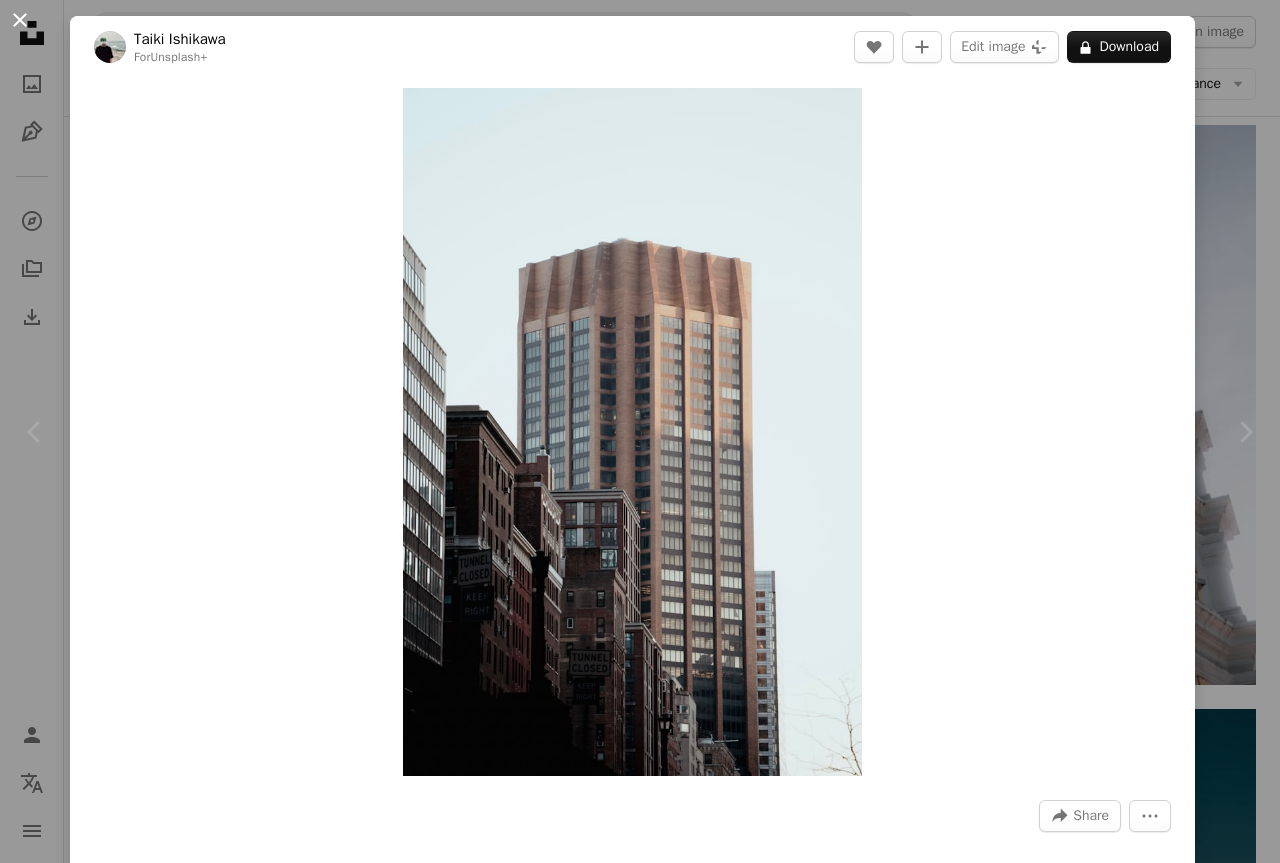 click on "An X shape" at bounding box center [20, 20] 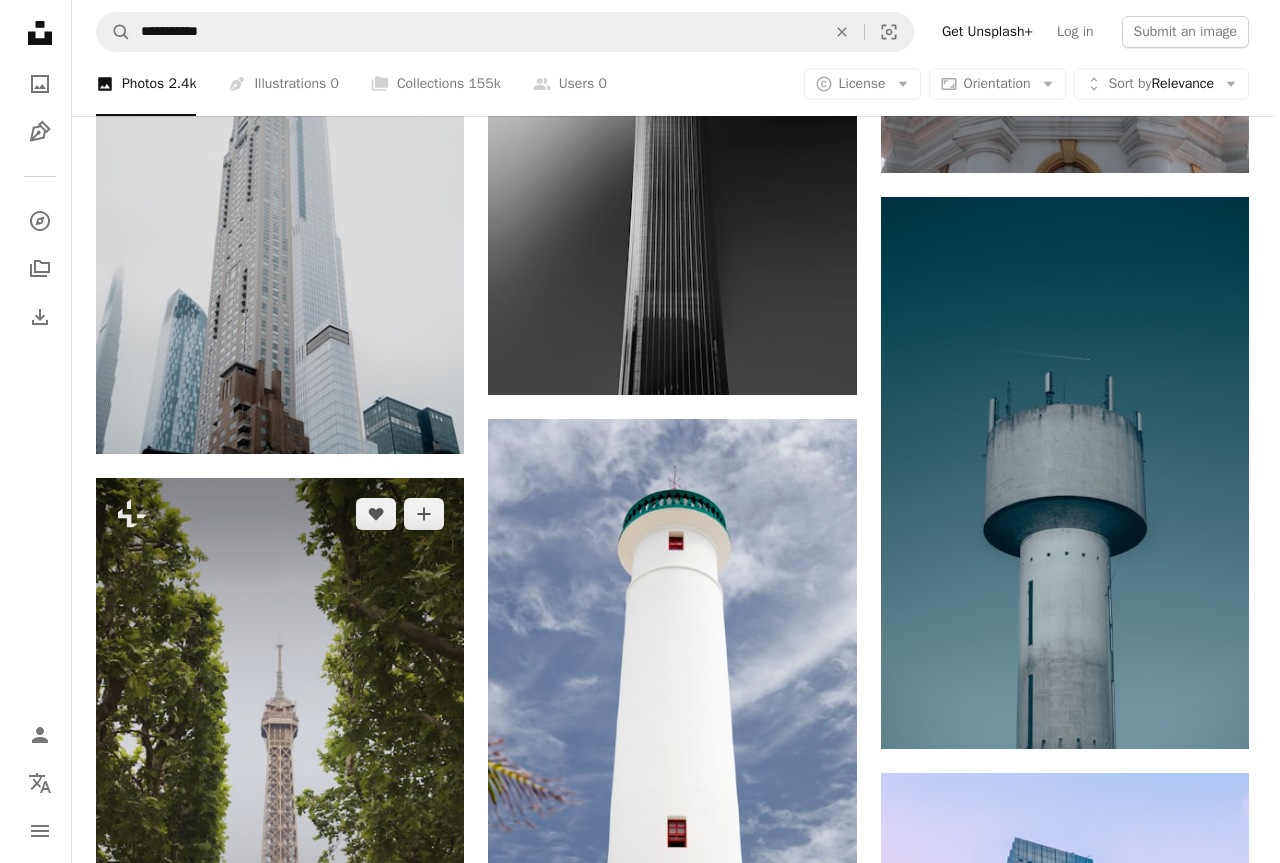 scroll, scrollTop: 2612, scrollLeft: 0, axis: vertical 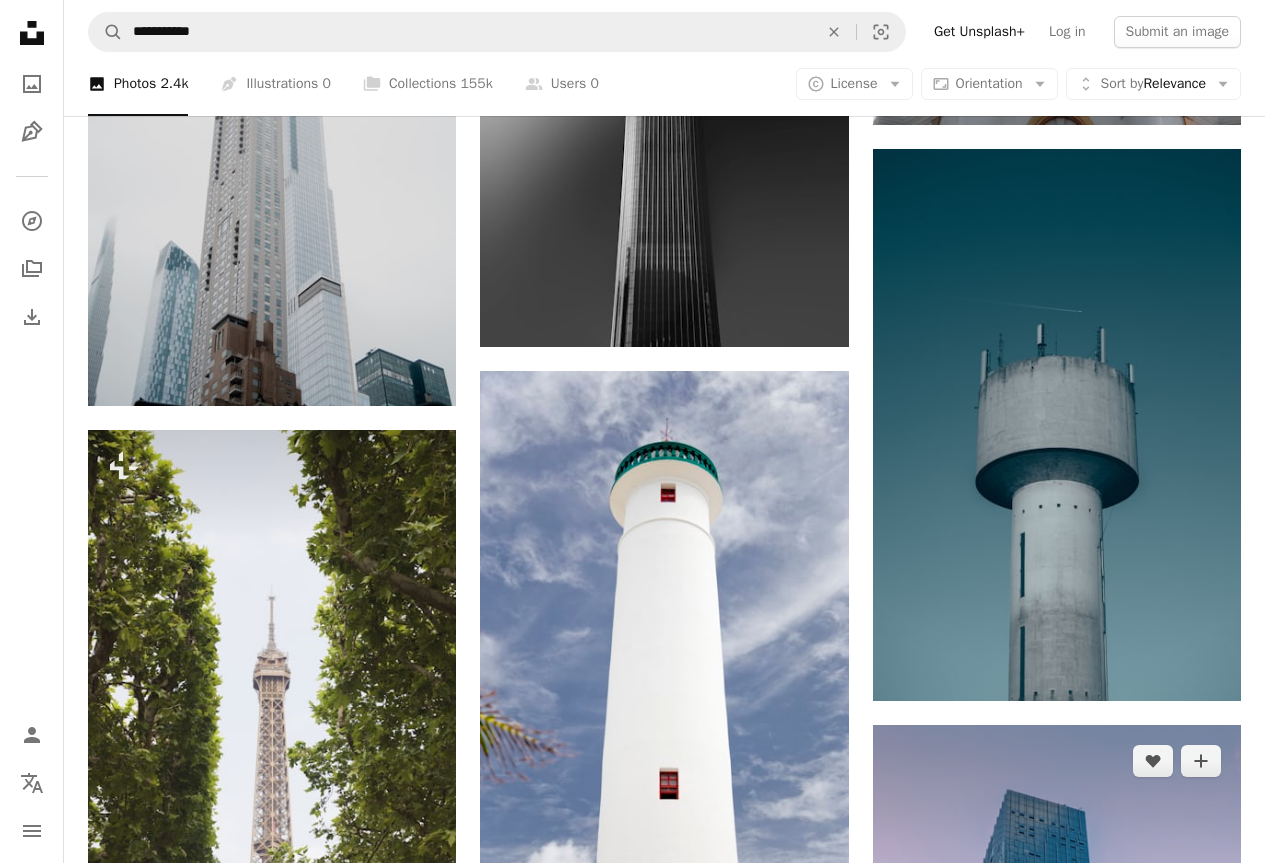 click at bounding box center (1057, 1001) 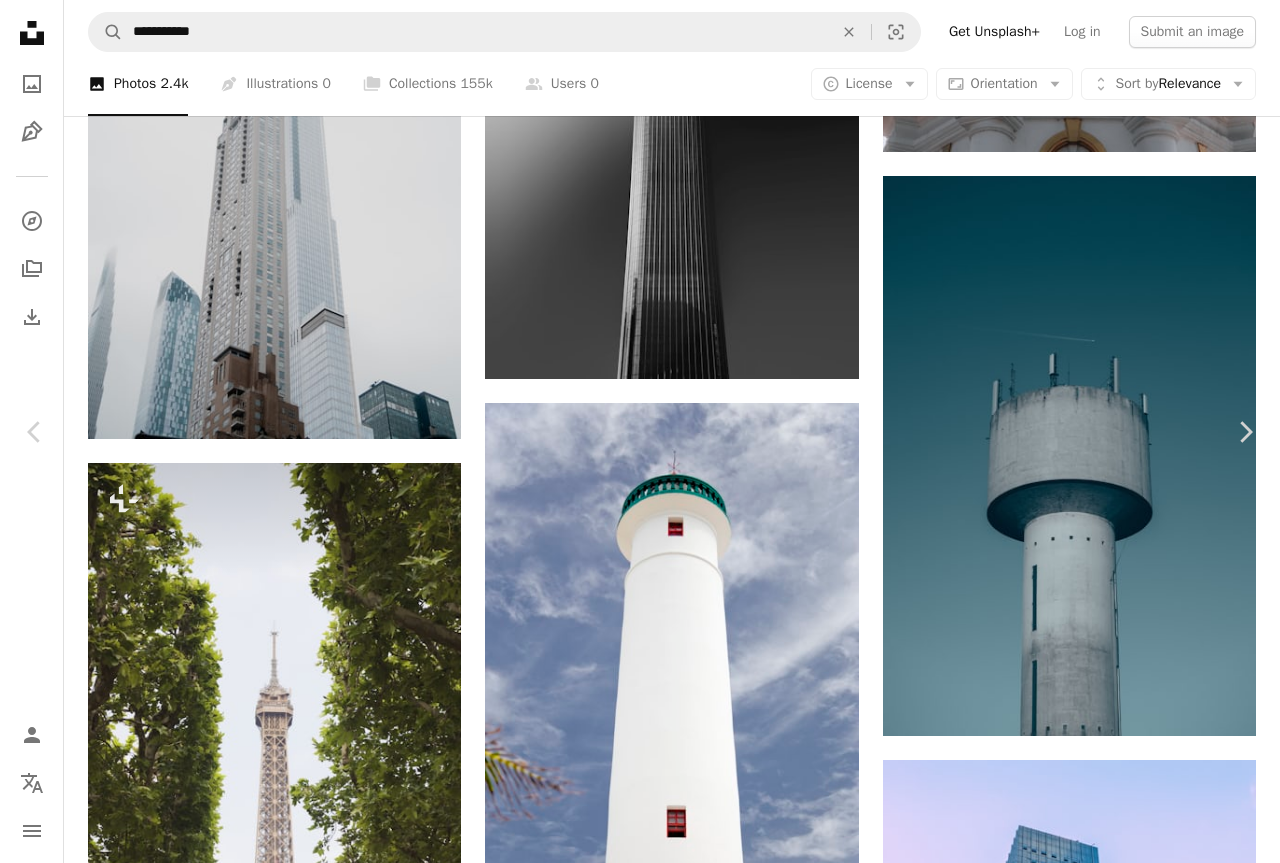 click on "Zoom in" at bounding box center [632, 16952] 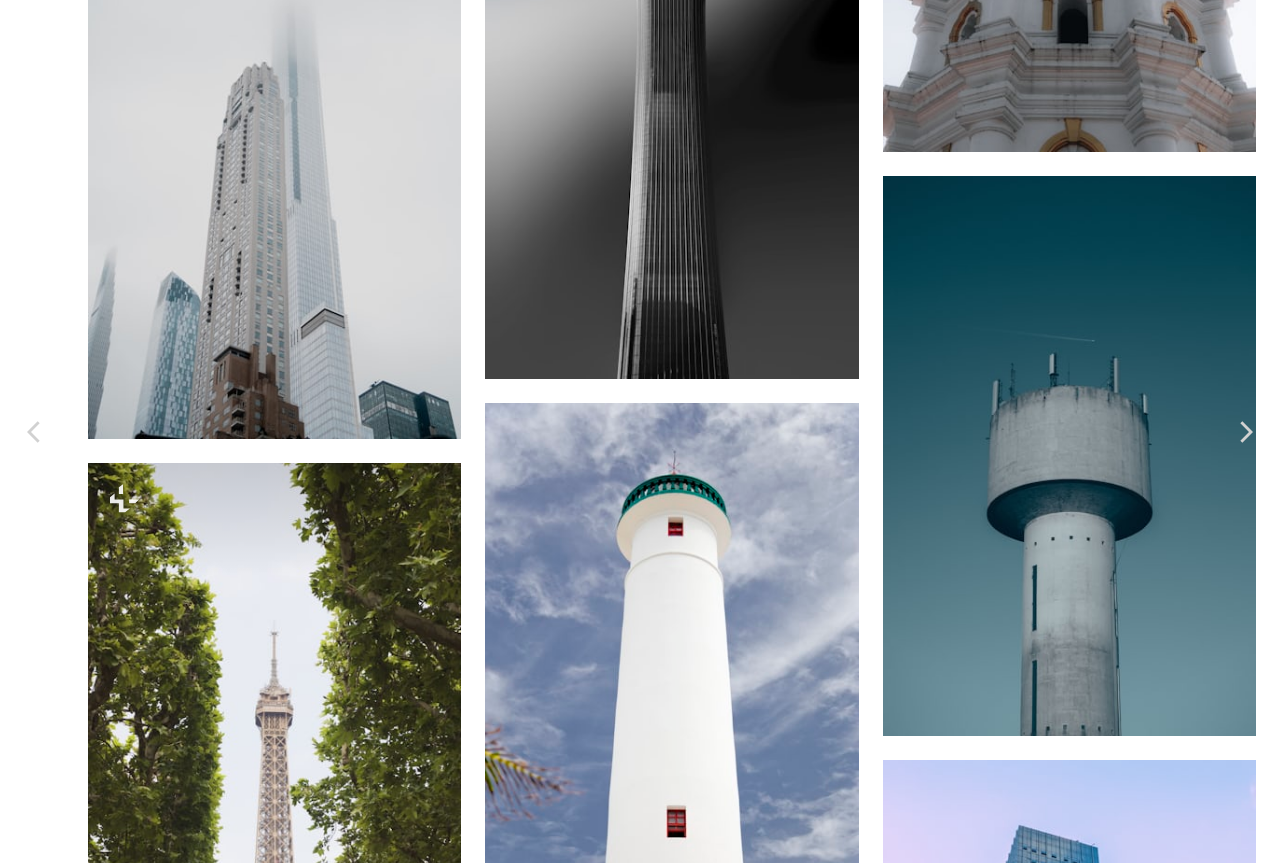 scroll, scrollTop: 508, scrollLeft: 0, axis: vertical 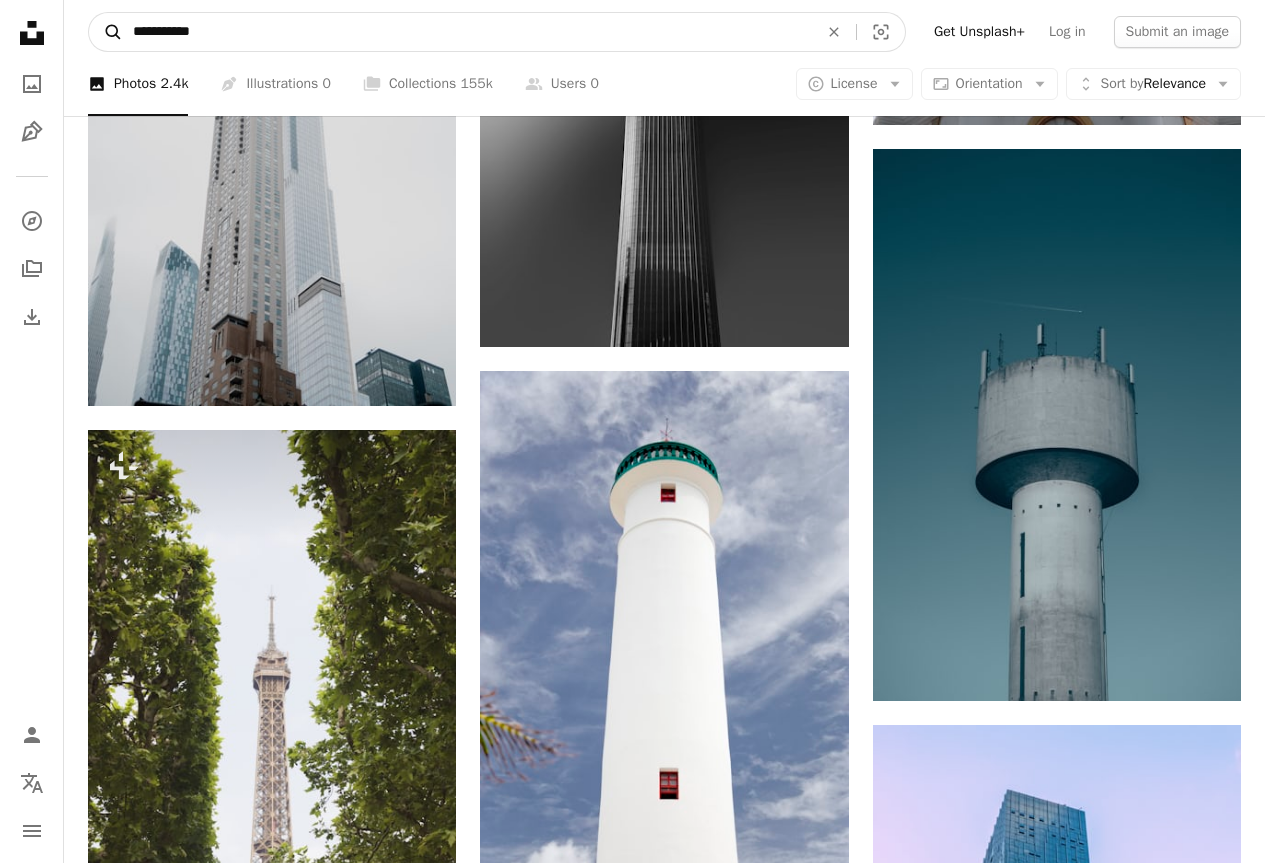 drag, startPoint x: 222, startPoint y: 33, endPoint x: 121, endPoint y: 34, distance: 101.00495 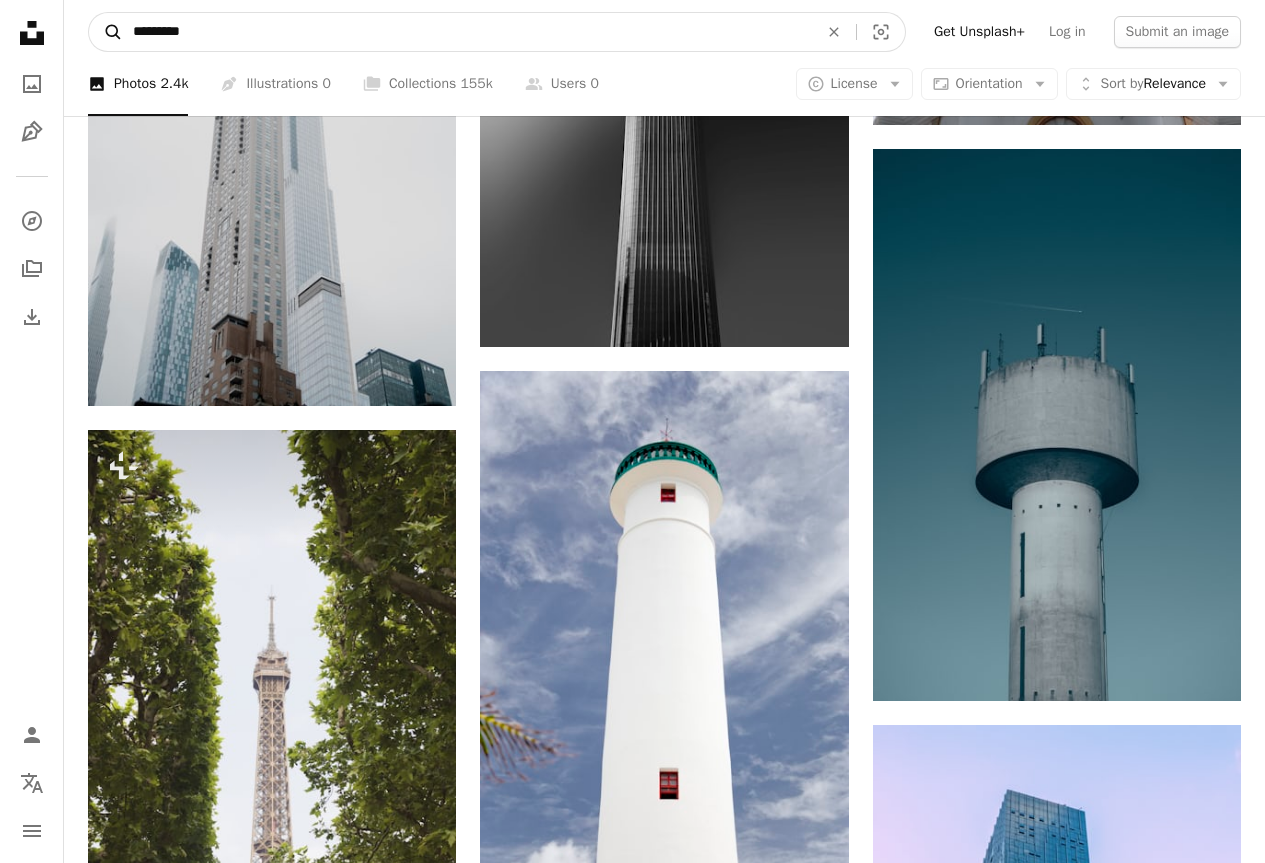 type on "**********" 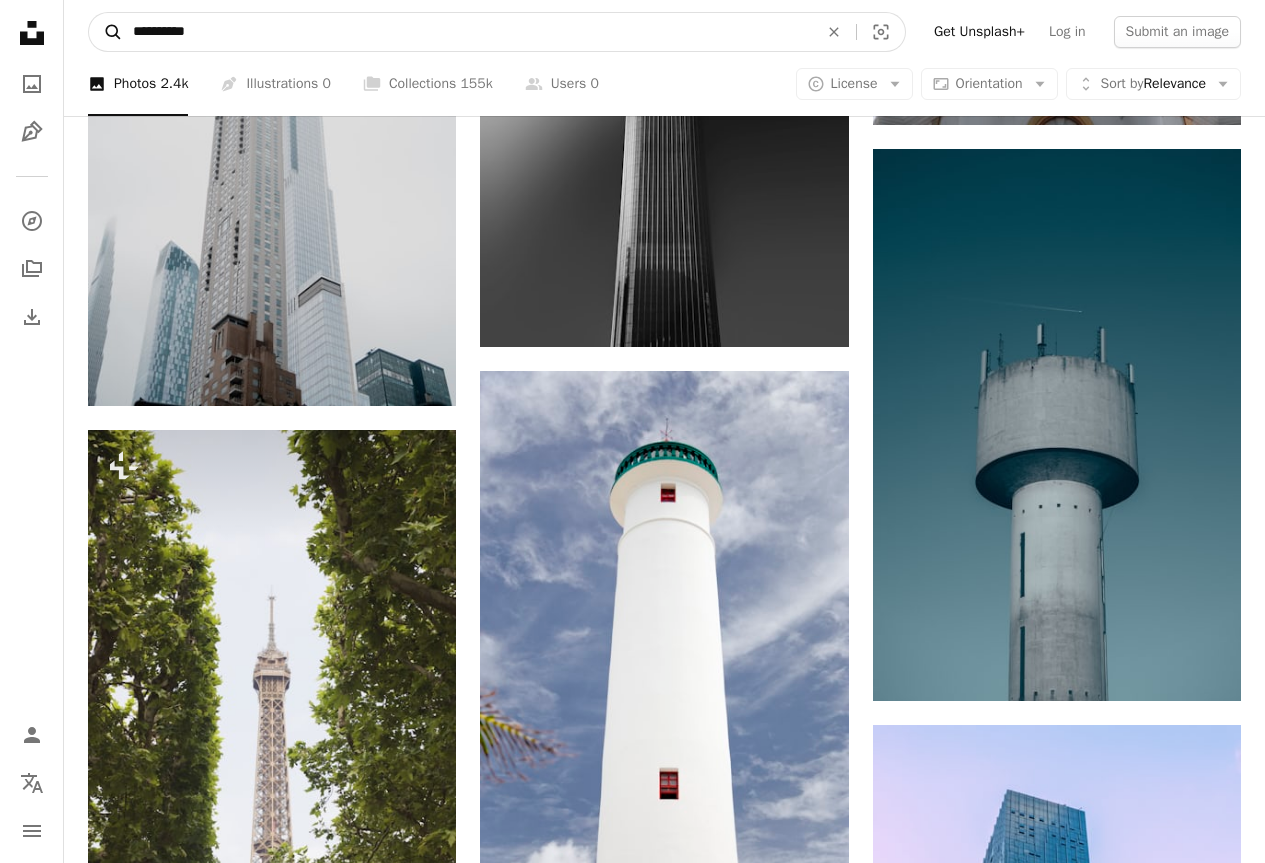 click on "A magnifying glass" at bounding box center [106, 32] 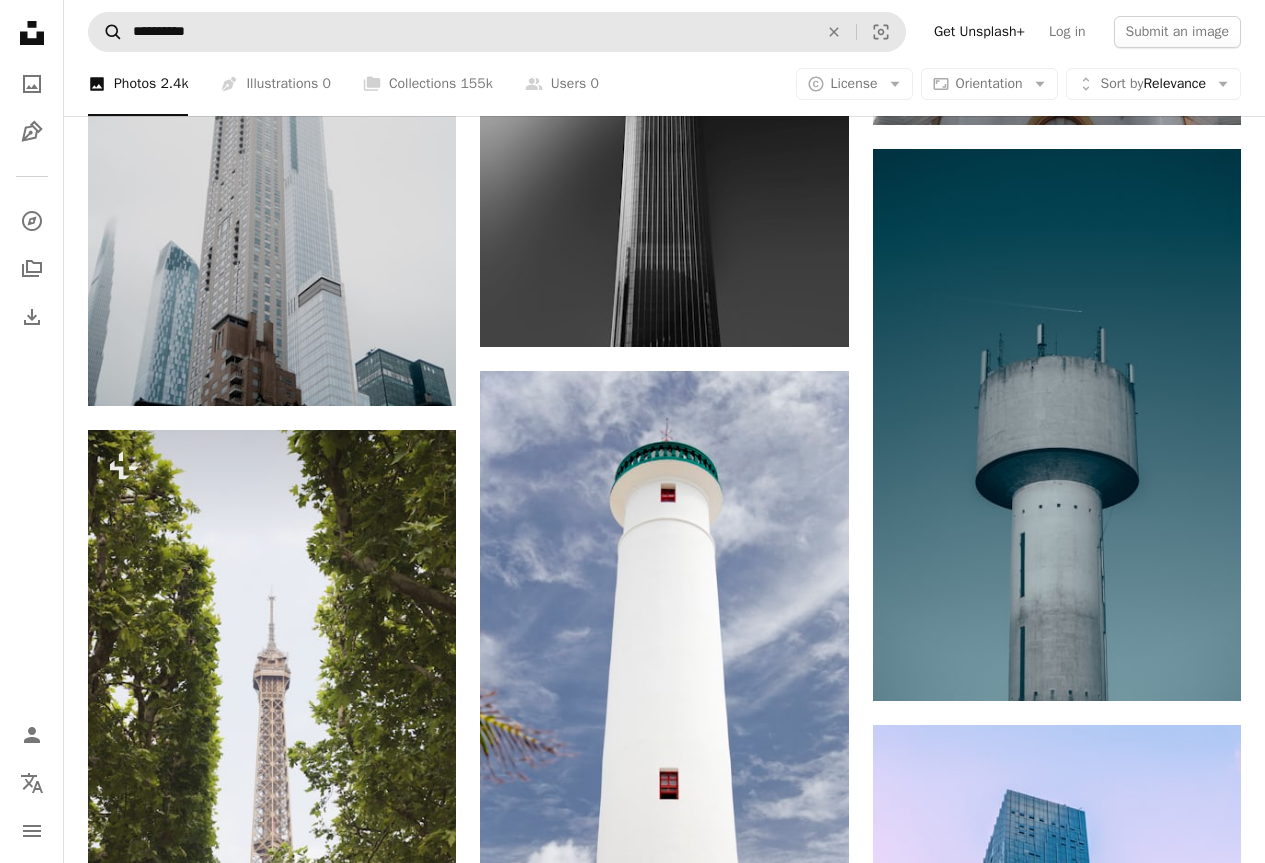 scroll, scrollTop: 0, scrollLeft: 0, axis: both 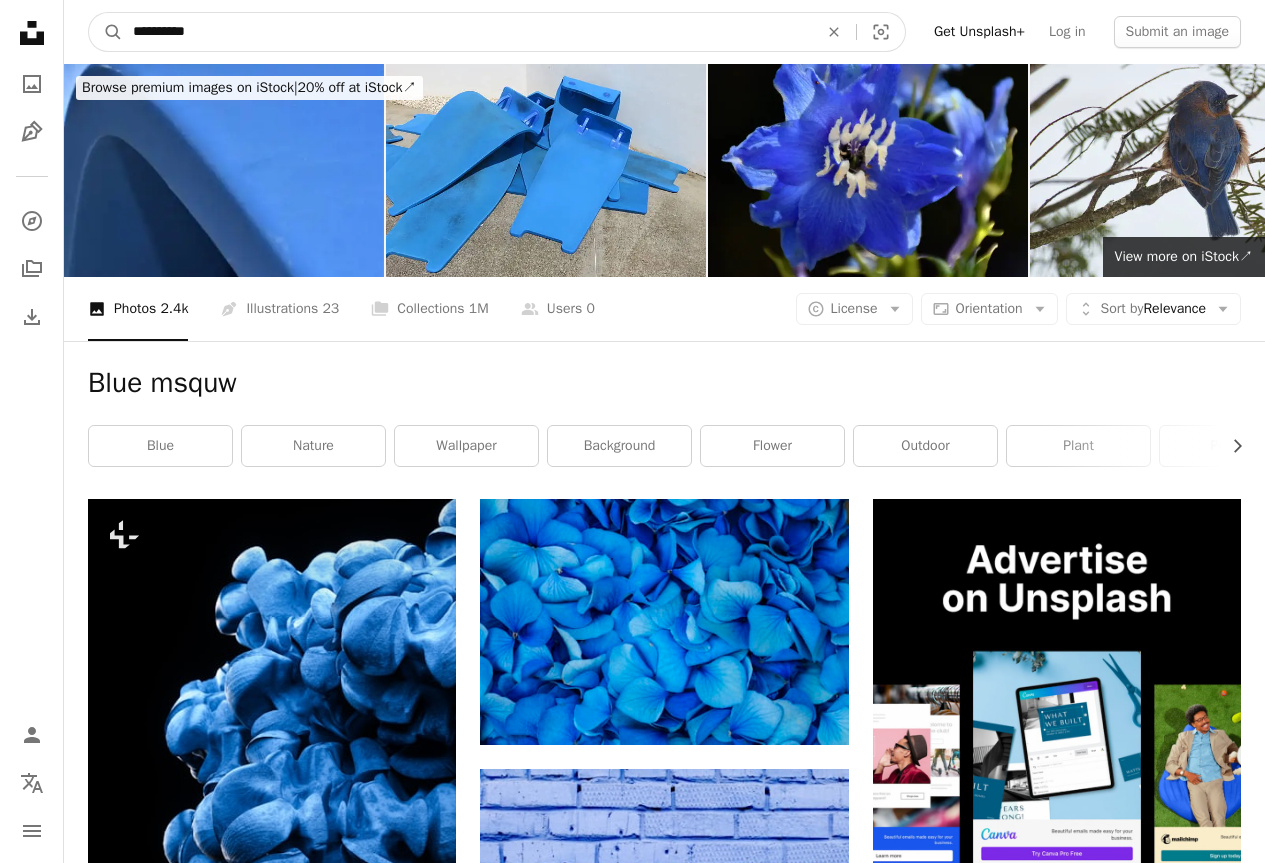 click on "**********" at bounding box center [467, 32] 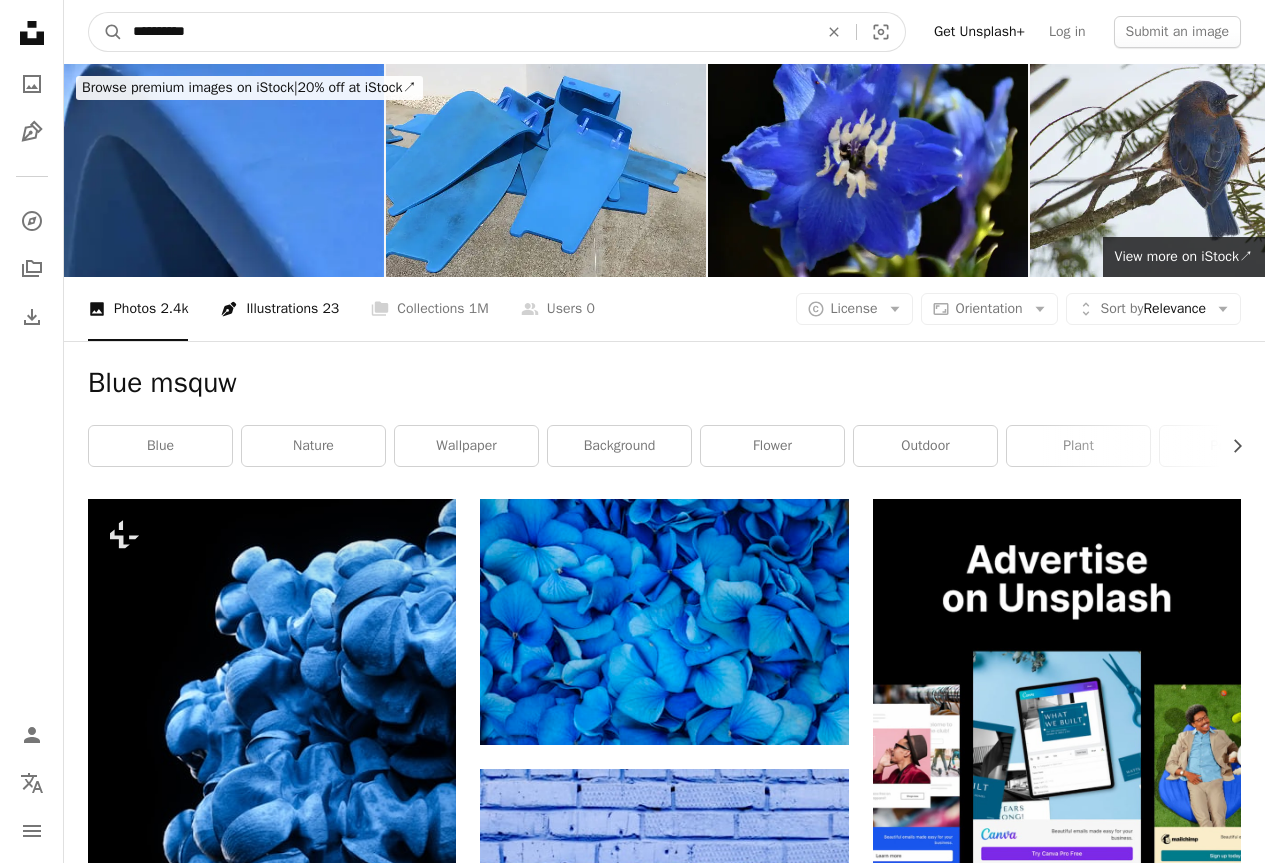 type on "**********" 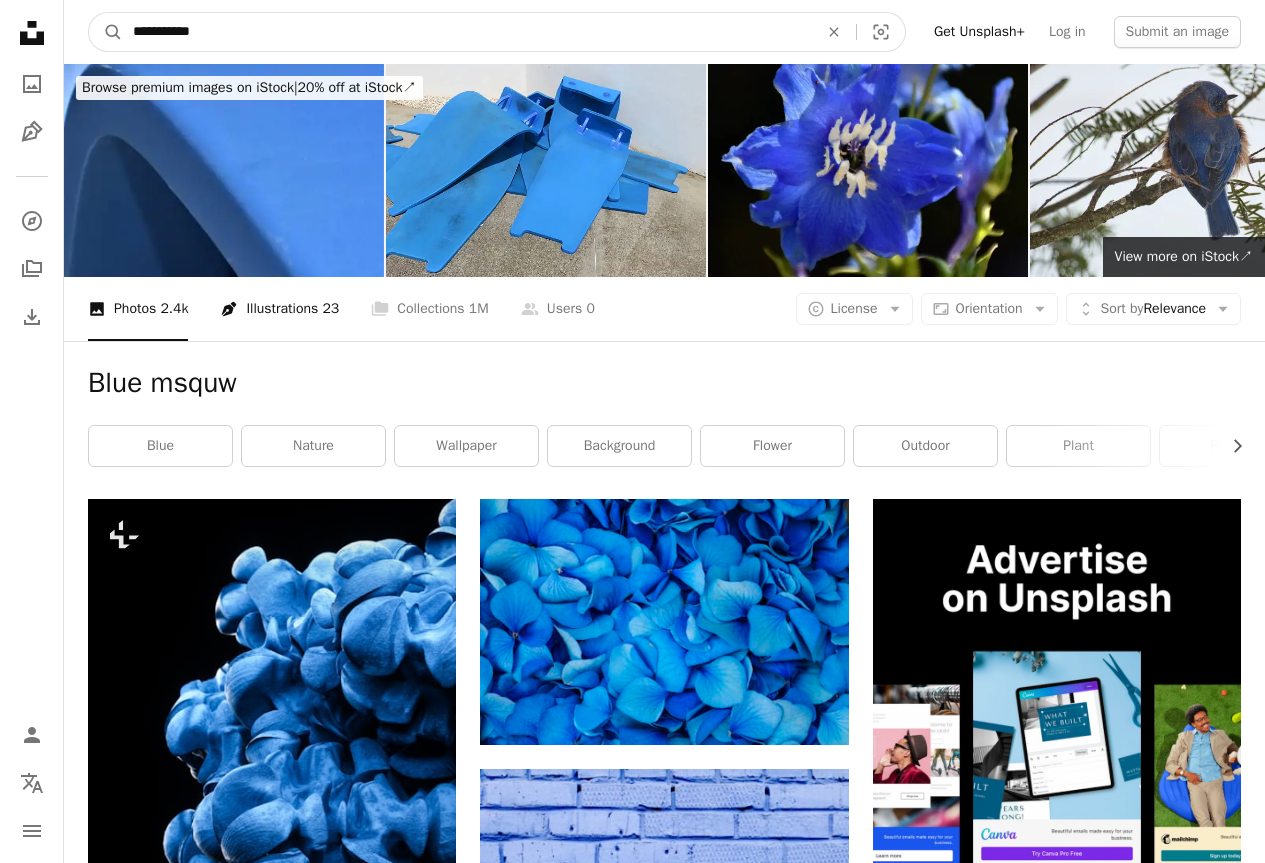 click on "A magnifying glass" at bounding box center [106, 32] 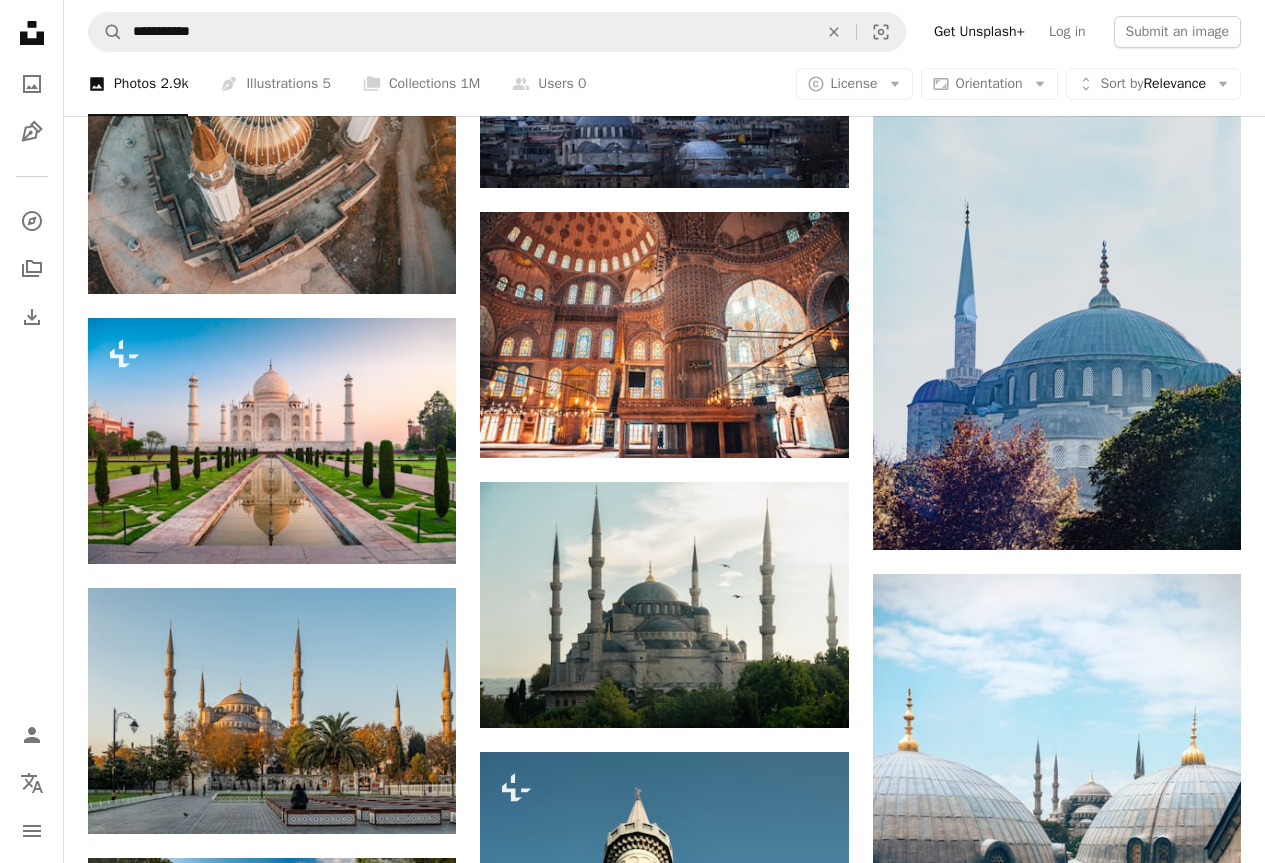 scroll, scrollTop: 1634, scrollLeft: 0, axis: vertical 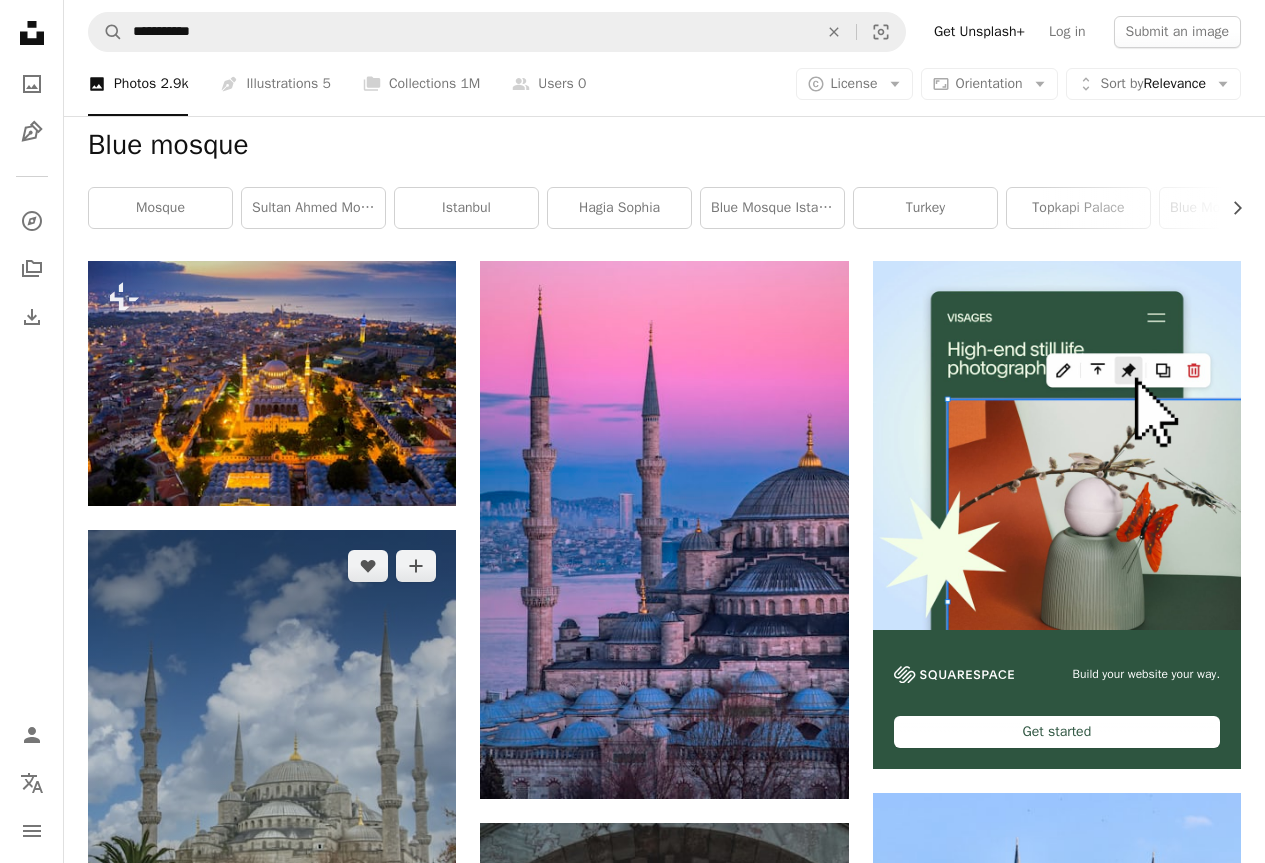 click at bounding box center (272, 806) 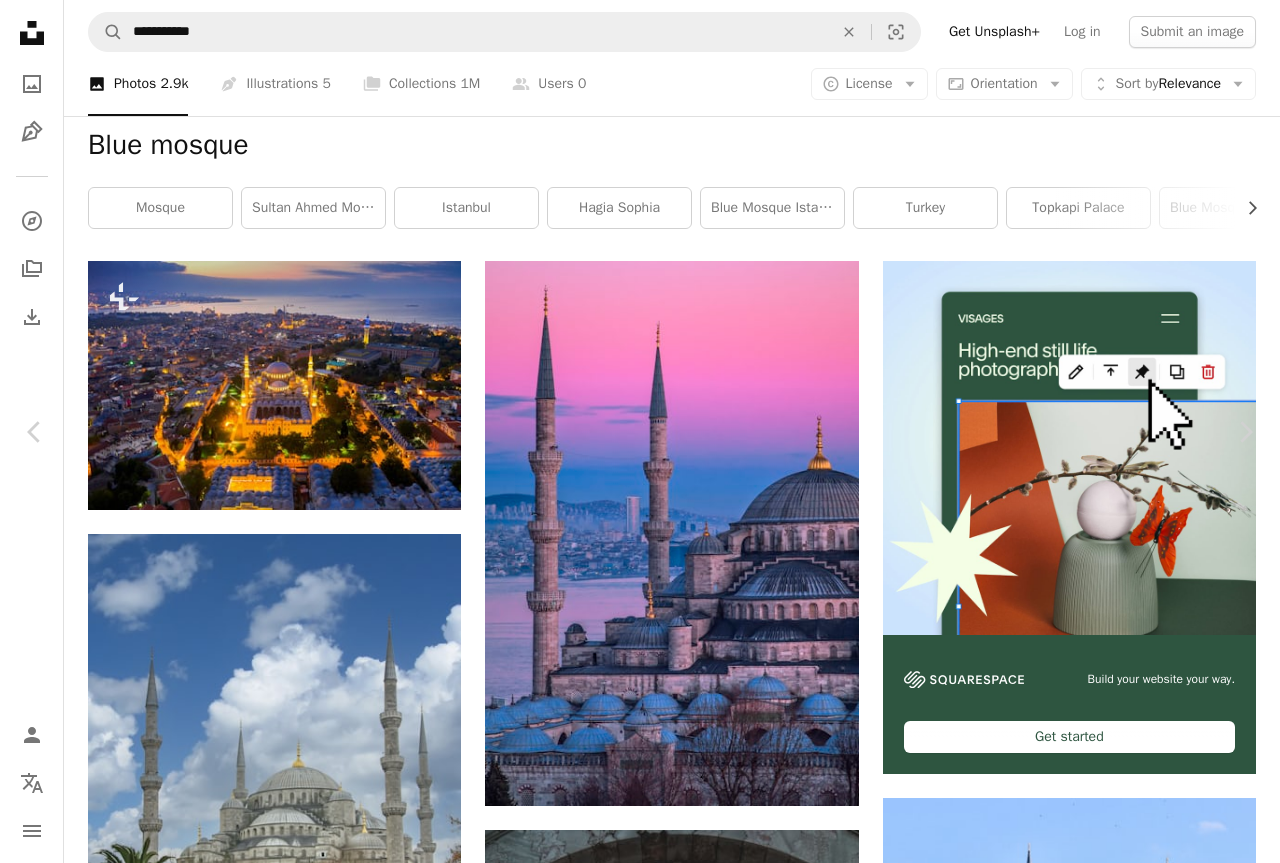 click 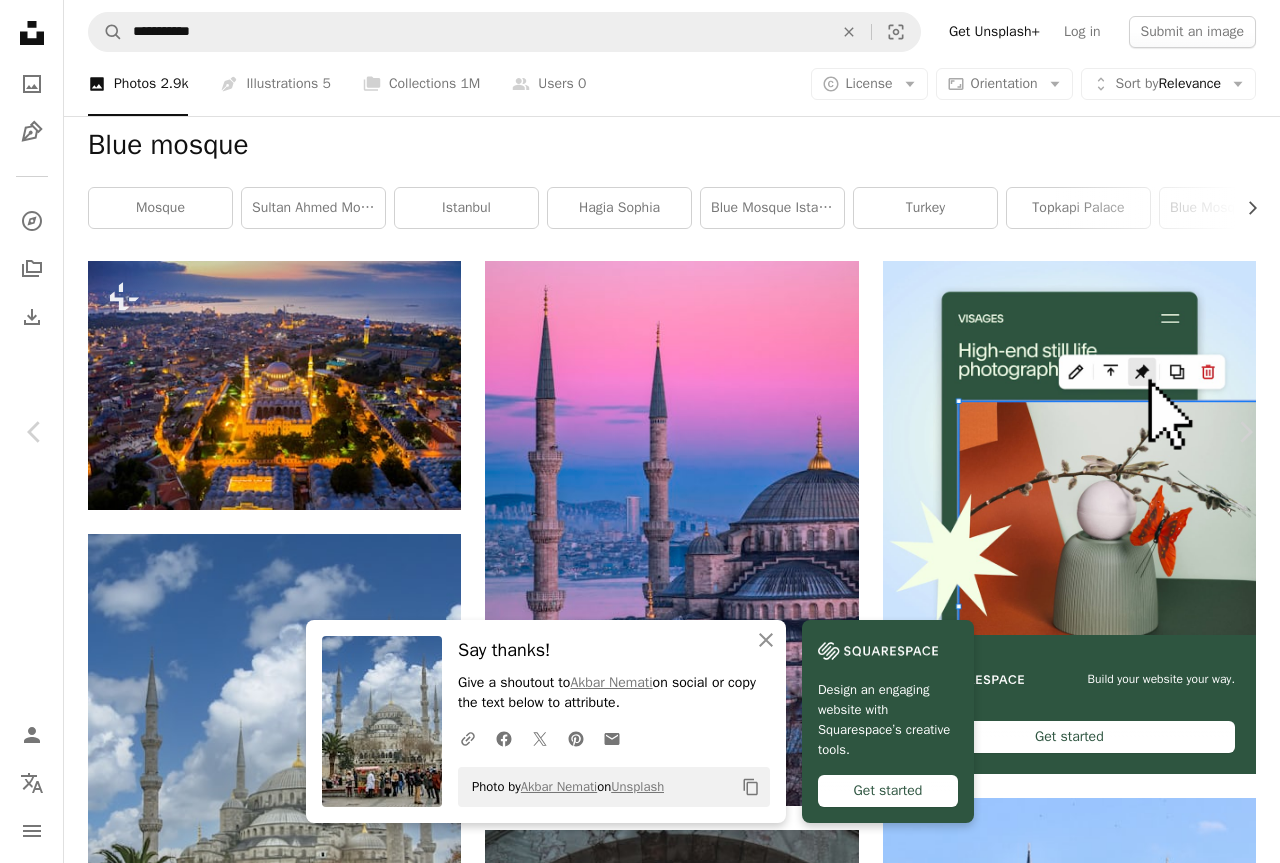 scroll, scrollTop: 49, scrollLeft: 0, axis: vertical 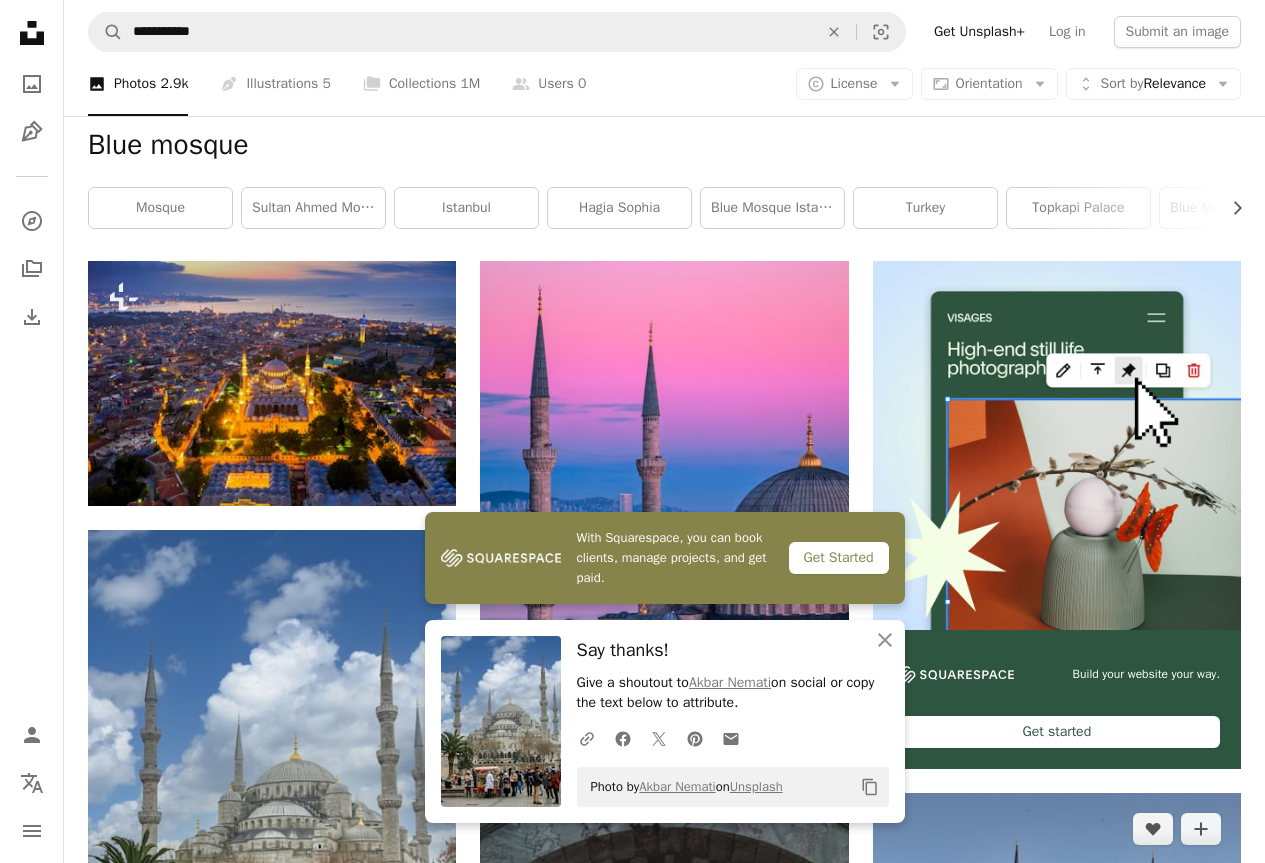 click at bounding box center [1057, 976] 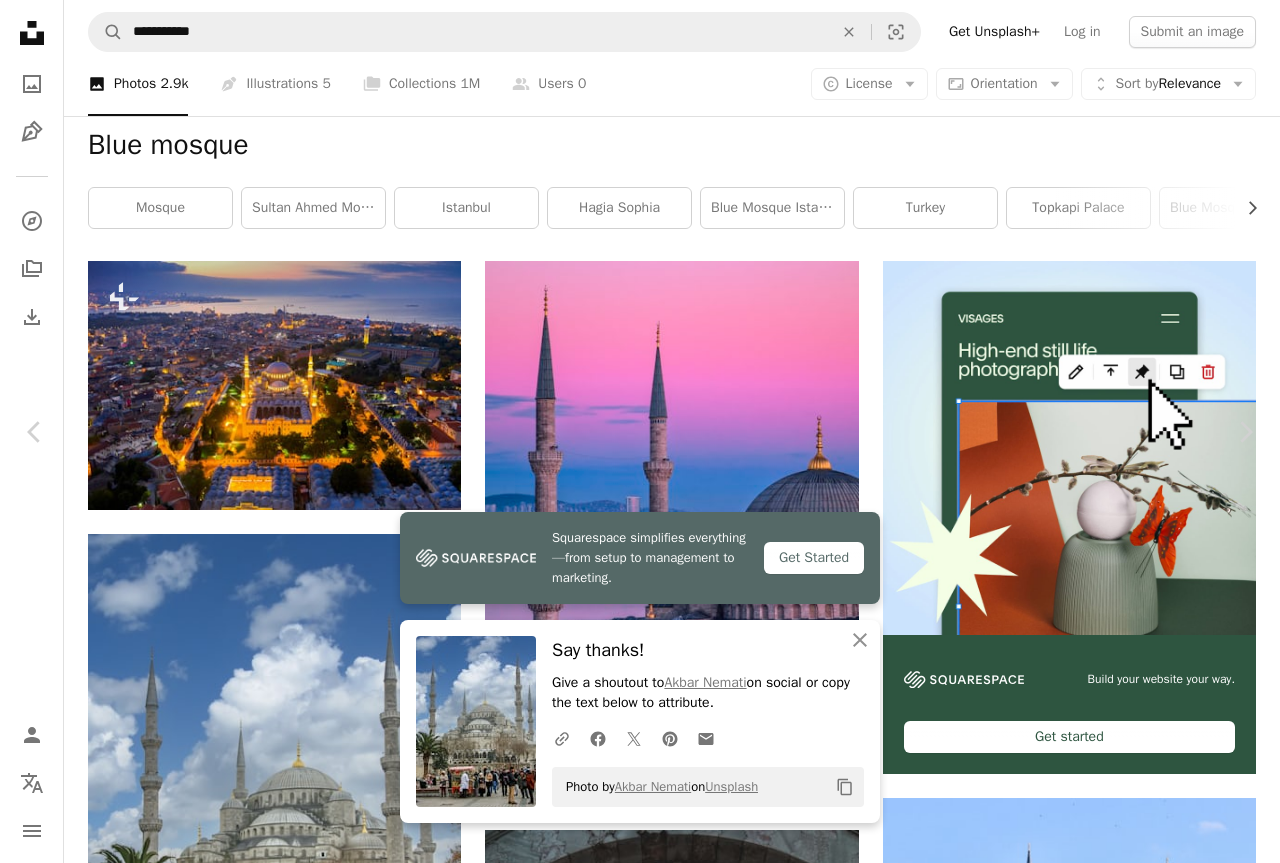 click on "Chevron down" 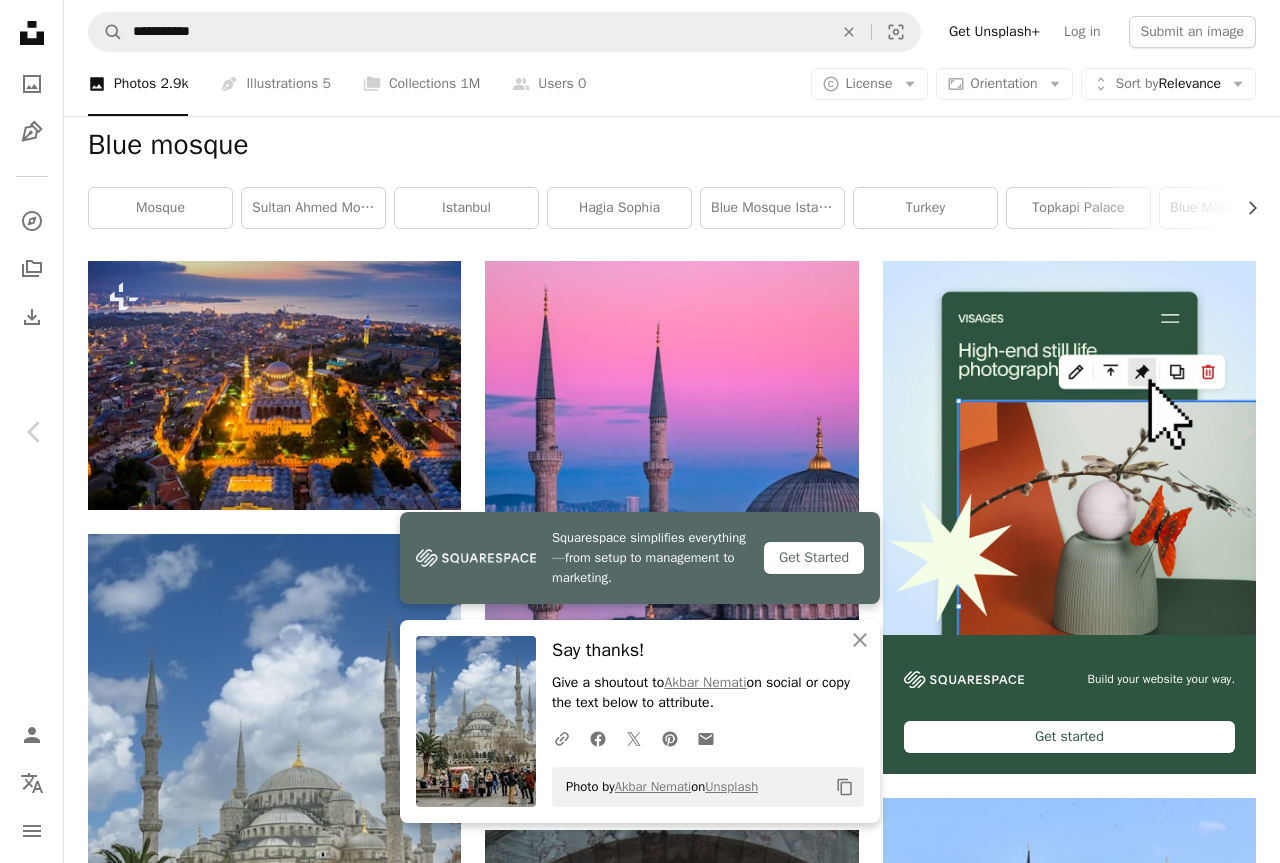 click on "( [NUMBER] x [NUMBER] )" at bounding box center (1060, 4514) 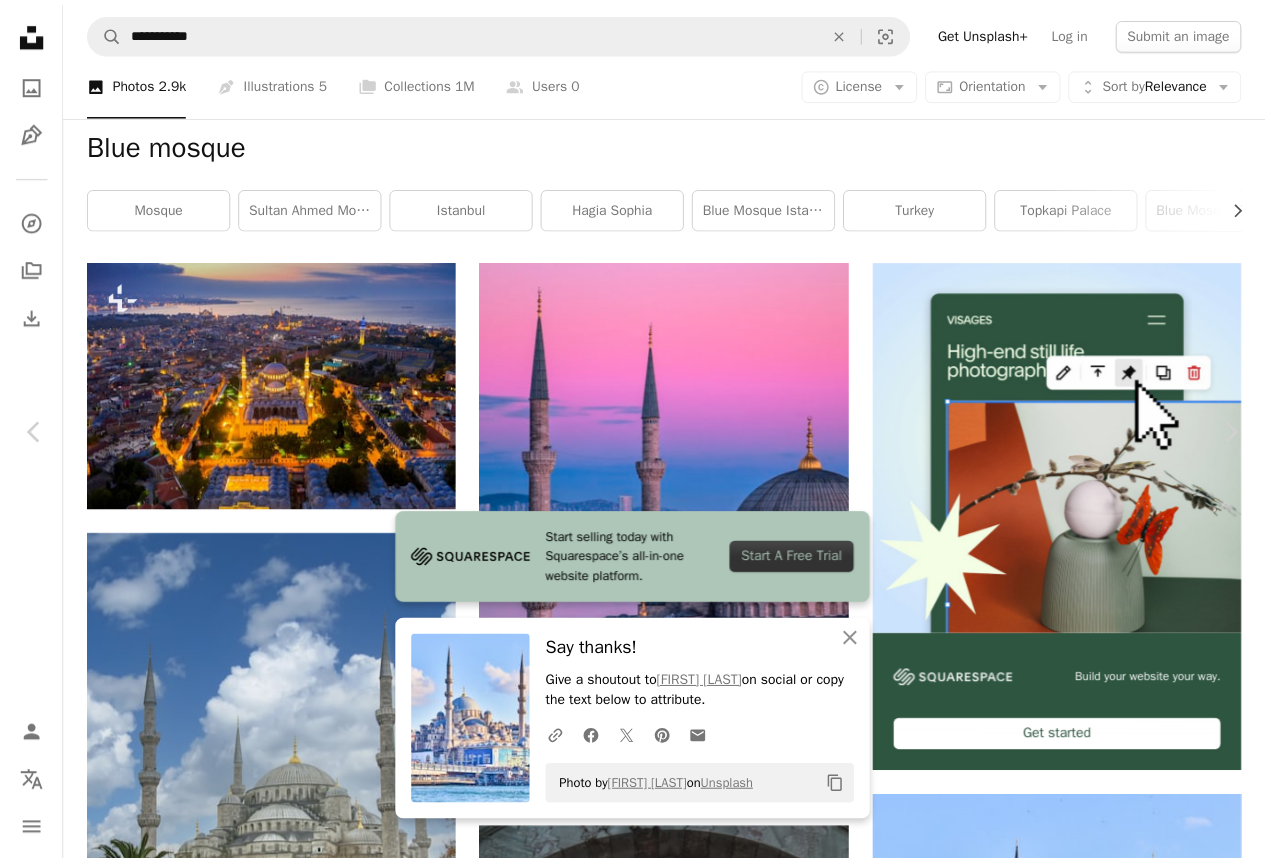 scroll, scrollTop: 114, scrollLeft: 0, axis: vertical 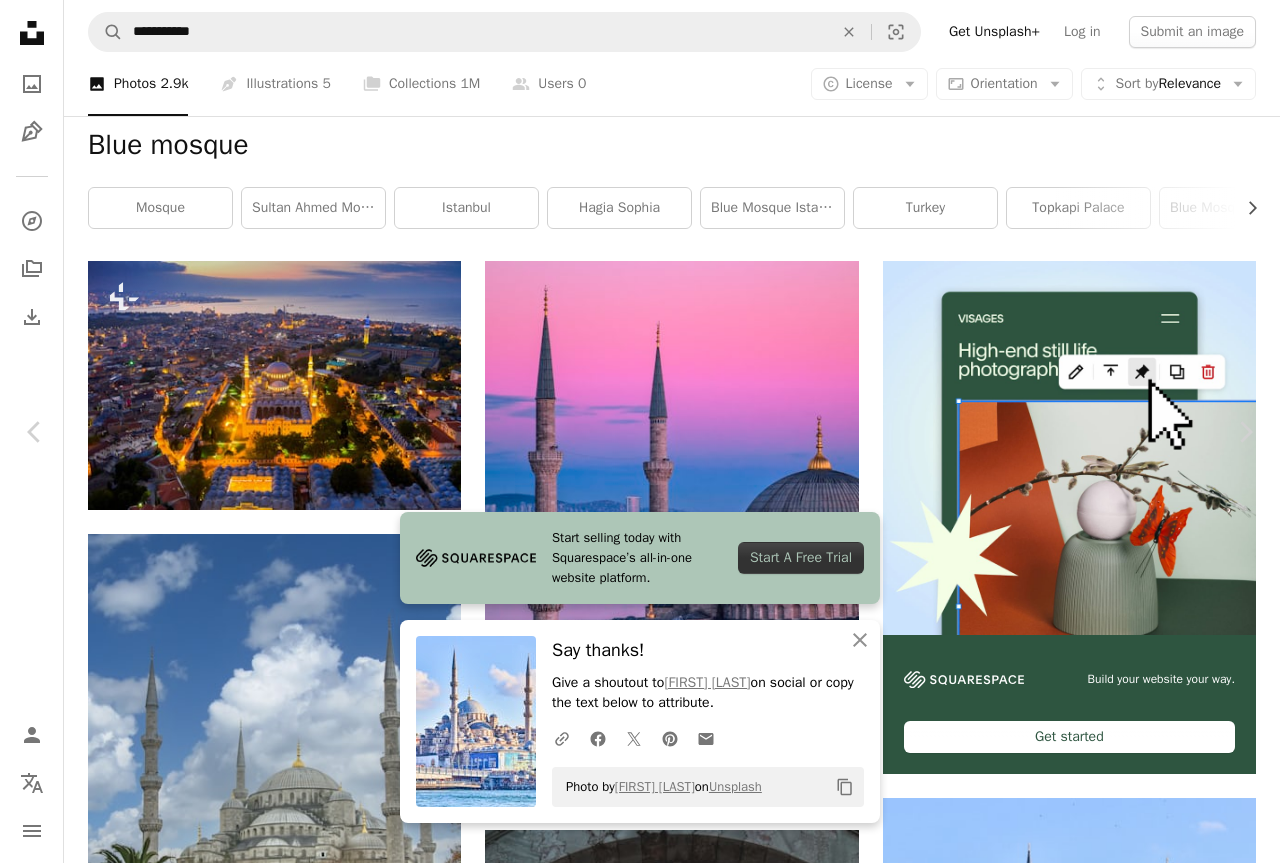 click on "An X shape" at bounding box center (20, 20) 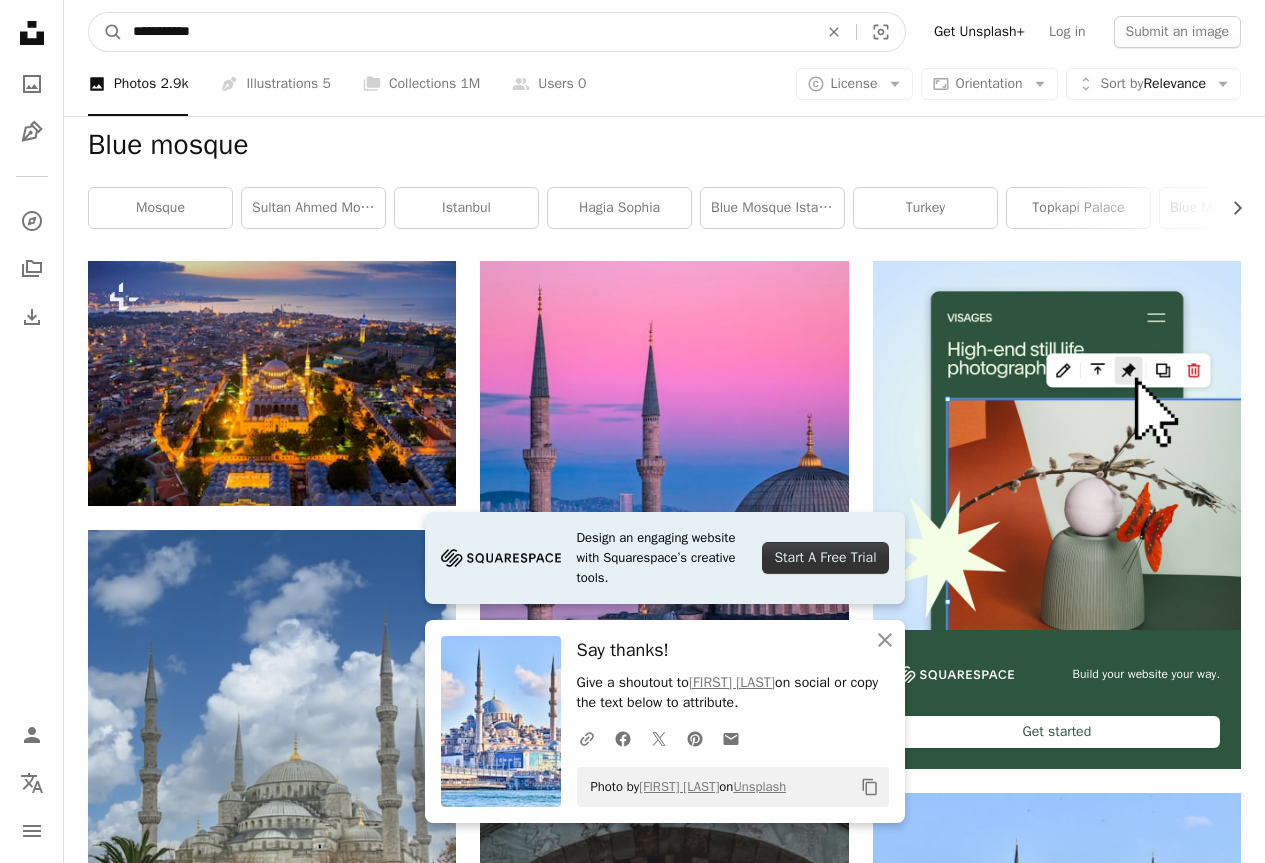 click on "**********" at bounding box center [467, 32] 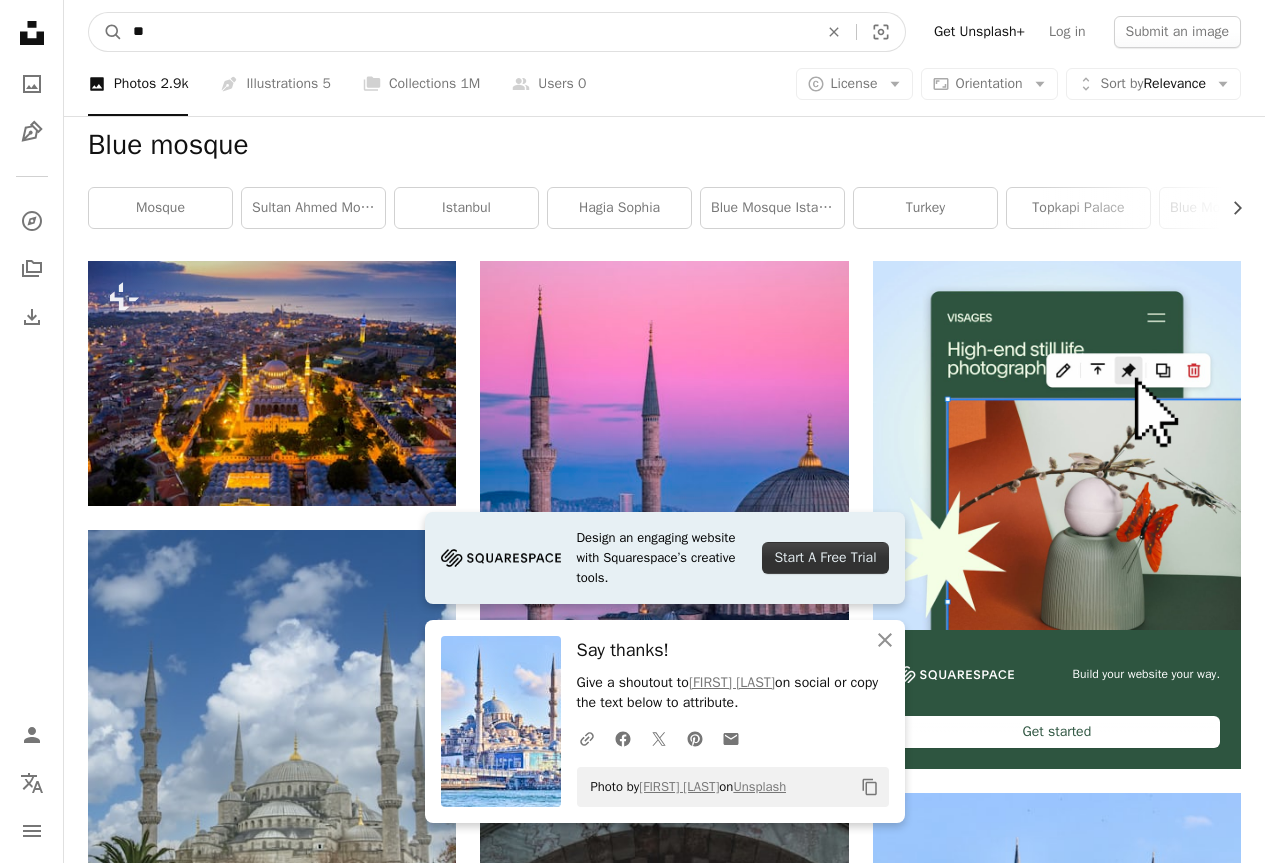 type on "*" 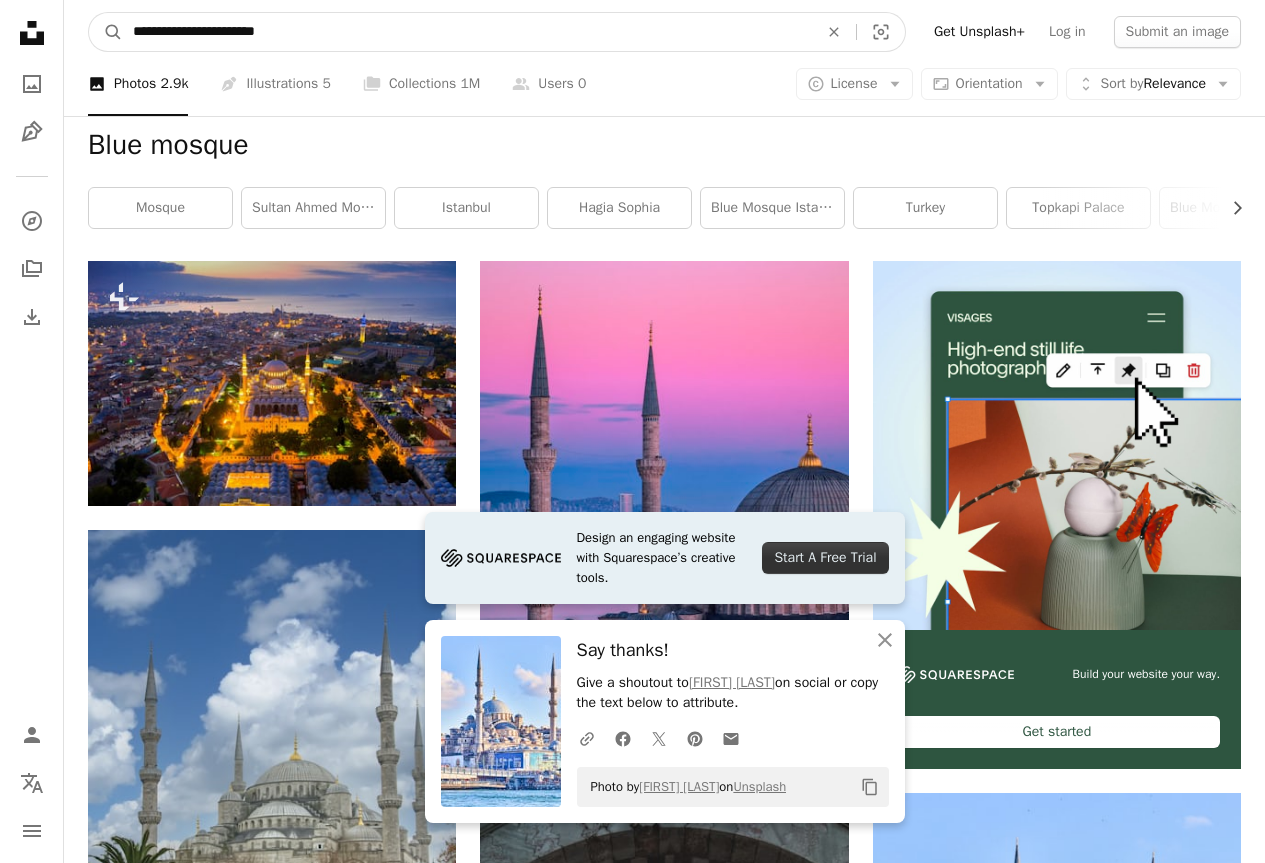 type on "**********" 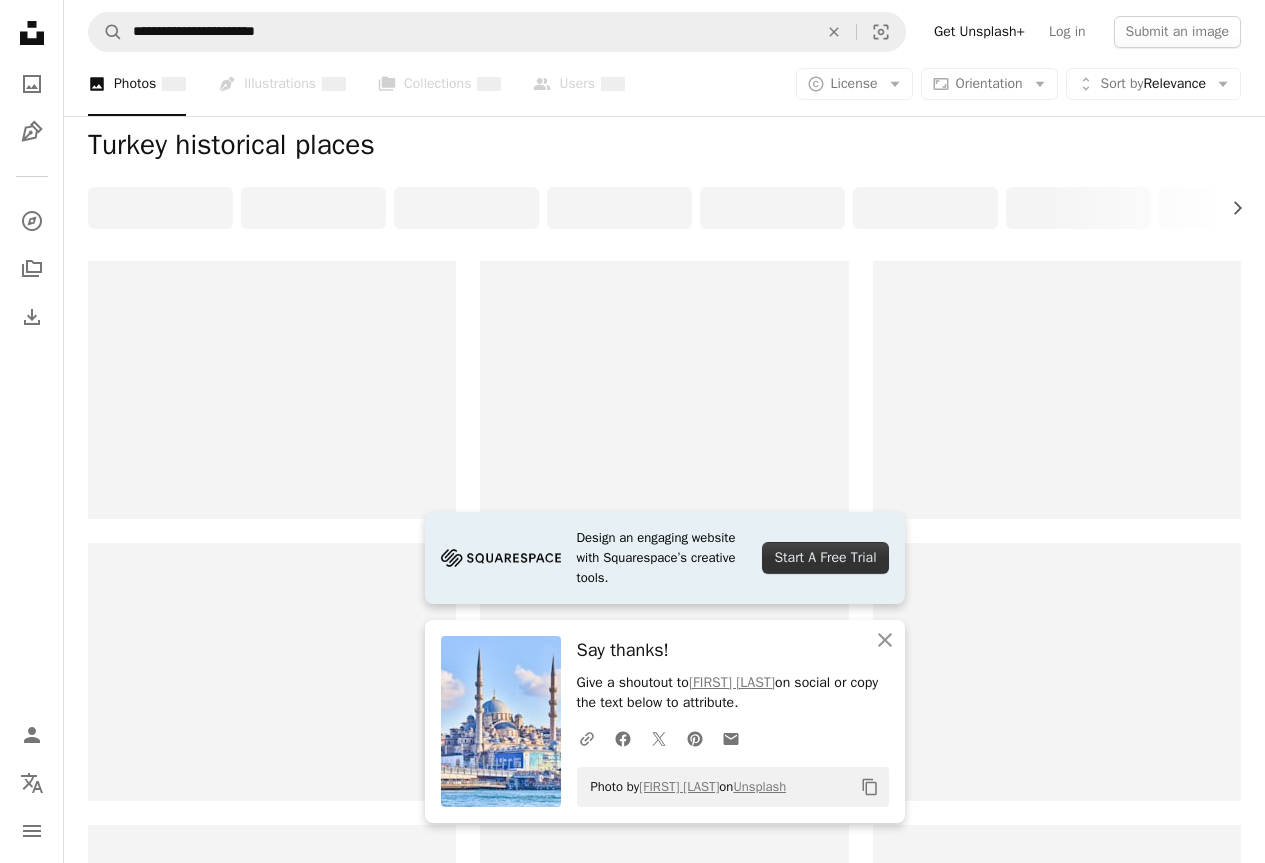 scroll, scrollTop: 0, scrollLeft: 0, axis: both 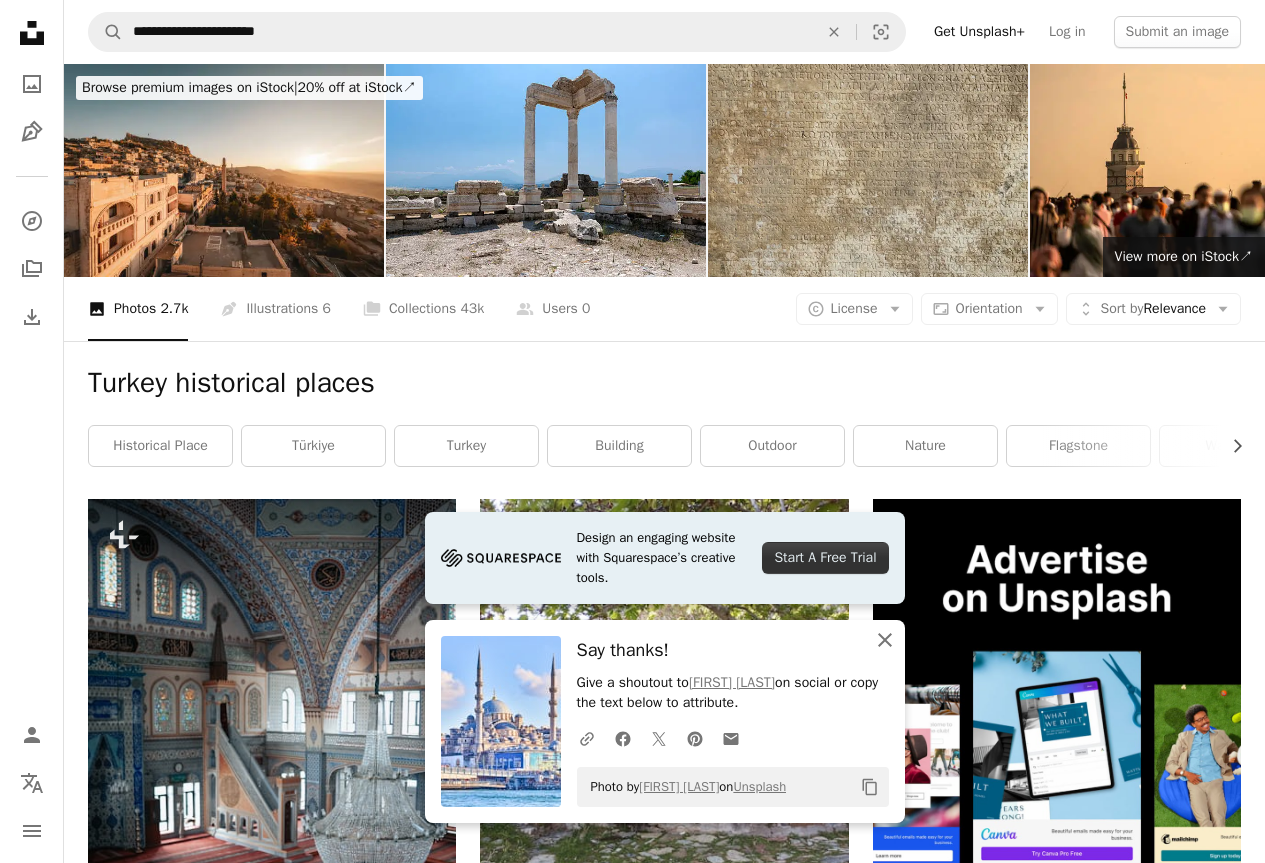click on "An X shape" 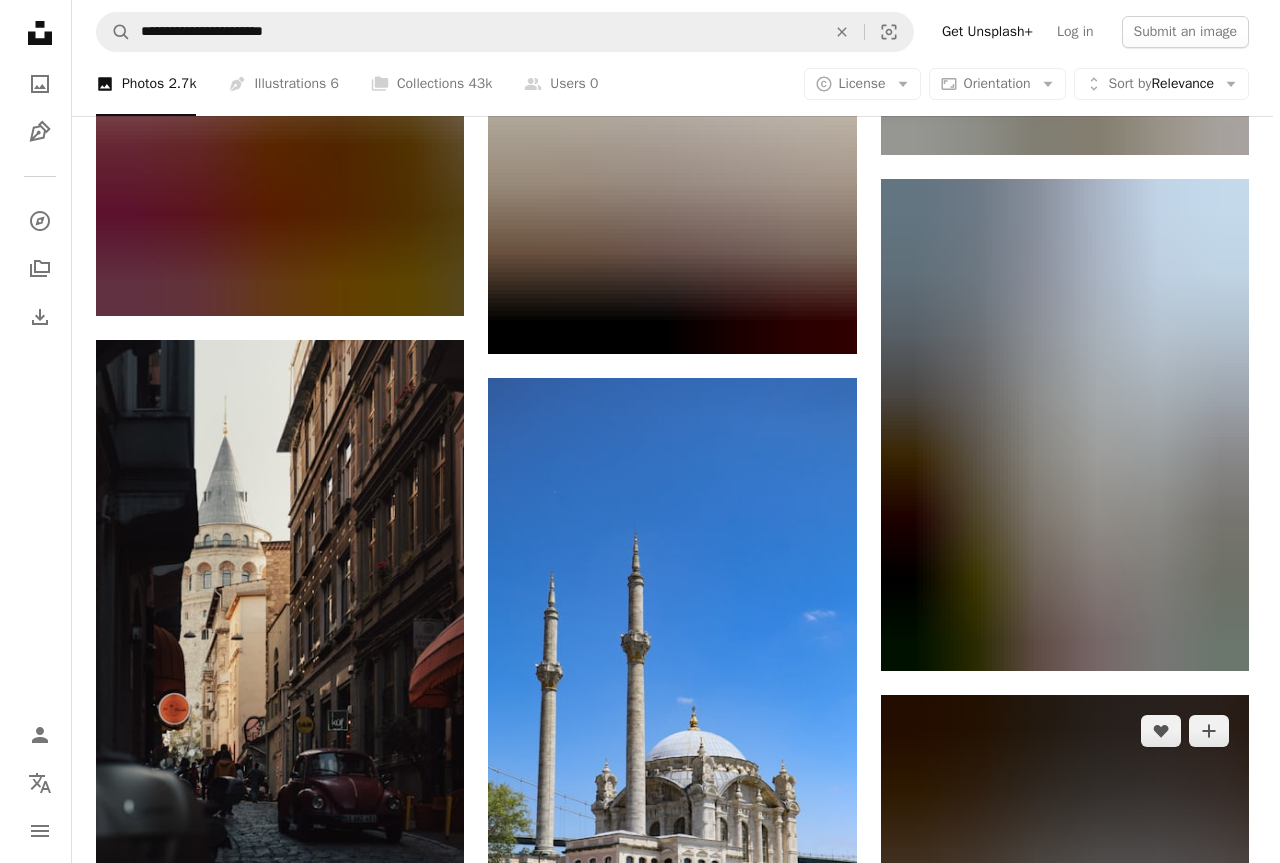 scroll, scrollTop: 2367, scrollLeft: 0, axis: vertical 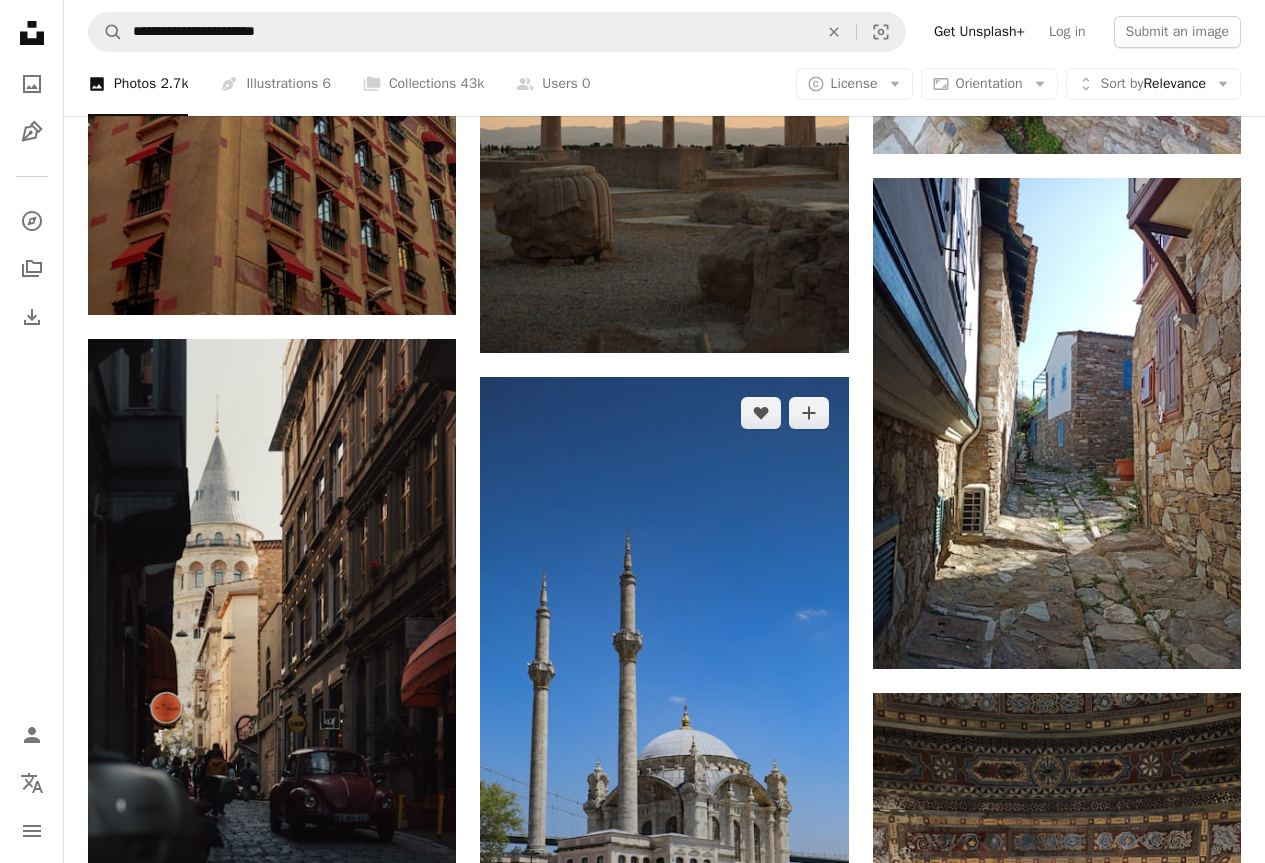 click at bounding box center [664, 705] 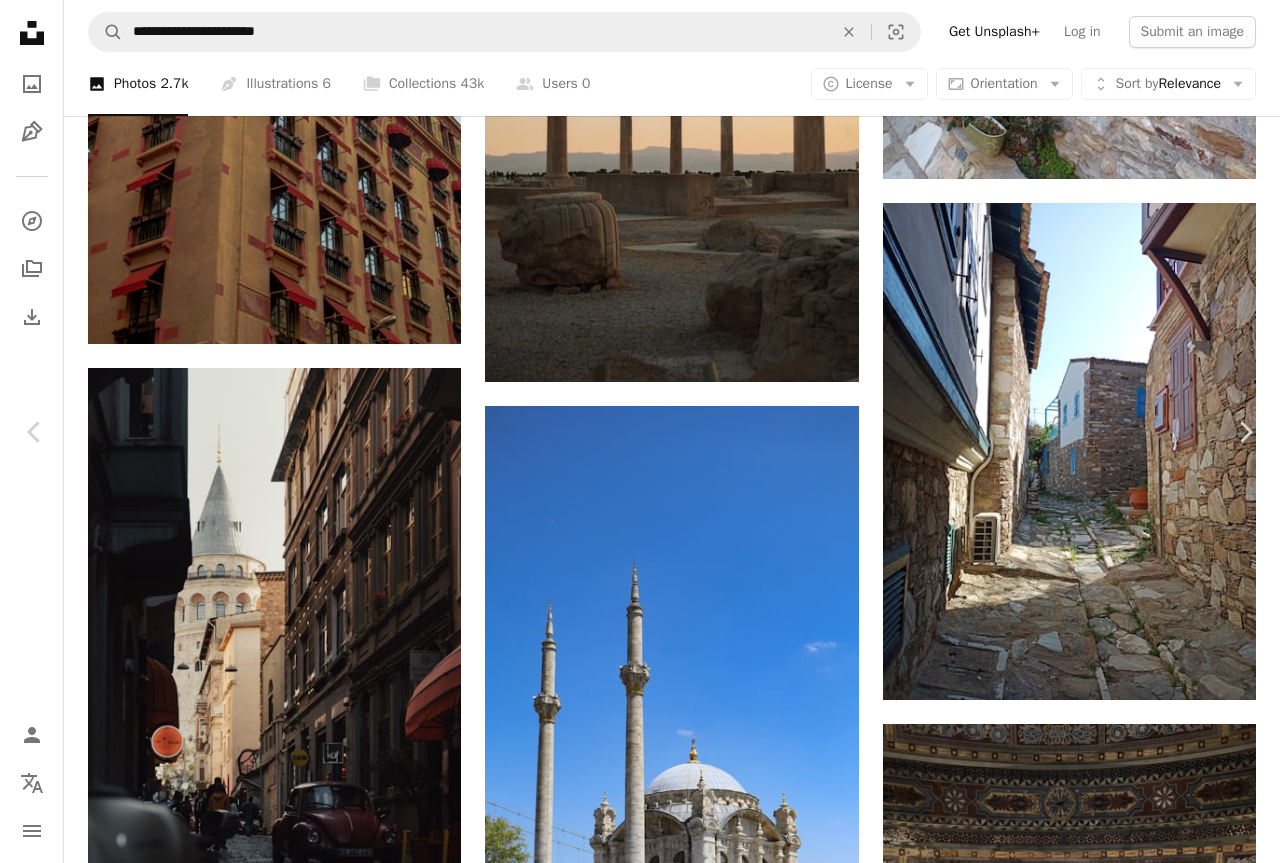 click on "Chevron down" 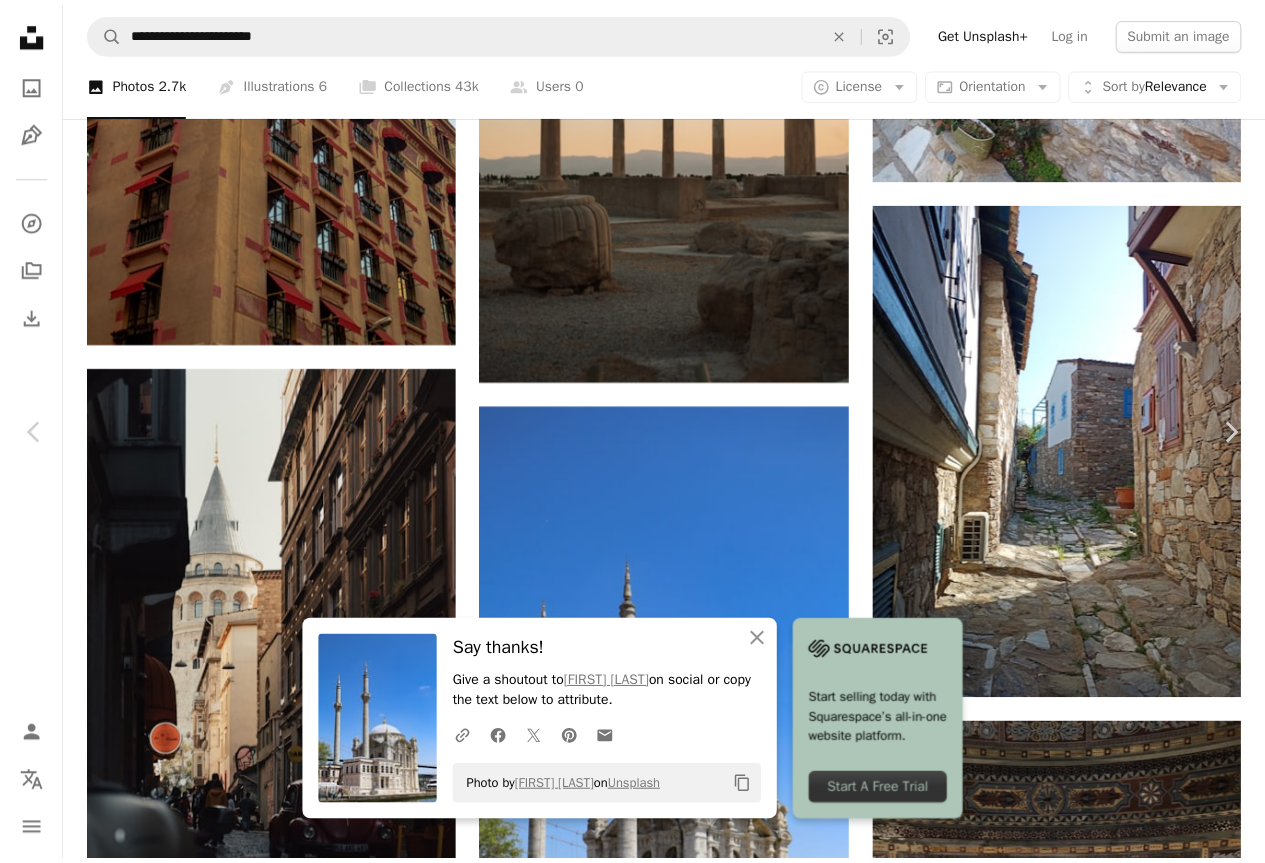 scroll, scrollTop: 148, scrollLeft: 0, axis: vertical 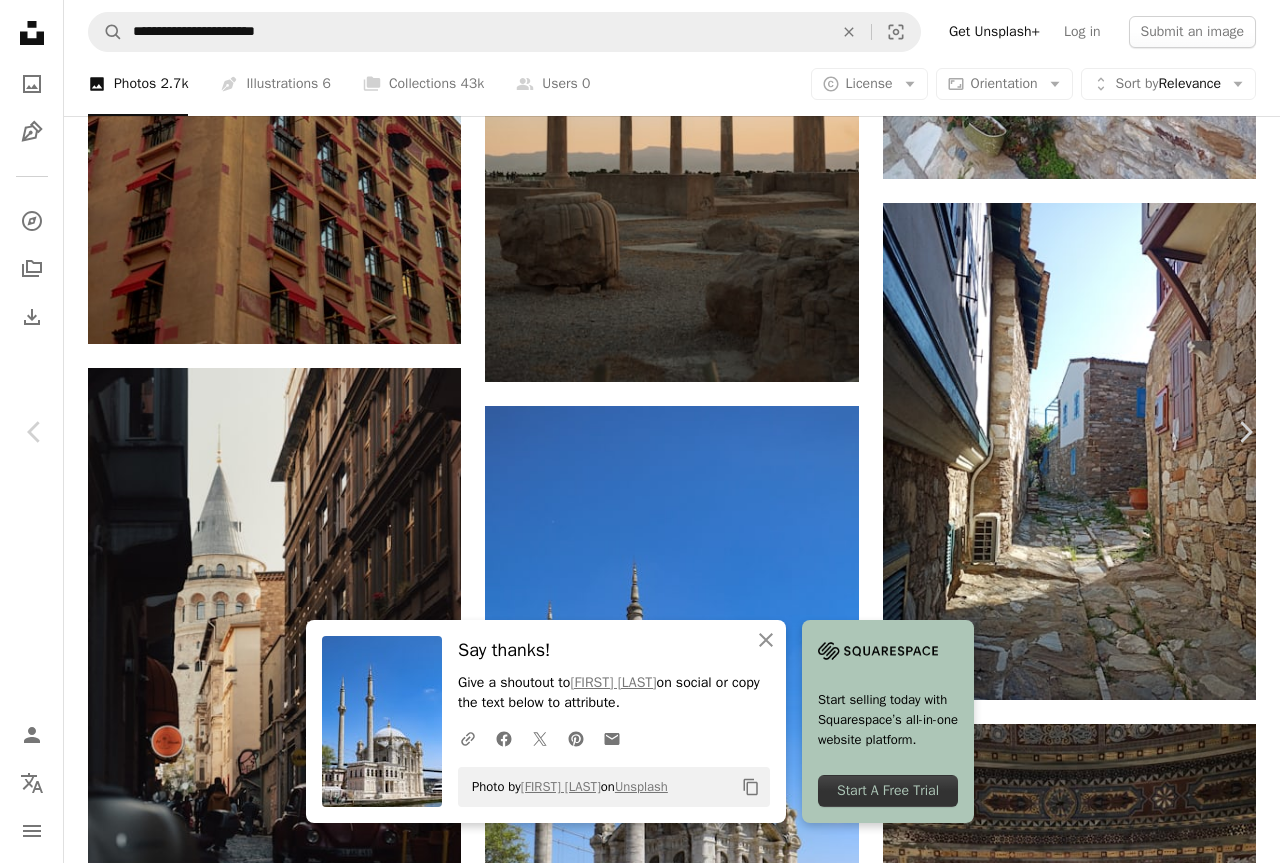 click on "An X shape" at bounding box center [20, 20] 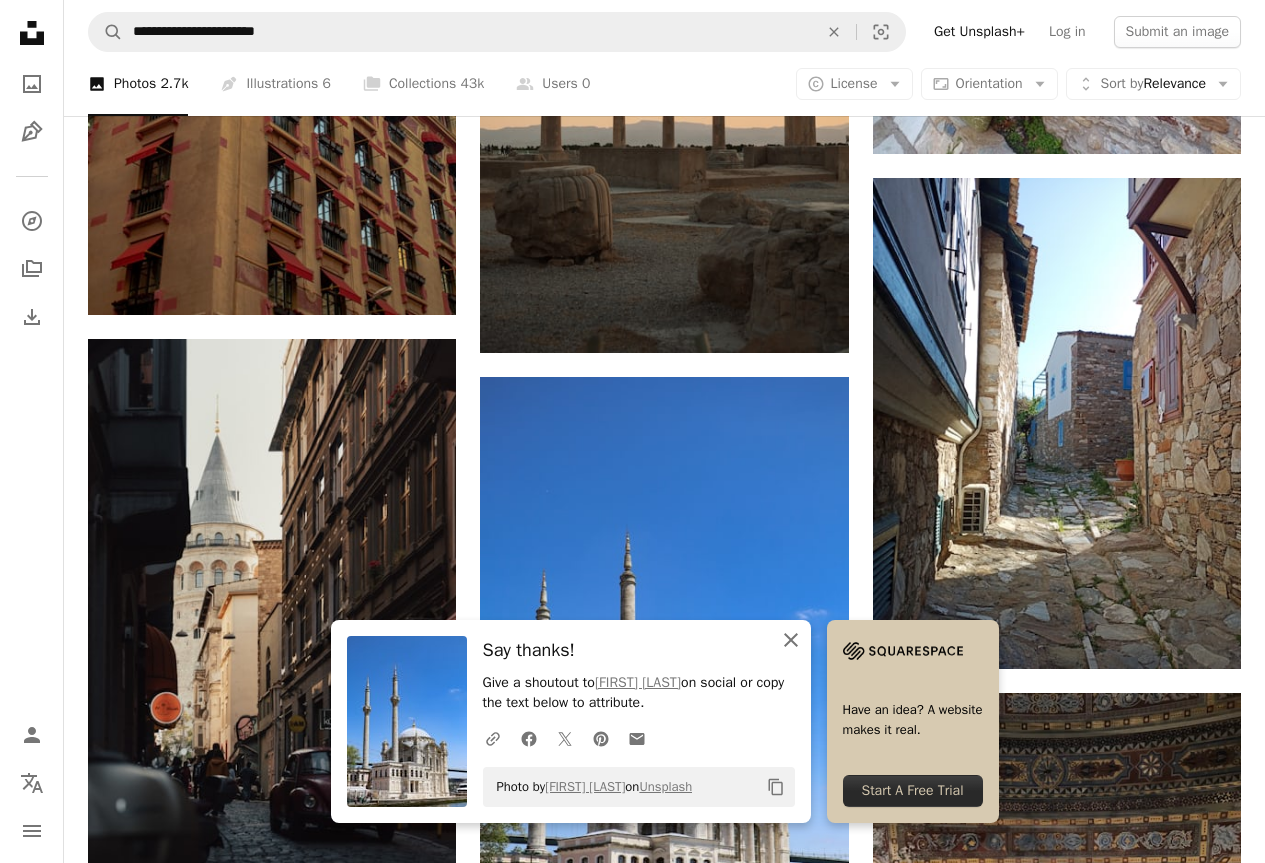 click on "An X shape" 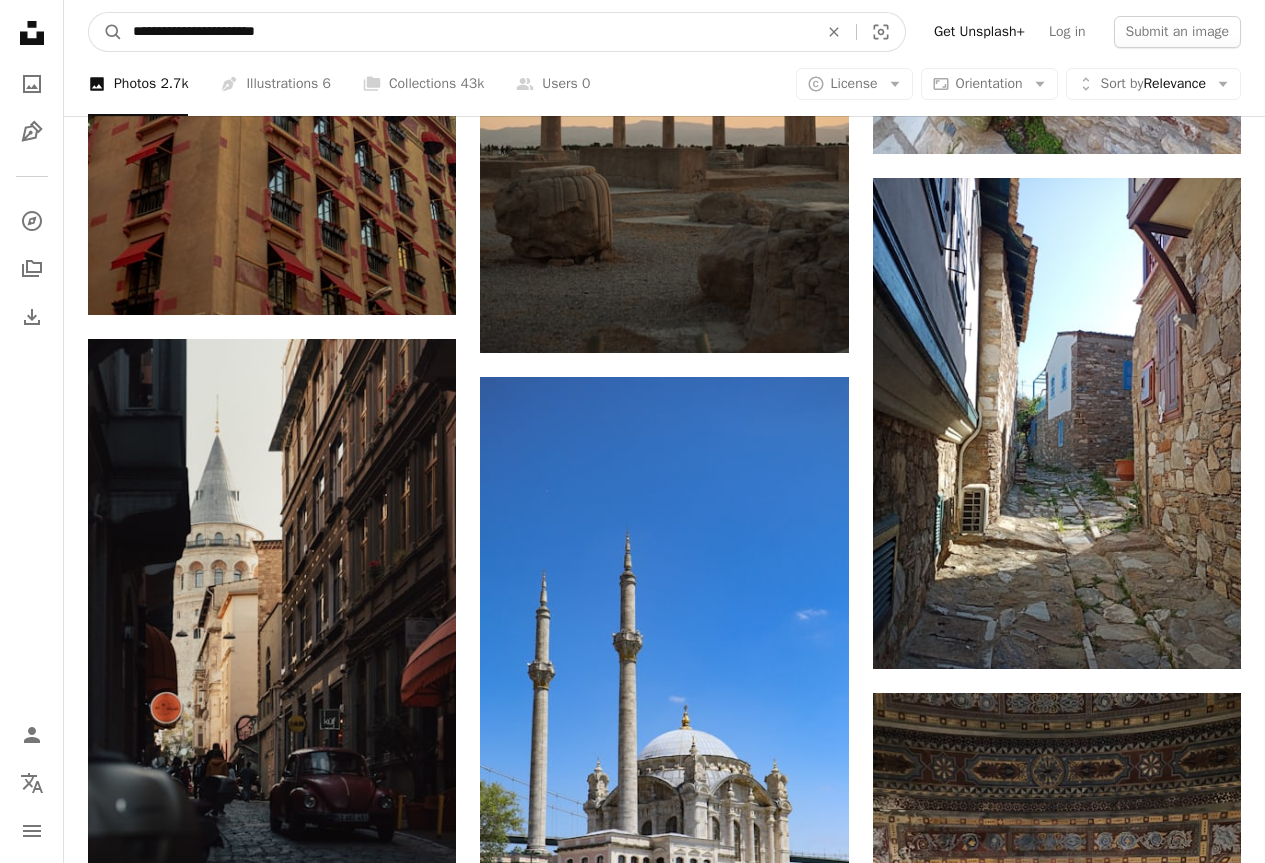 click on "**********" at bounding box center (467, 32) 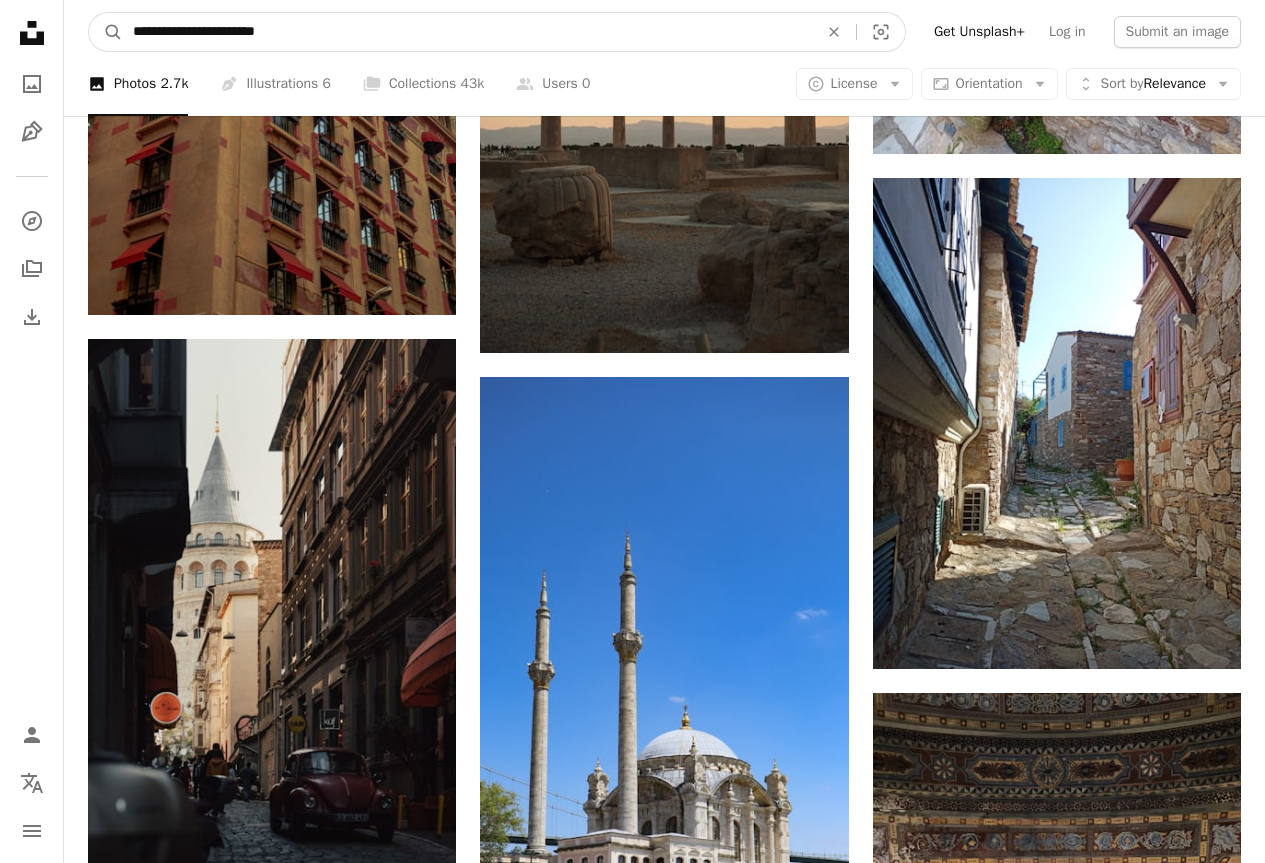 drag, startPoint x: 283, startPoint y: 33, endPoint x: 178, endPoint y: 38, distance: 105.11898 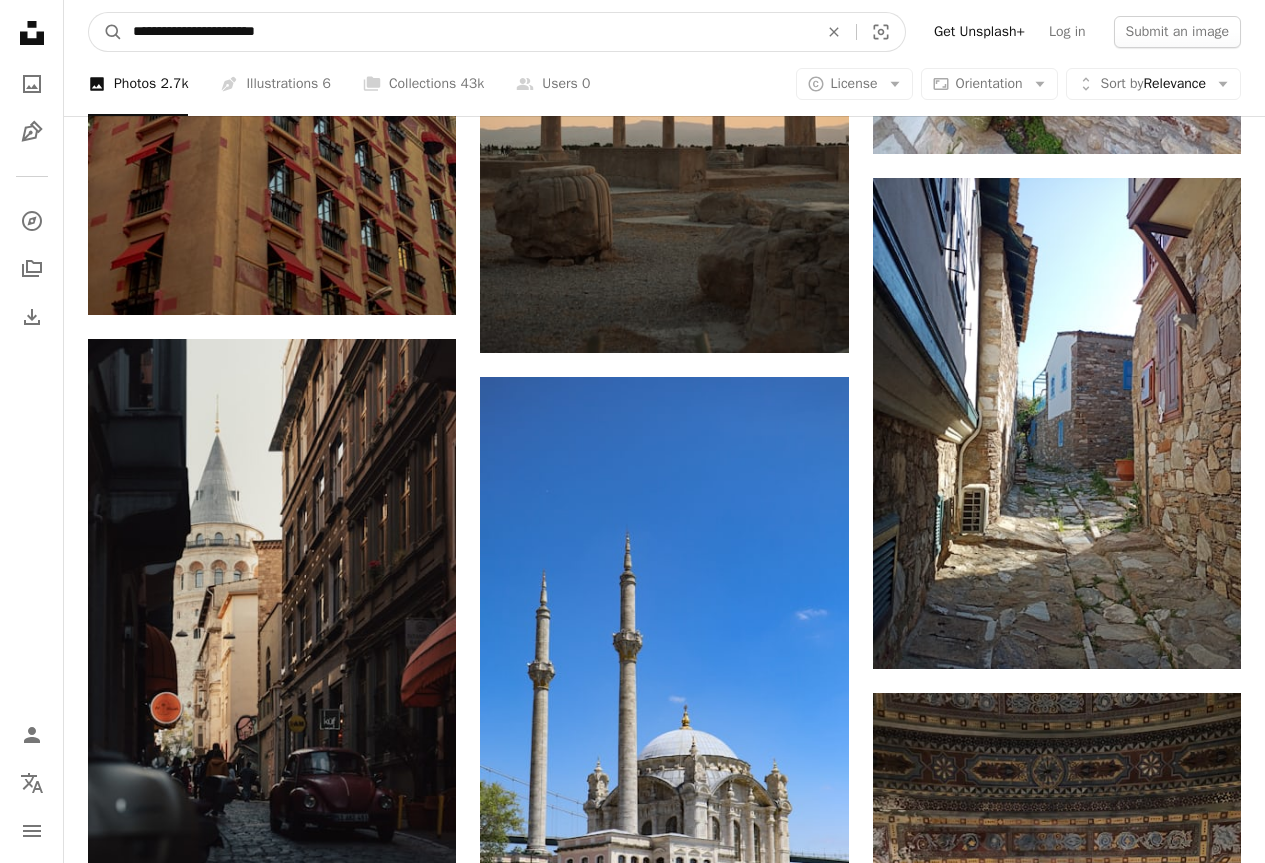 click on "**********" at bounding box center (467, 32) 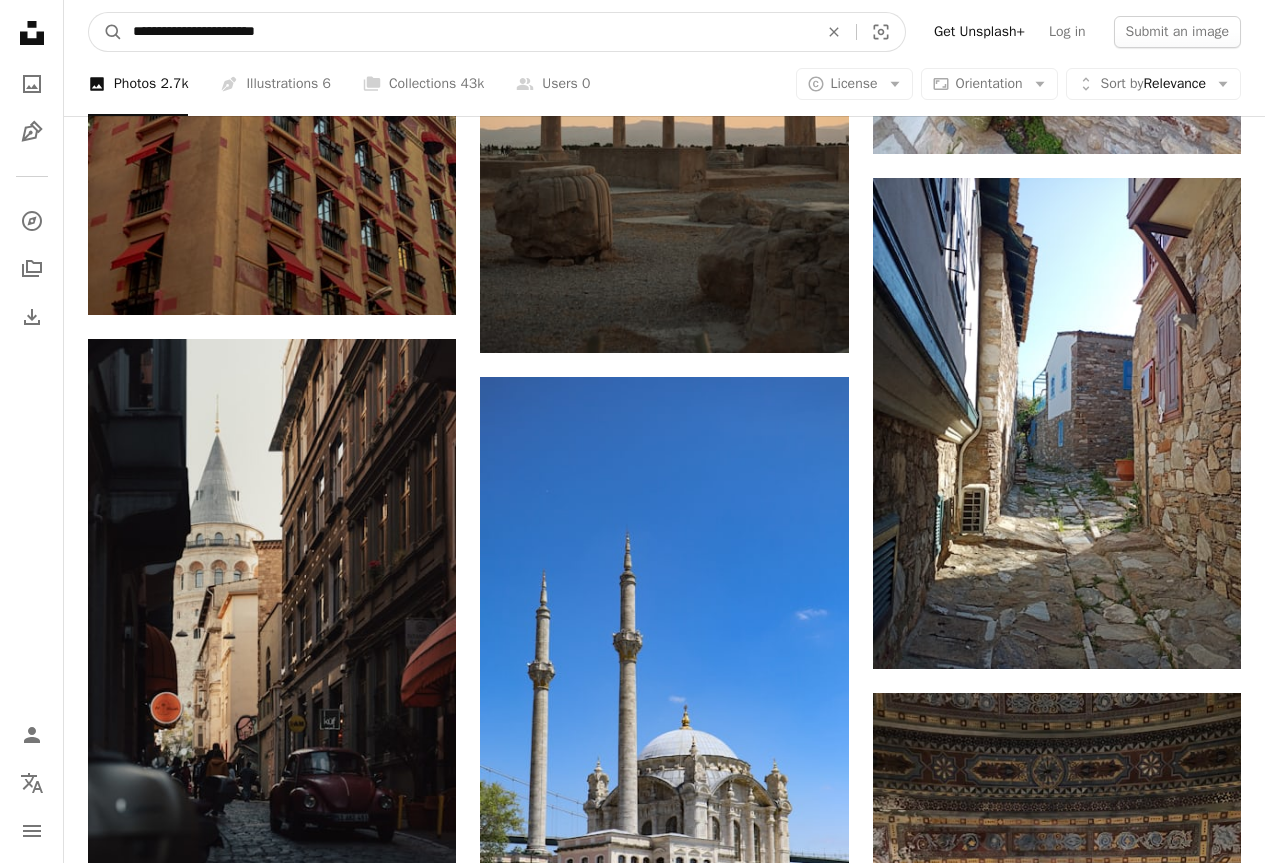 type on "******" 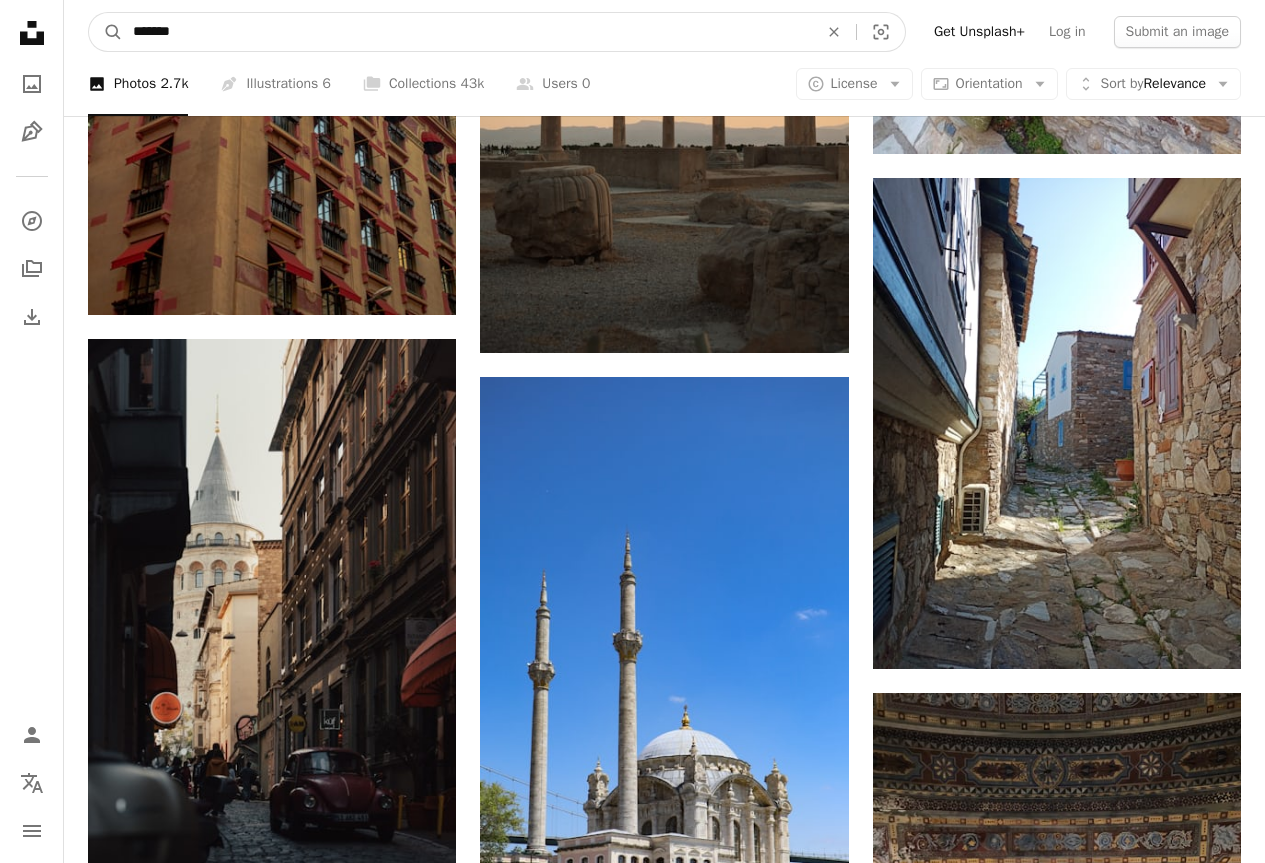 click on "A magnifying glass" at bounding box center [106, 32] 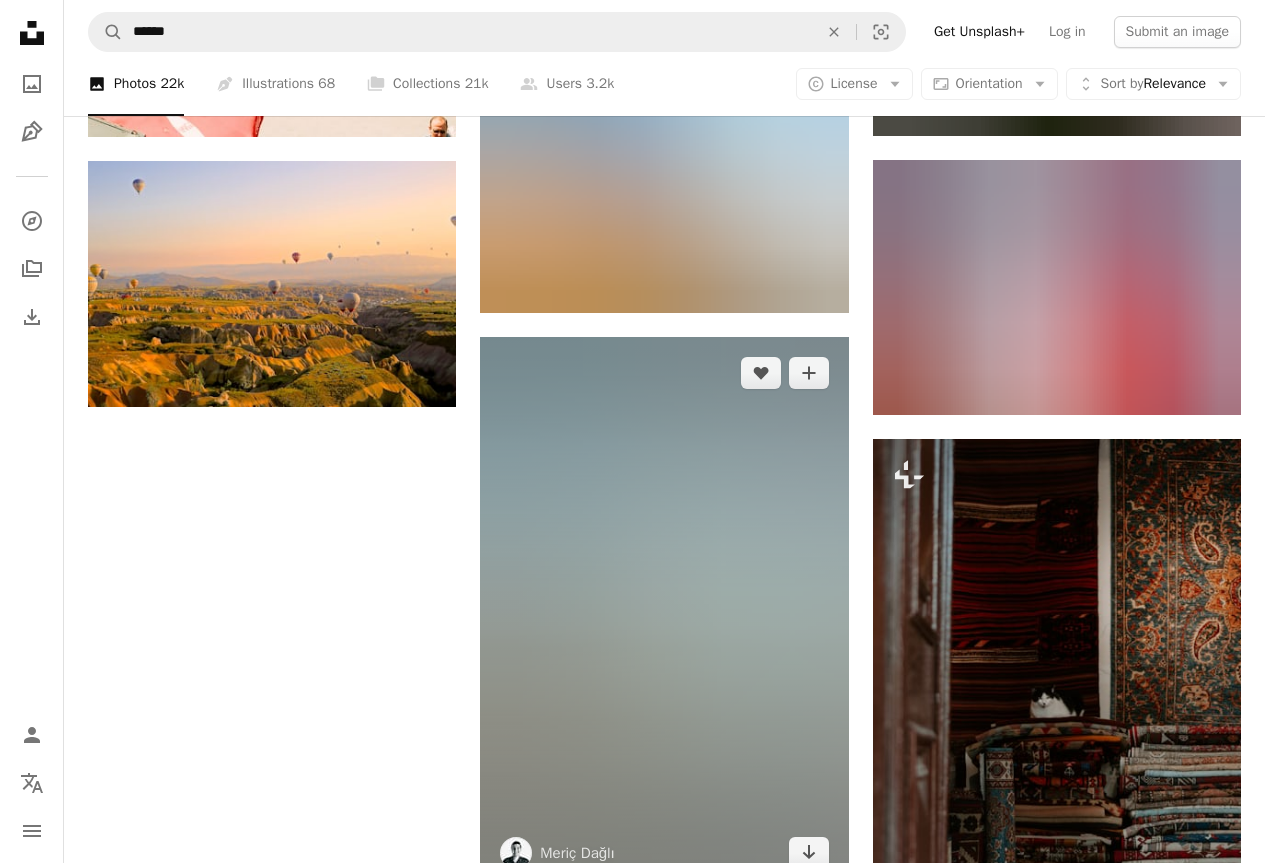 scroll, scrollTop: 2567, scrollLeft: 0, axis: vertical 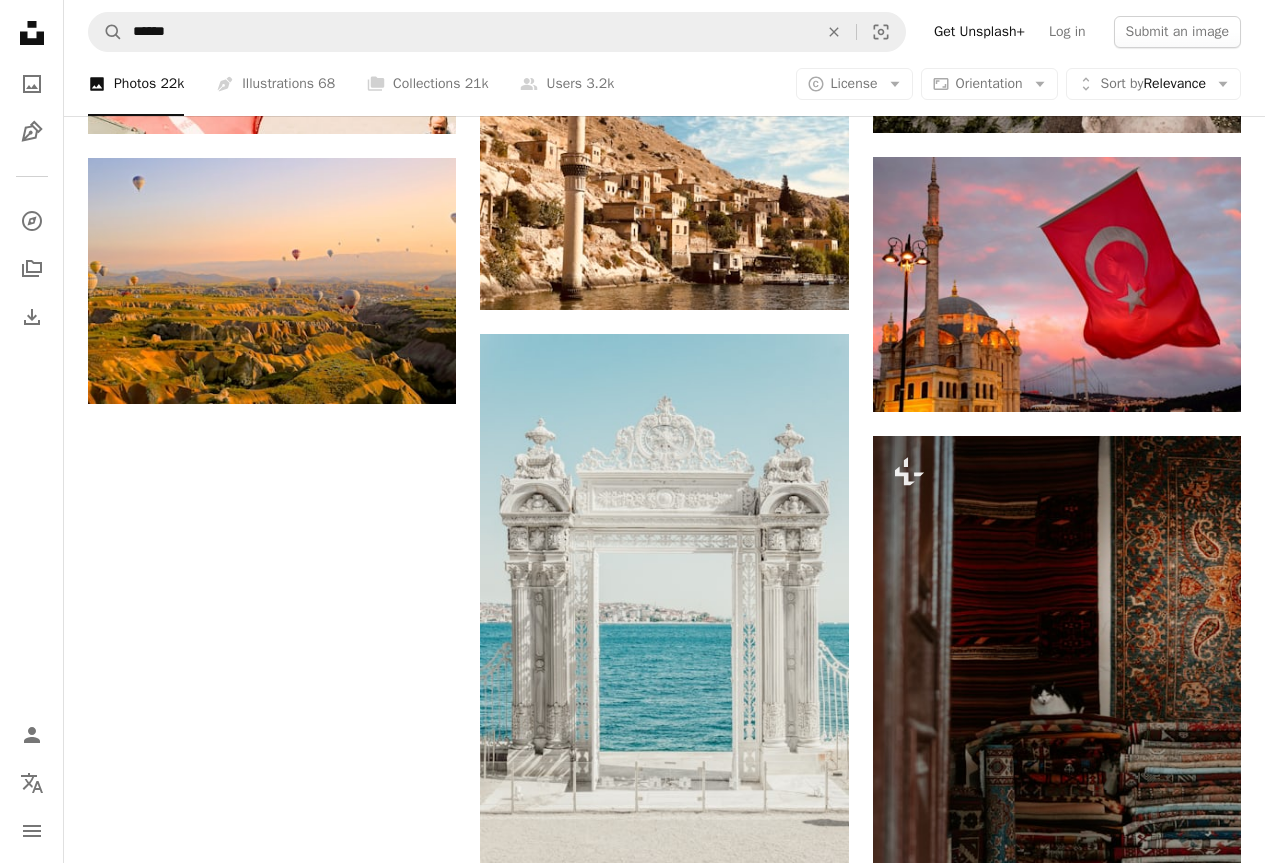 click on "Load more" at bounding box center (664, 1069) 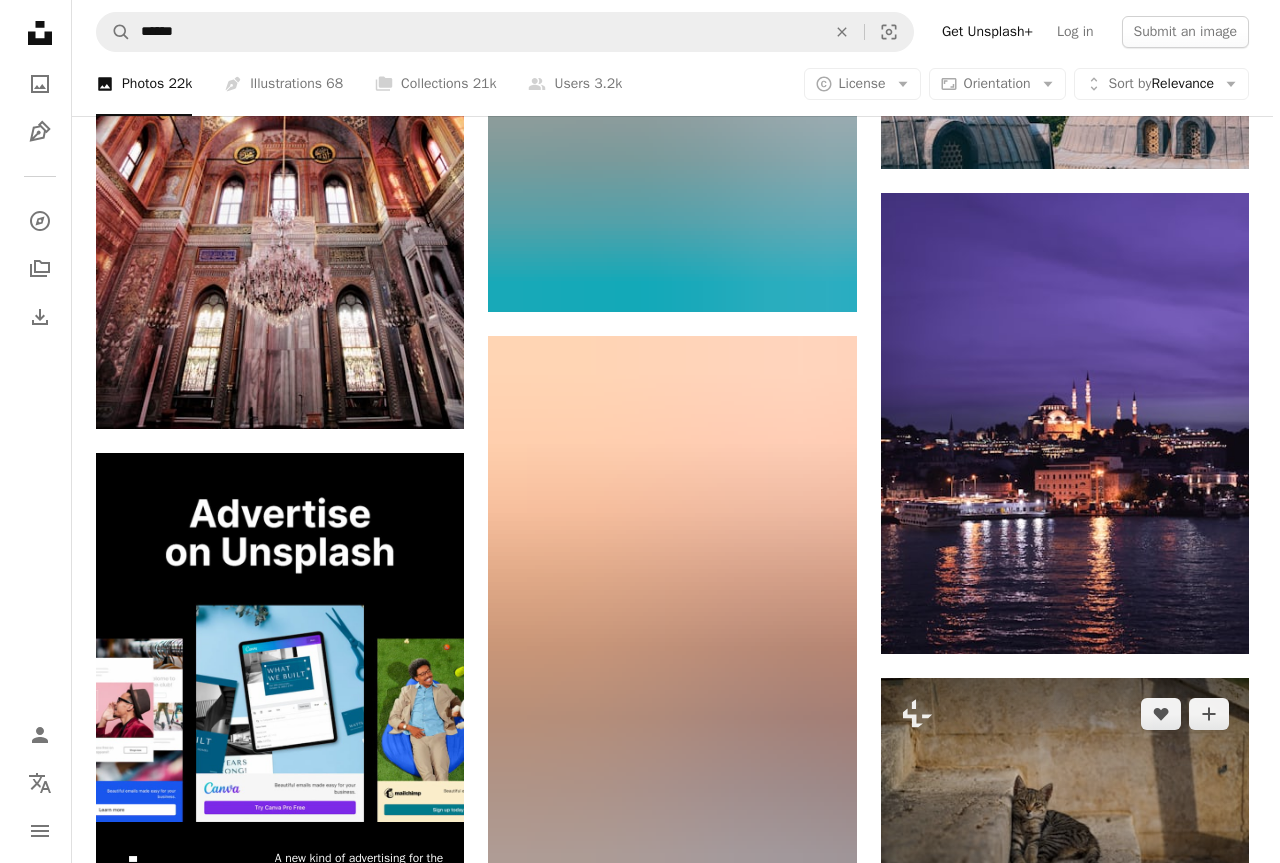scroll, scrollTop: 3933, scrollLeft: 0, axis: vertical 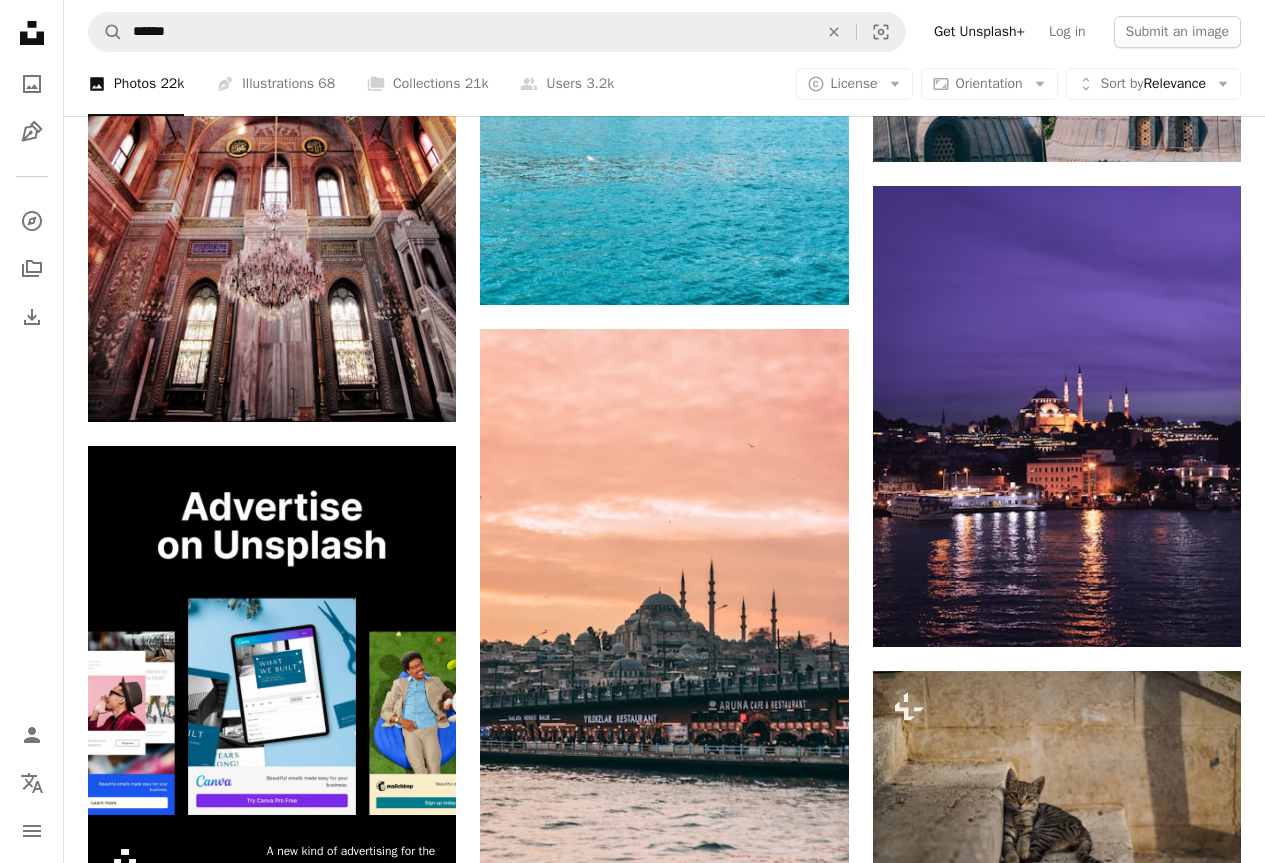 click at bounding box center (272, 1371) 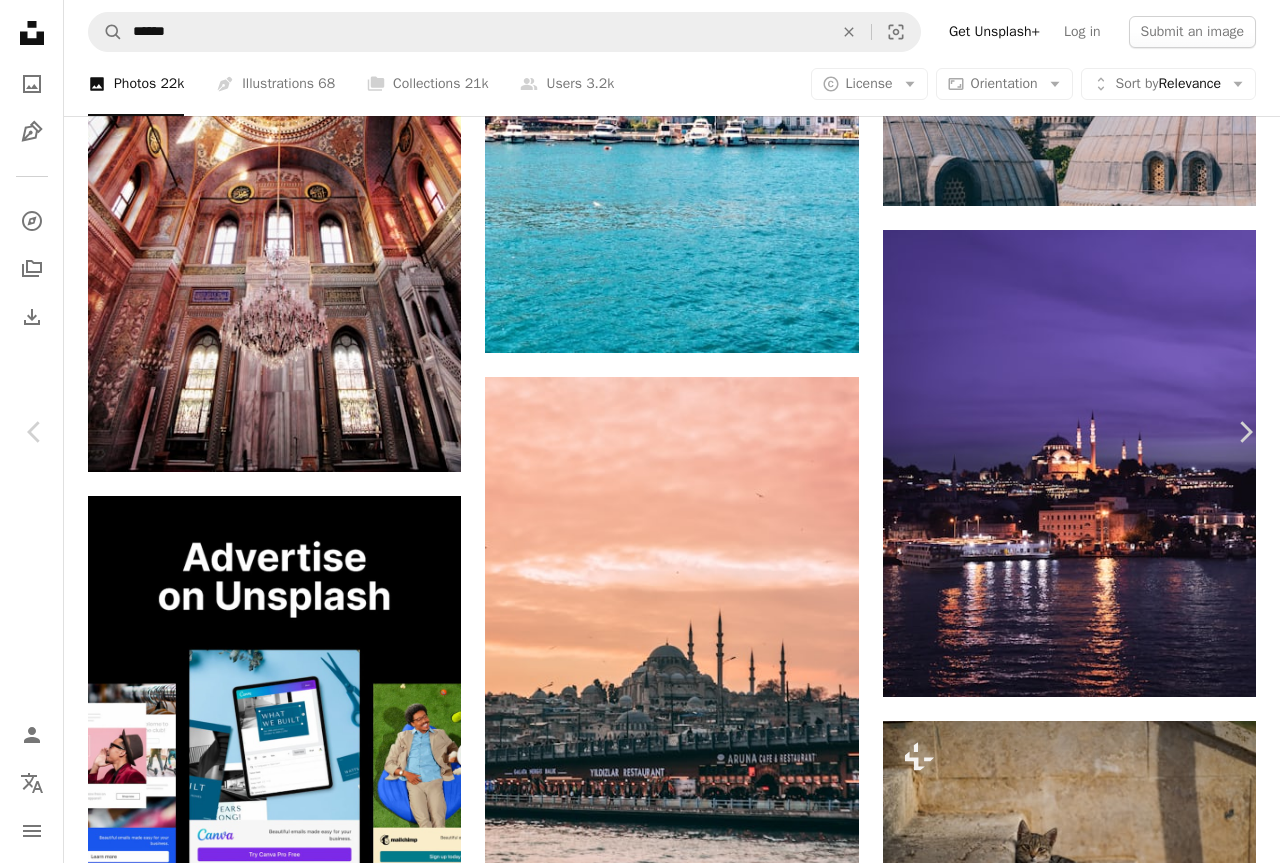 click on "Chevron down" 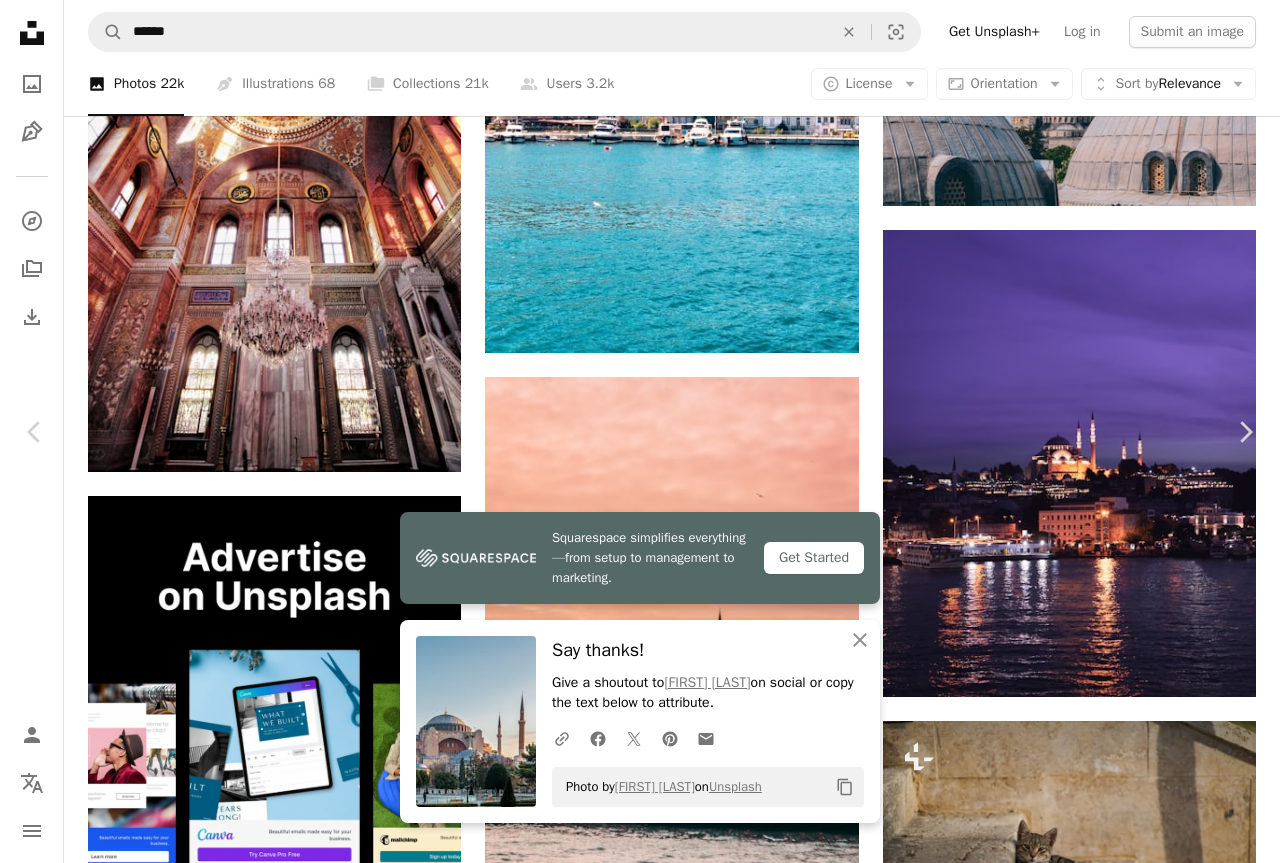 scroll, scrollTop: 147, scrollLeft: 0, axis: vertical 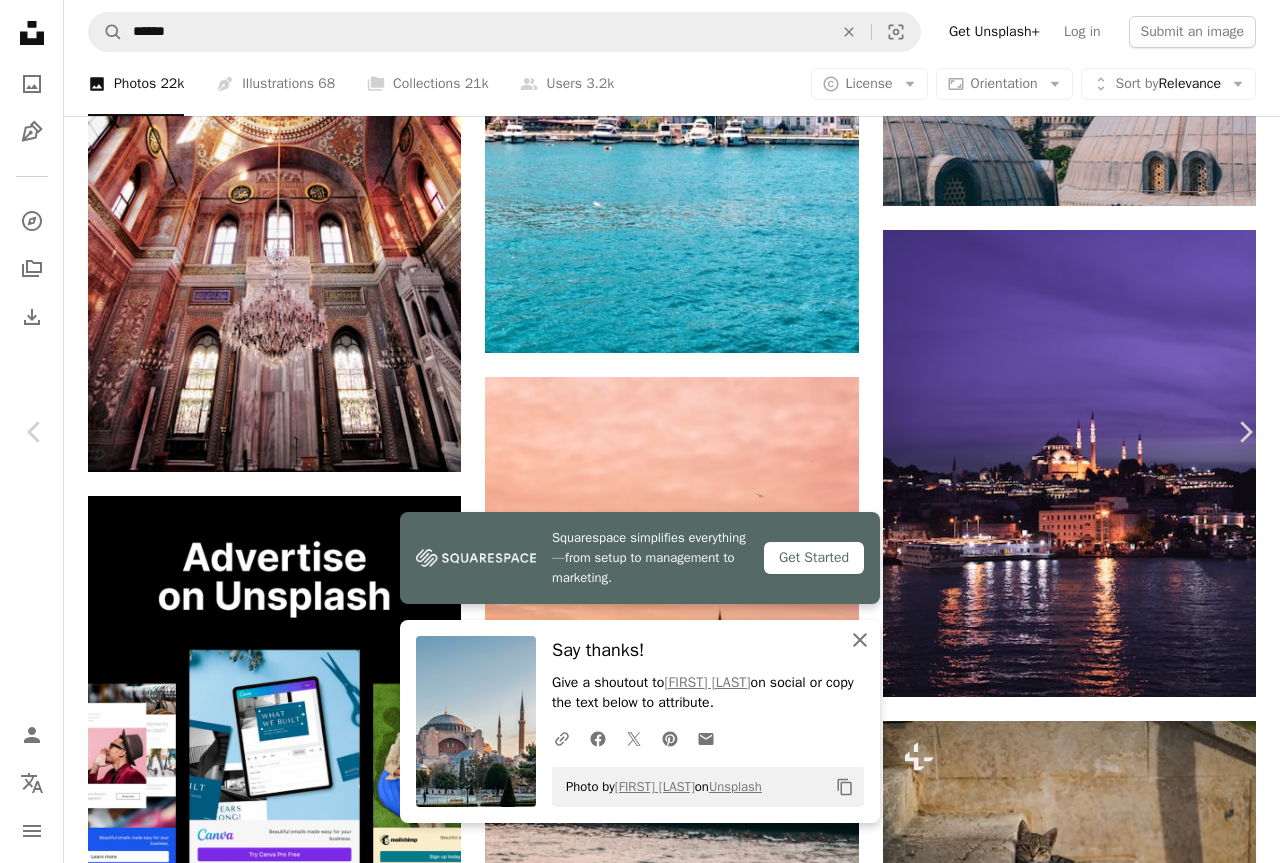 click on "An X shape" 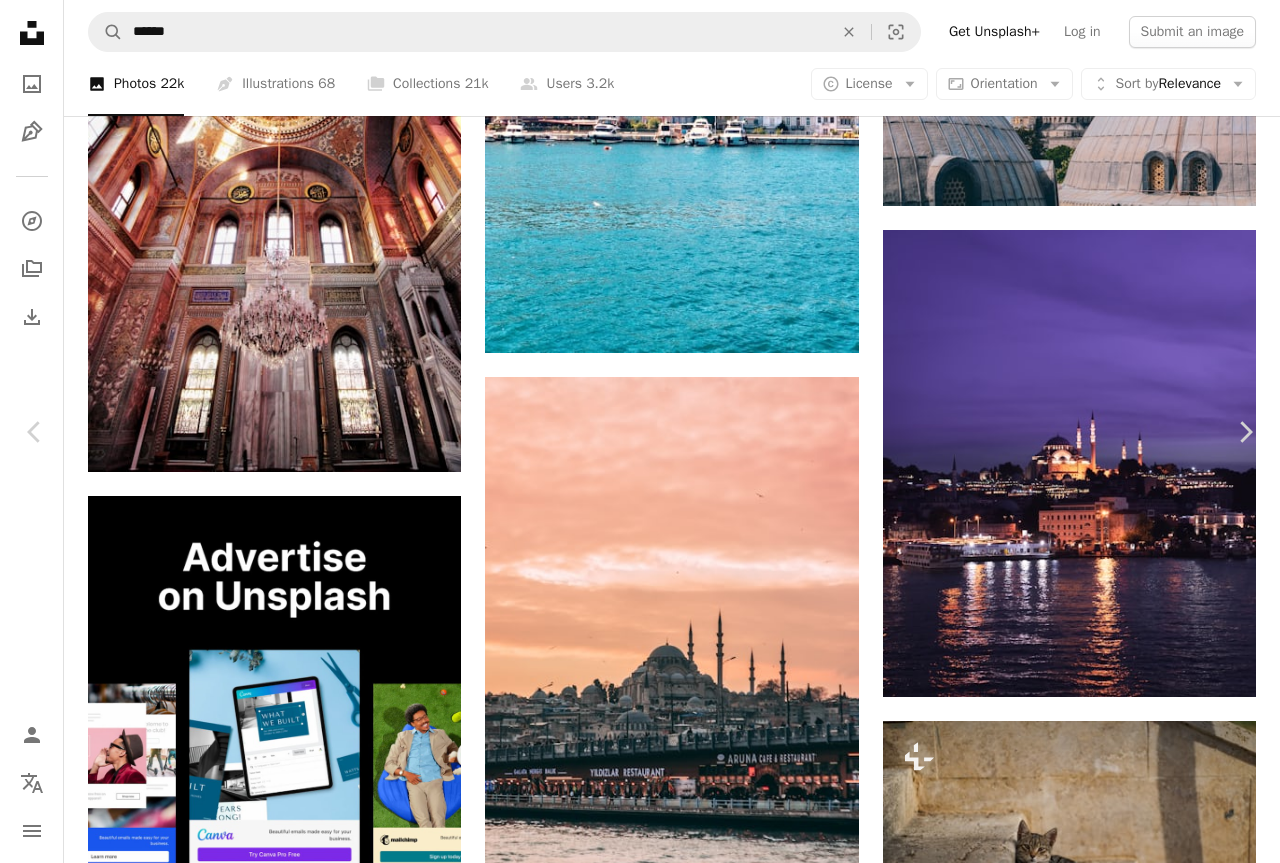 scroll, scrollTop: 7580, scrollLeft: 0, axis: vertical 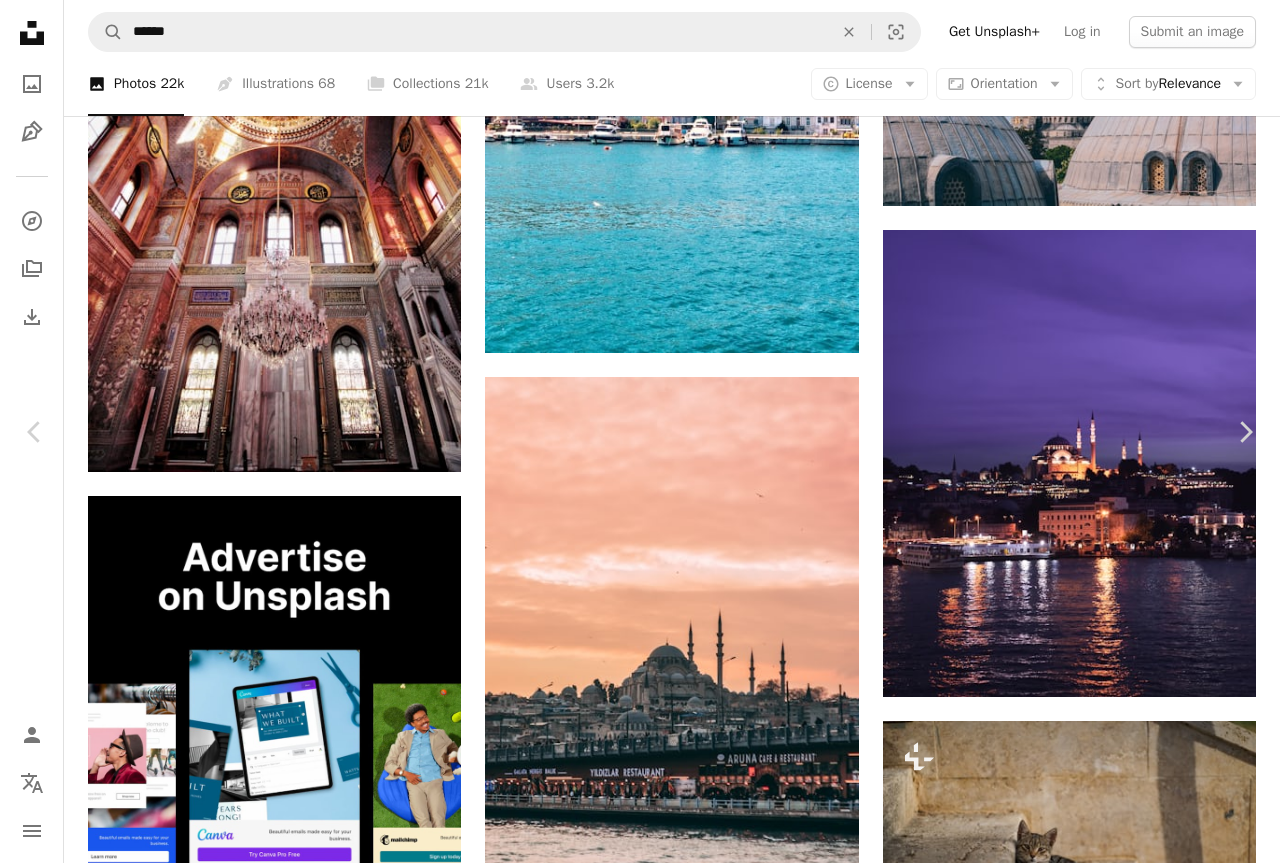 click on "Chevron down" 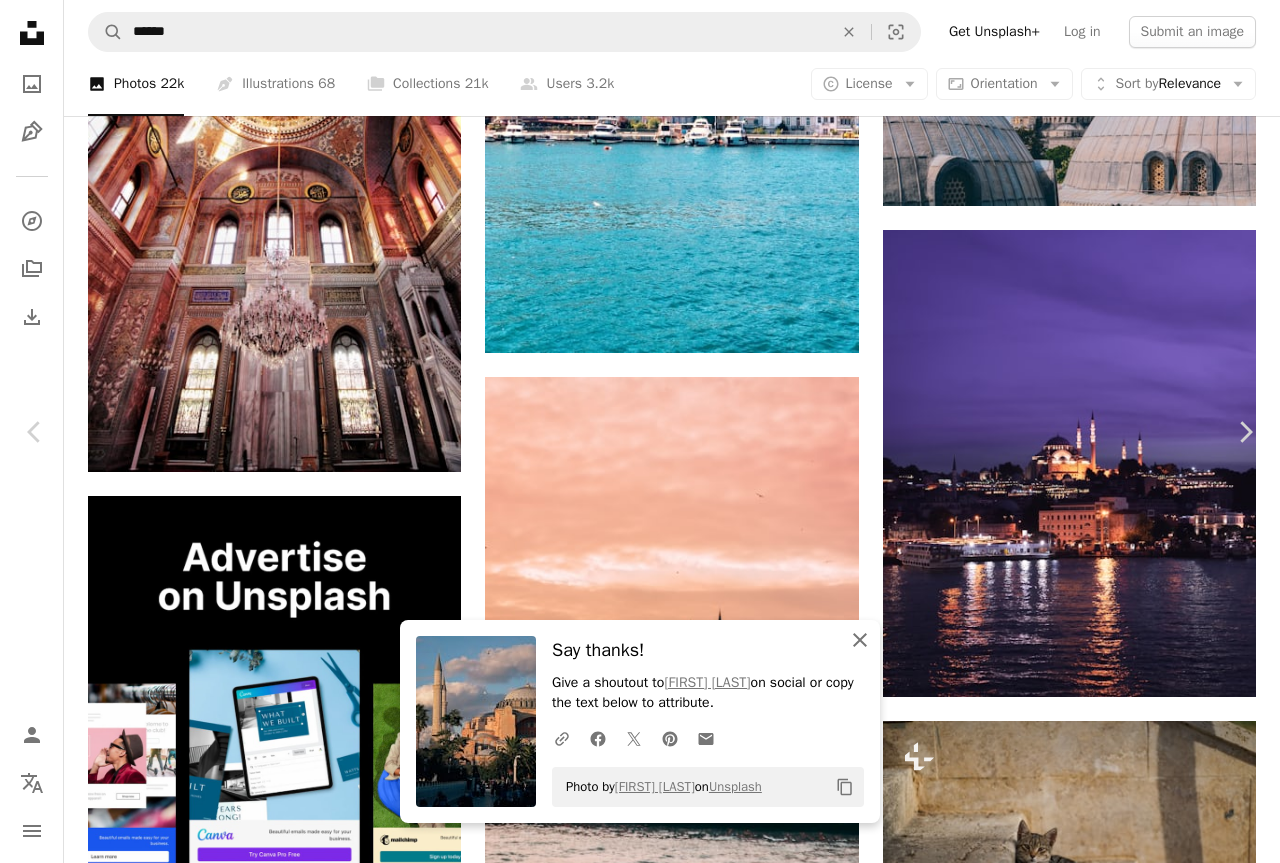 click on "An X shape" 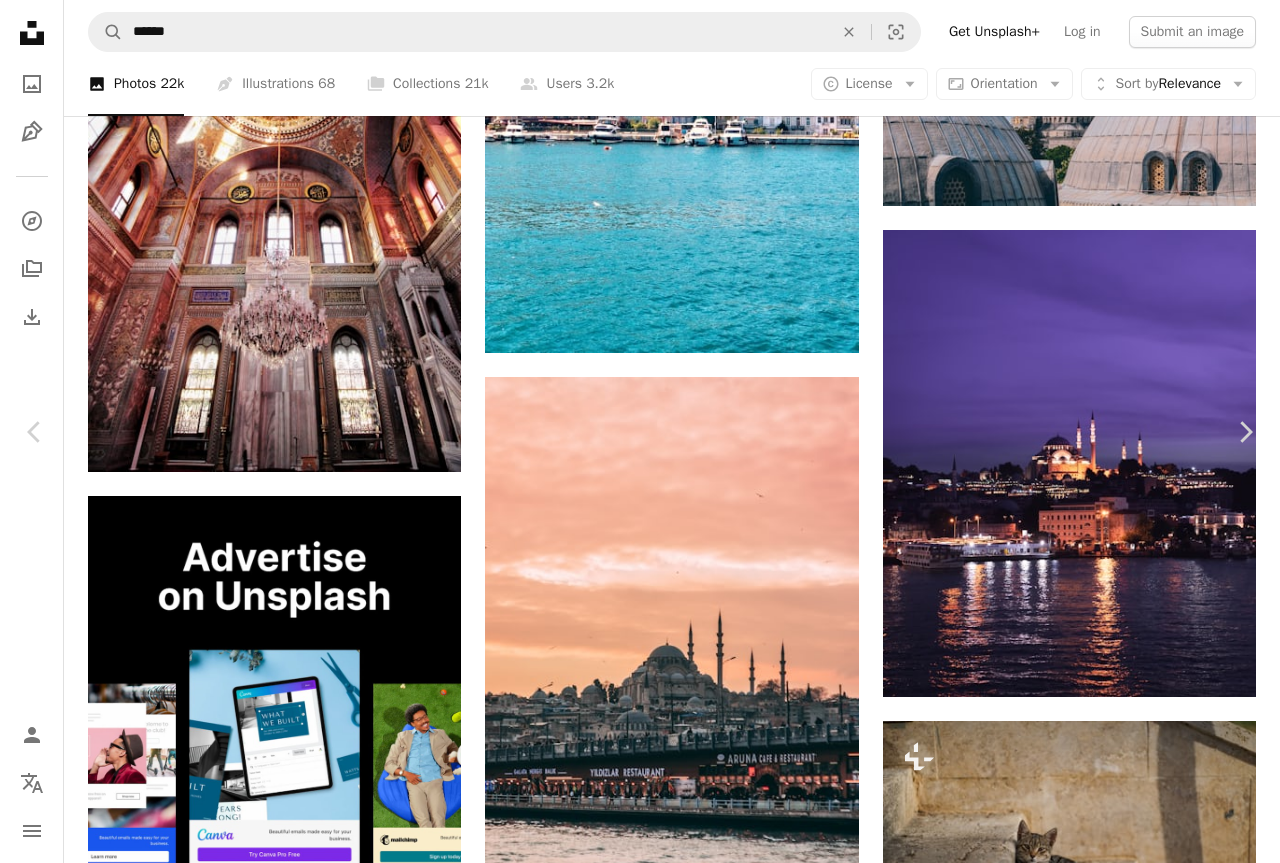 click on "Chevron down" at bounding box center (1154, 7933) 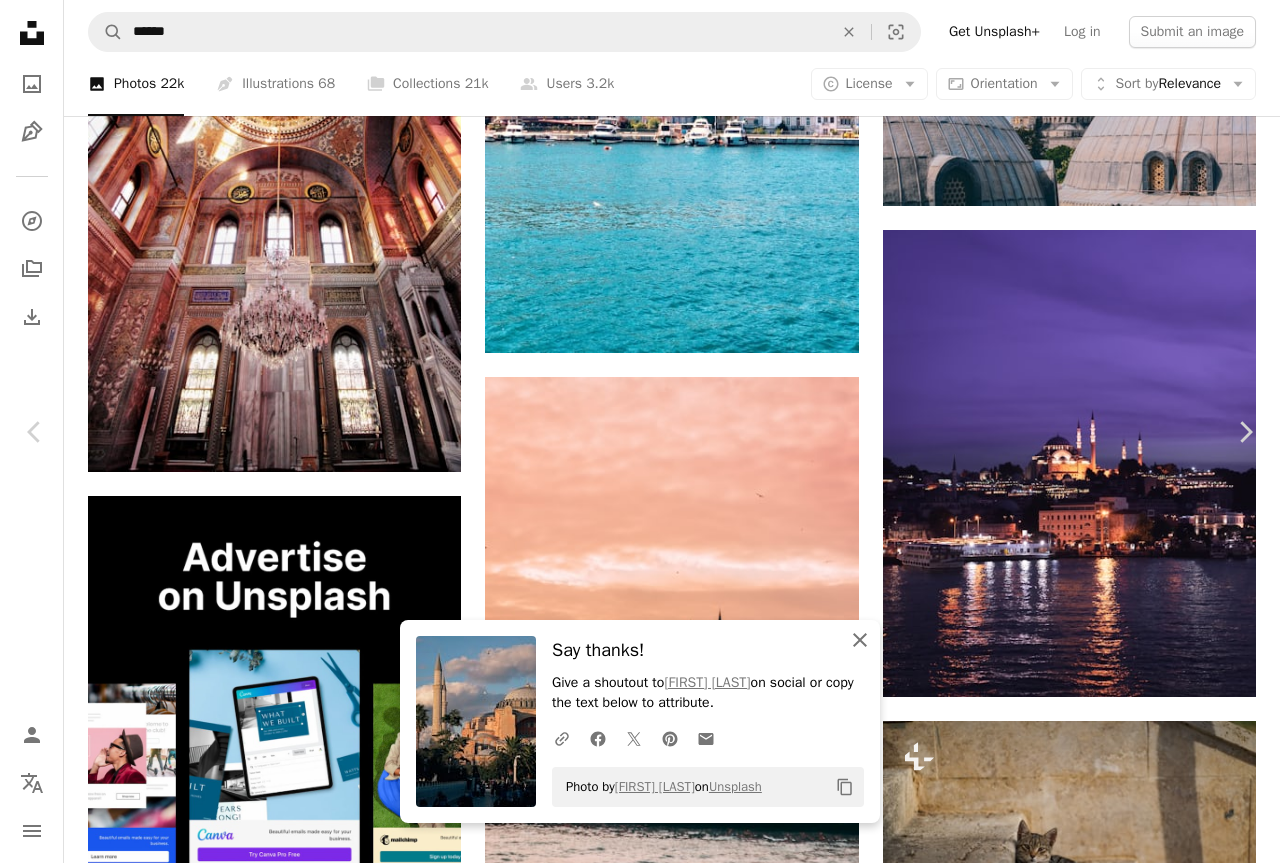 click on "An X shape" 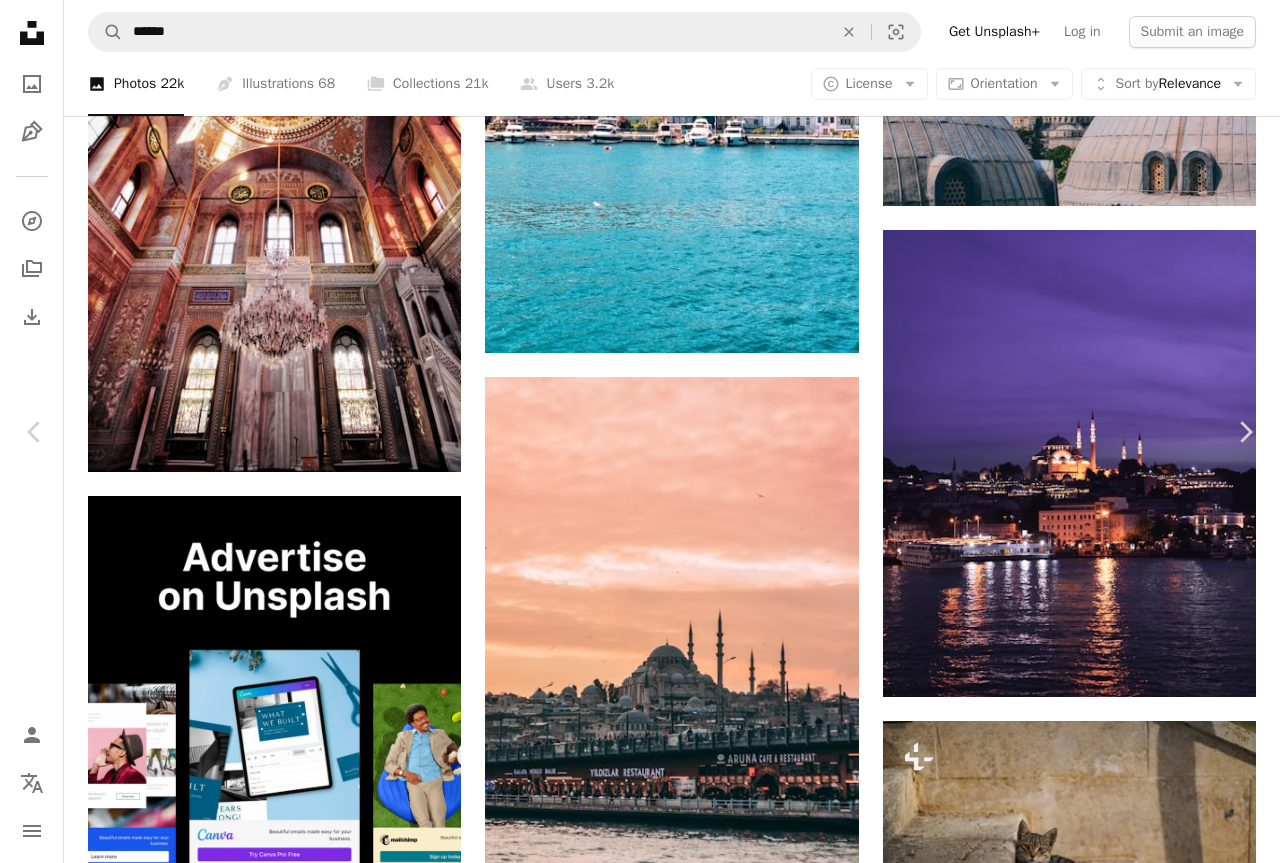 click on "An X shape" at bounding box center (20, 20) 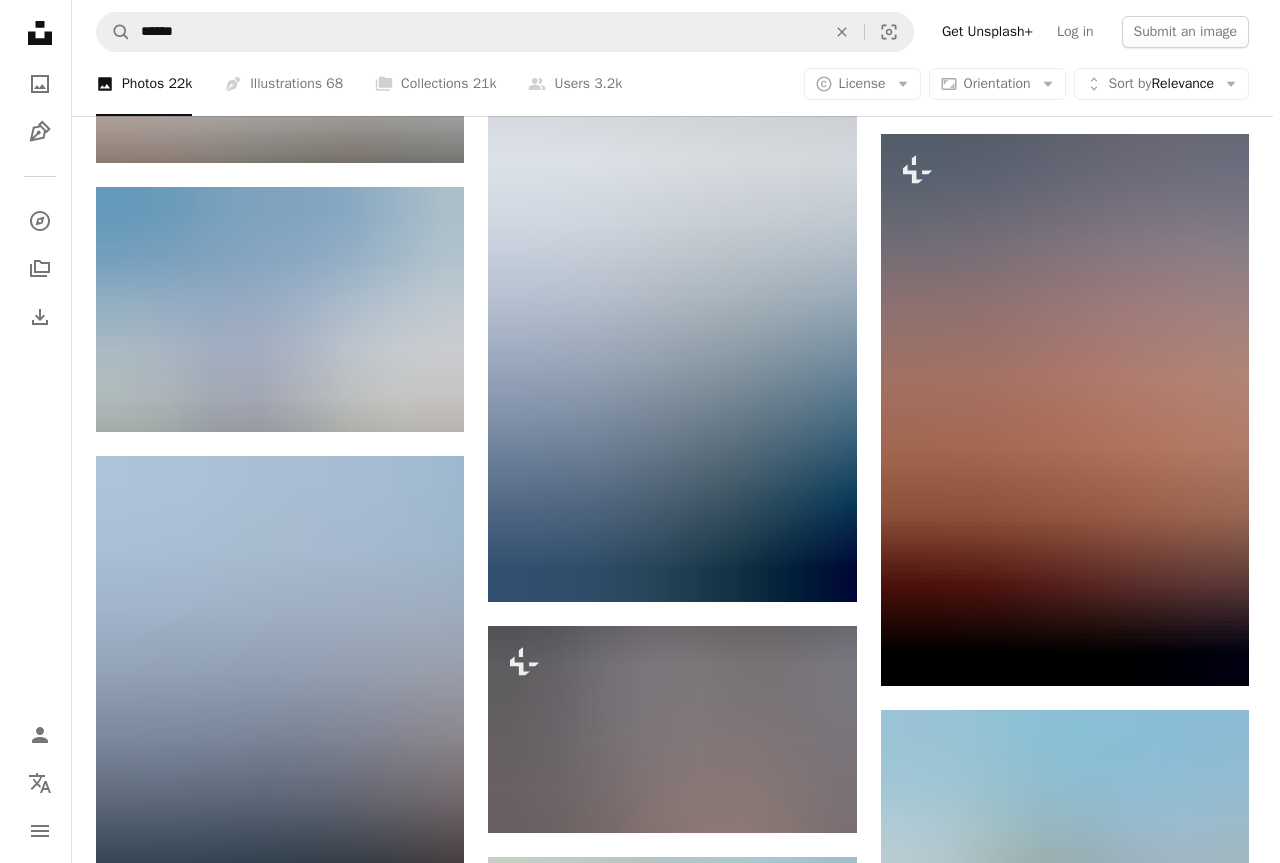 scroll, scrollTop: 5000, scrollLeft: 0, axis: vertical 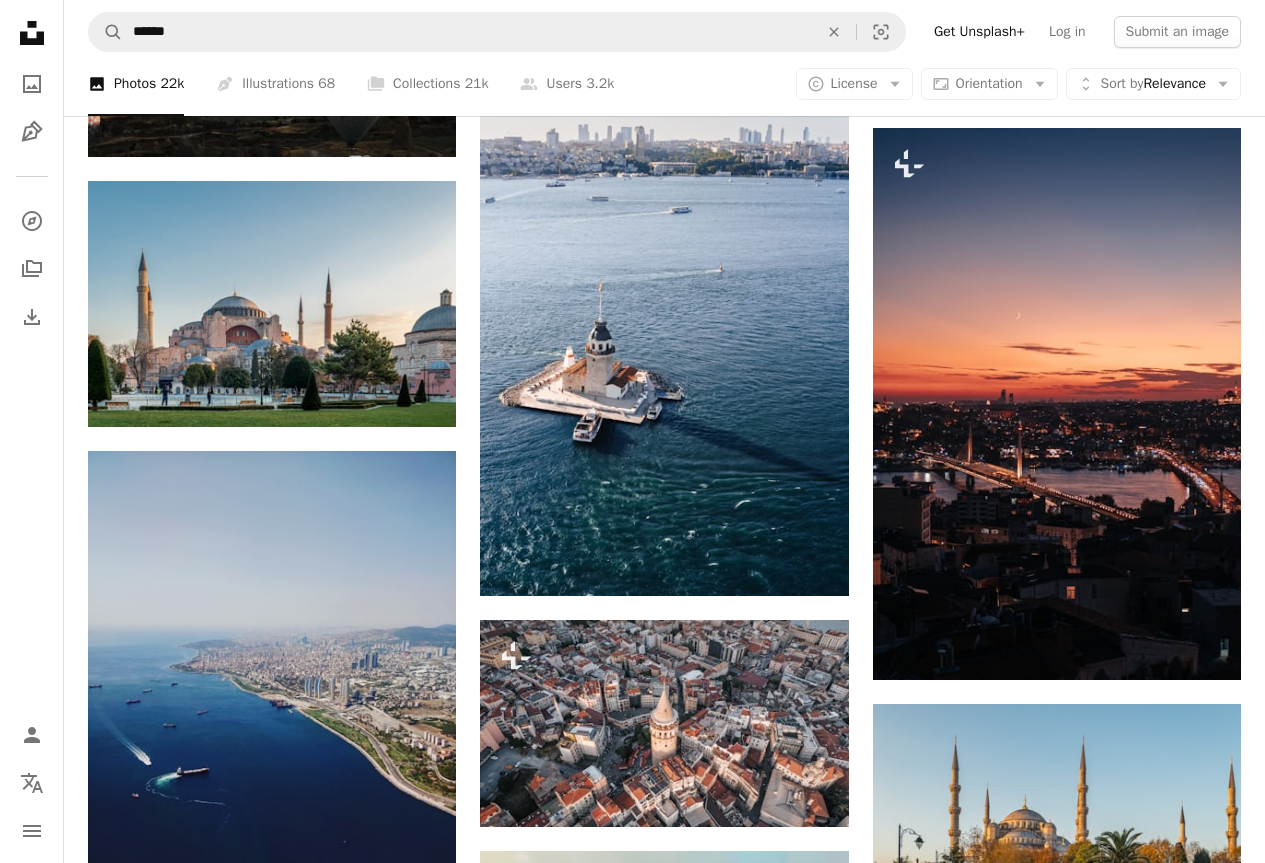 click at bounding box center (272, 1242) 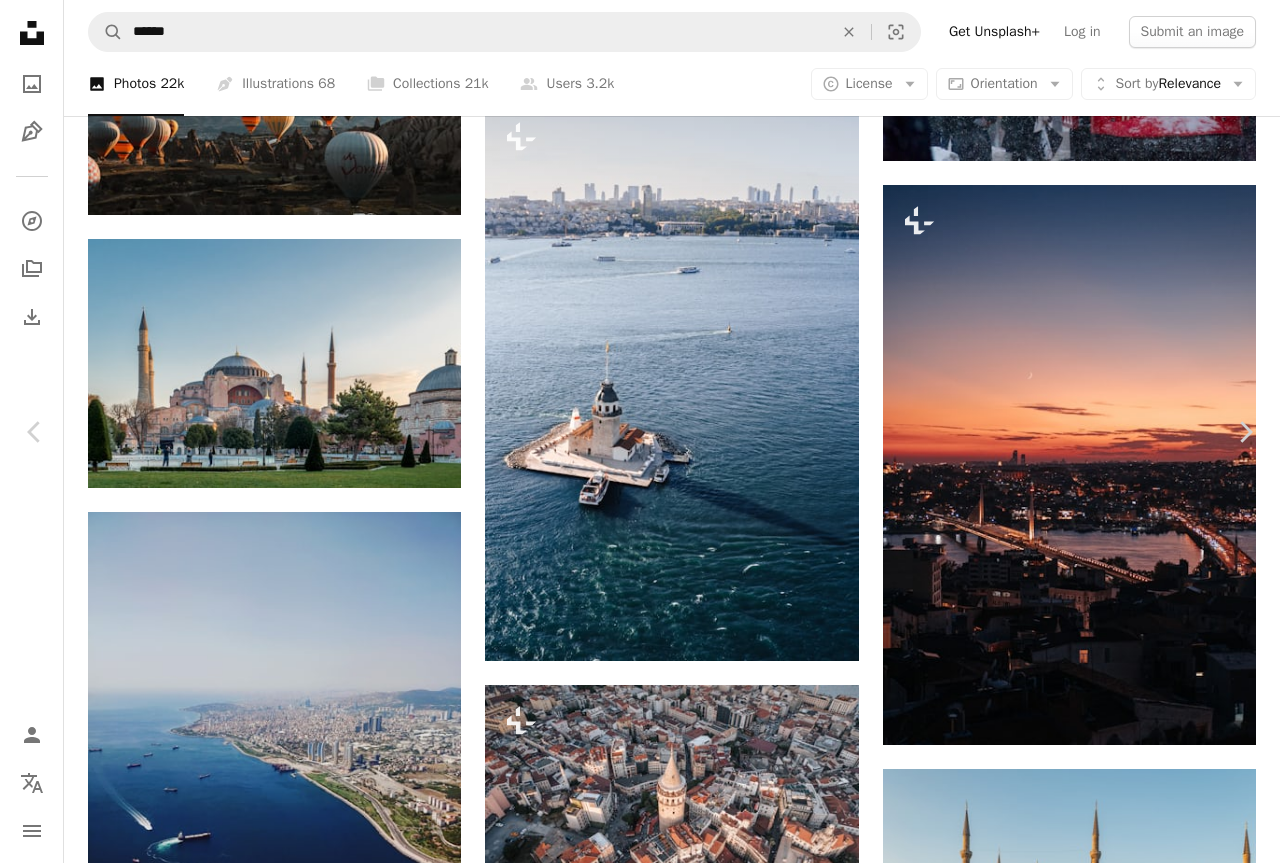 click on "Chevron down" 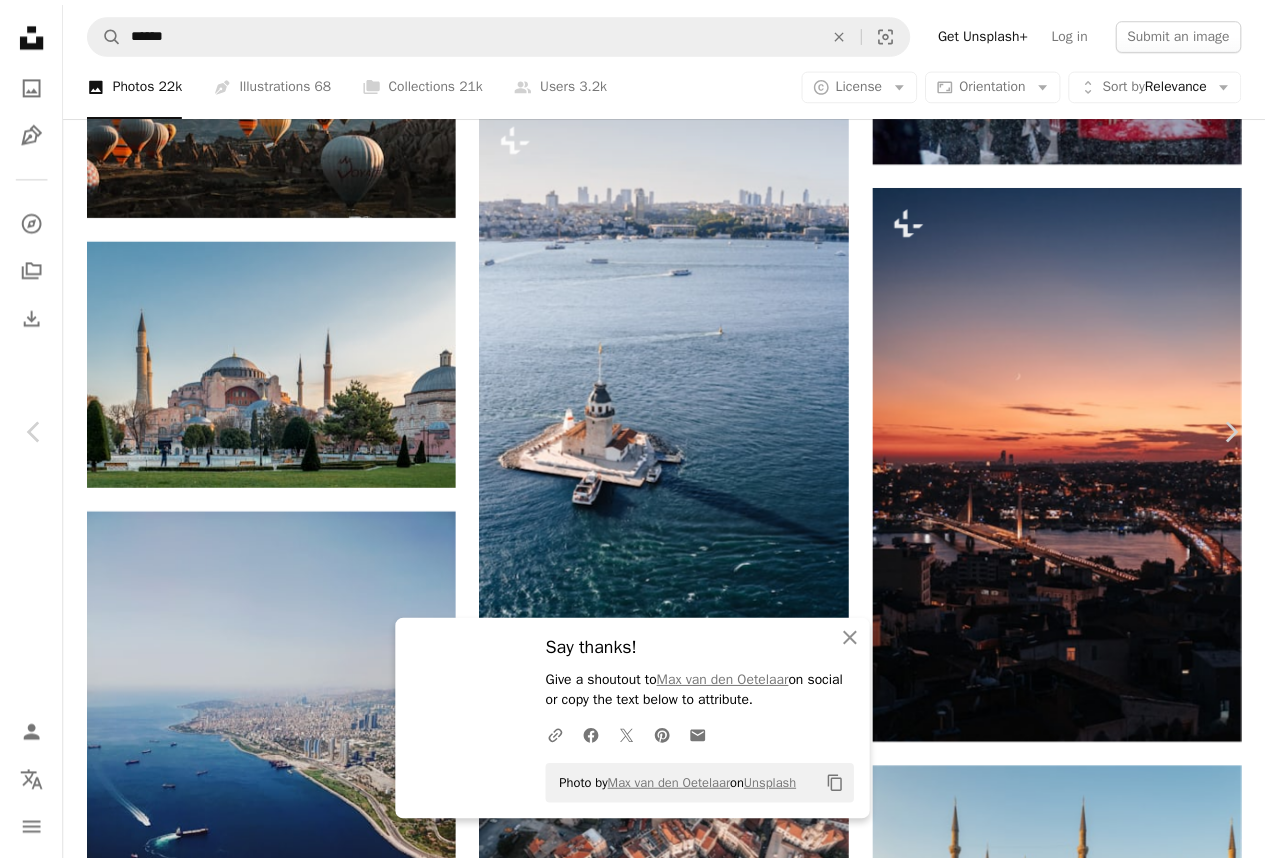 scroll, scrollTop: 172, scrollLeft: 0, axis: vertical 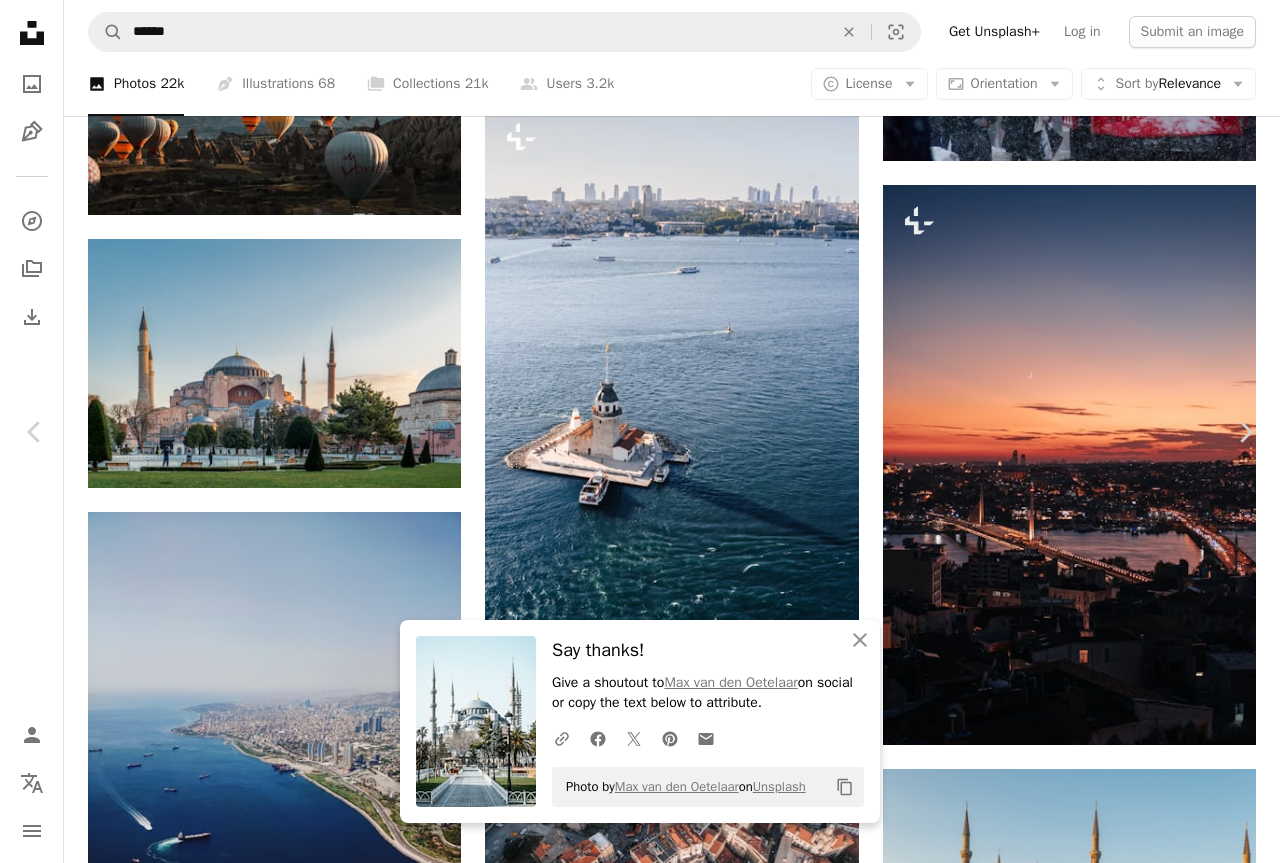 click on "An X shape" at bounding box center [20, 20] 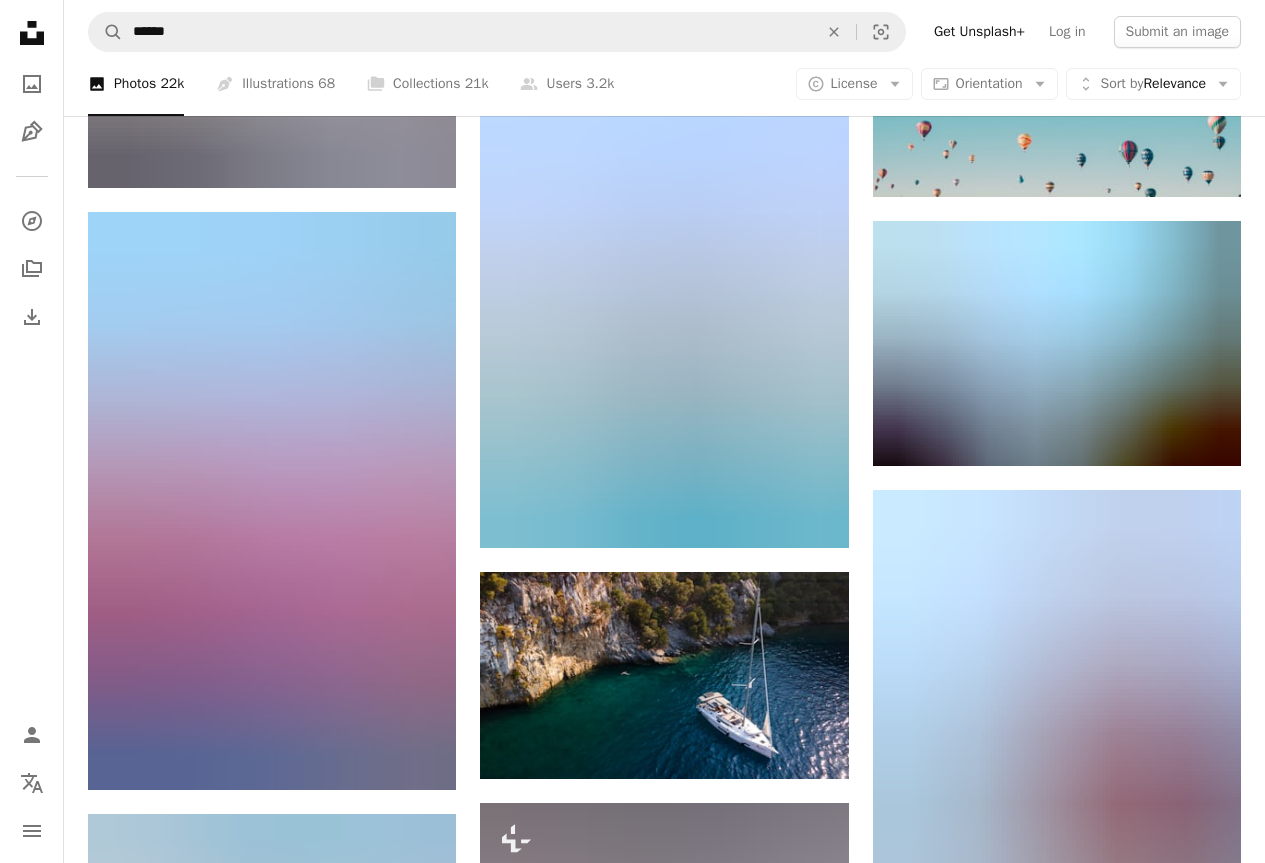 scroll, scrollTop: 6333, scrollLeft: 0, axis: vertical 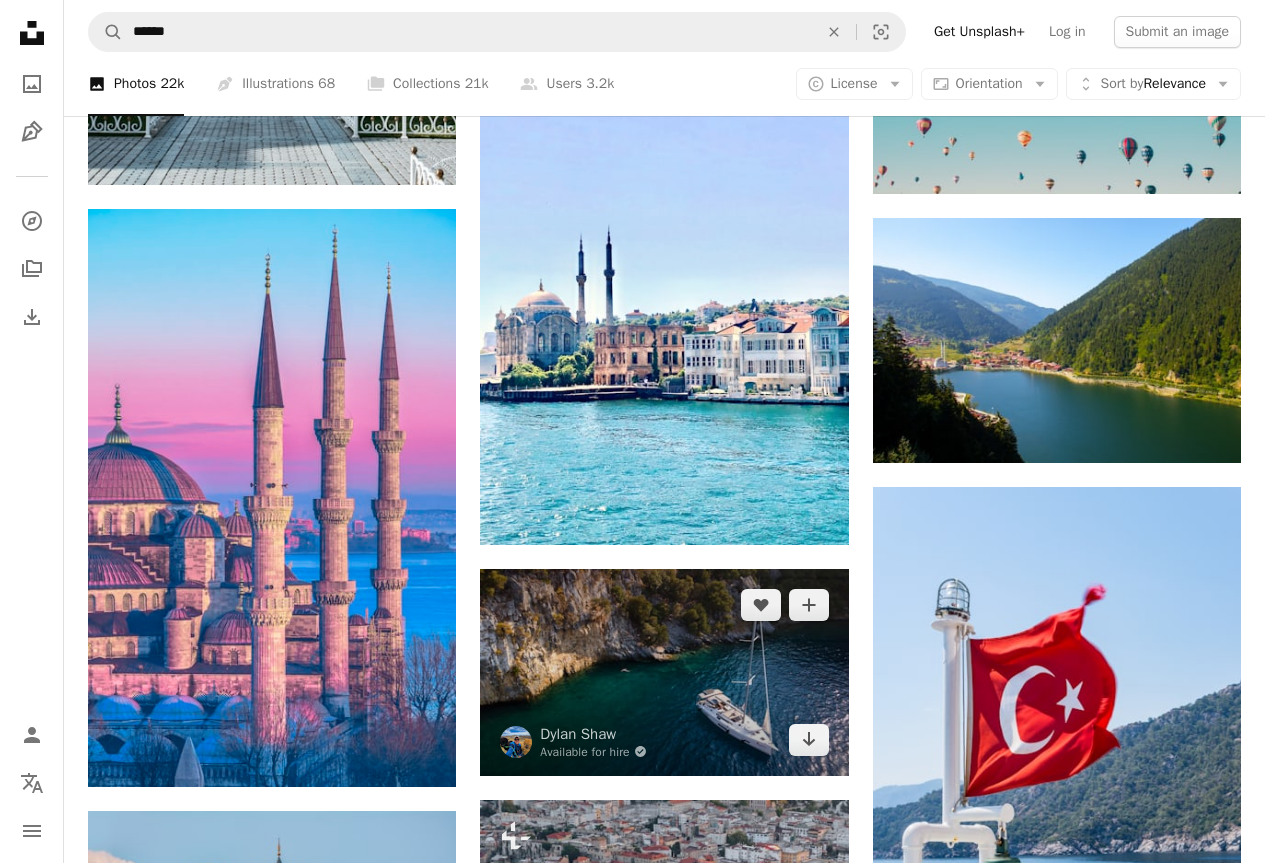click at bounding box center [664, 672] 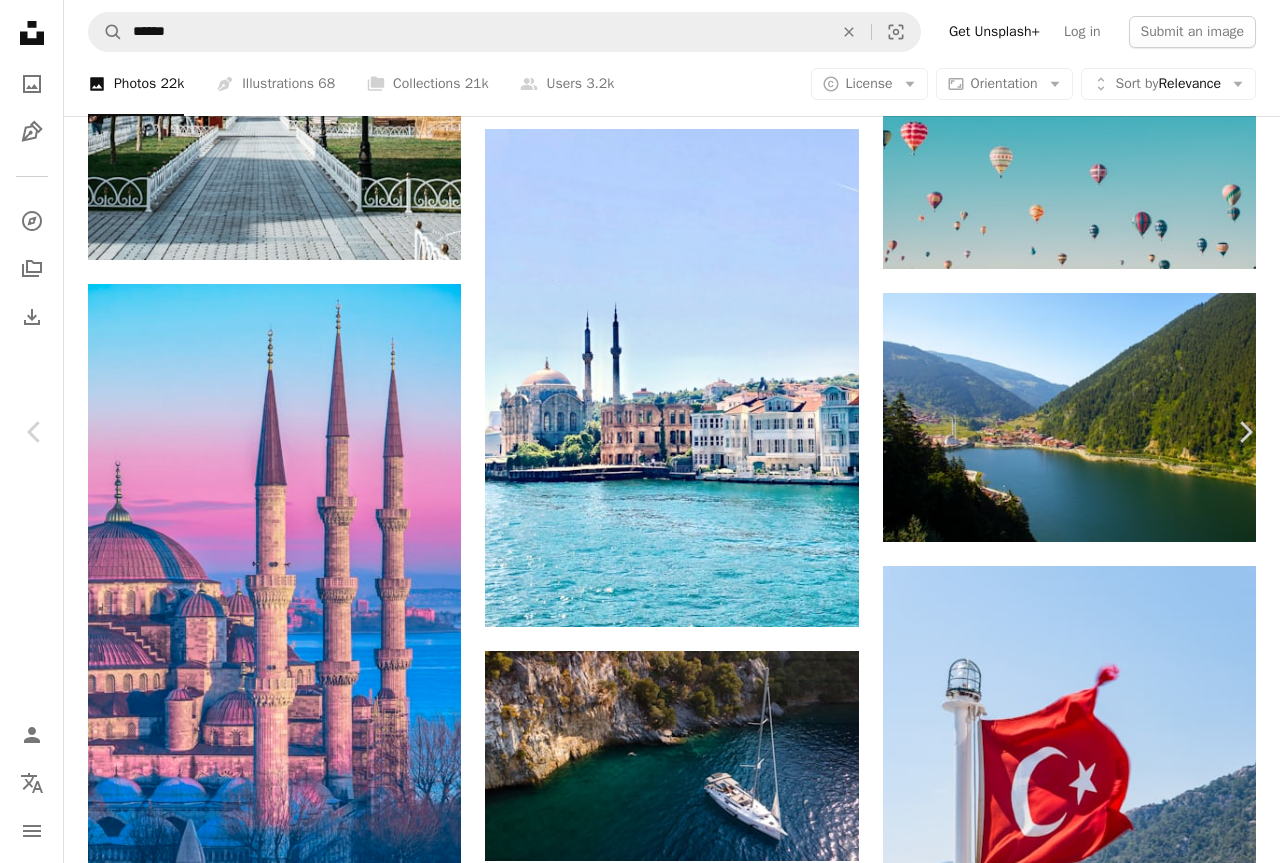 click on "Chevron down" 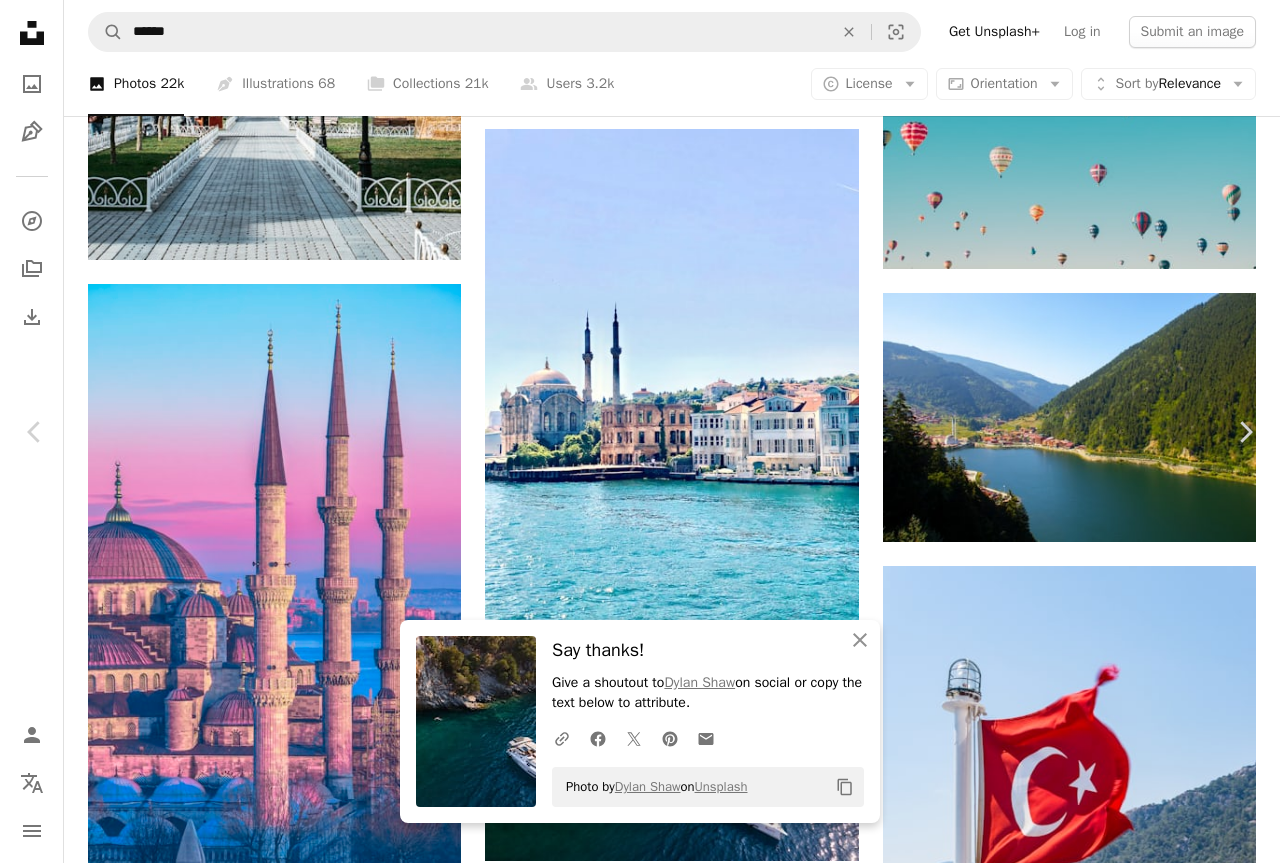 click on "An X shape" at bounding box center [20, 20] 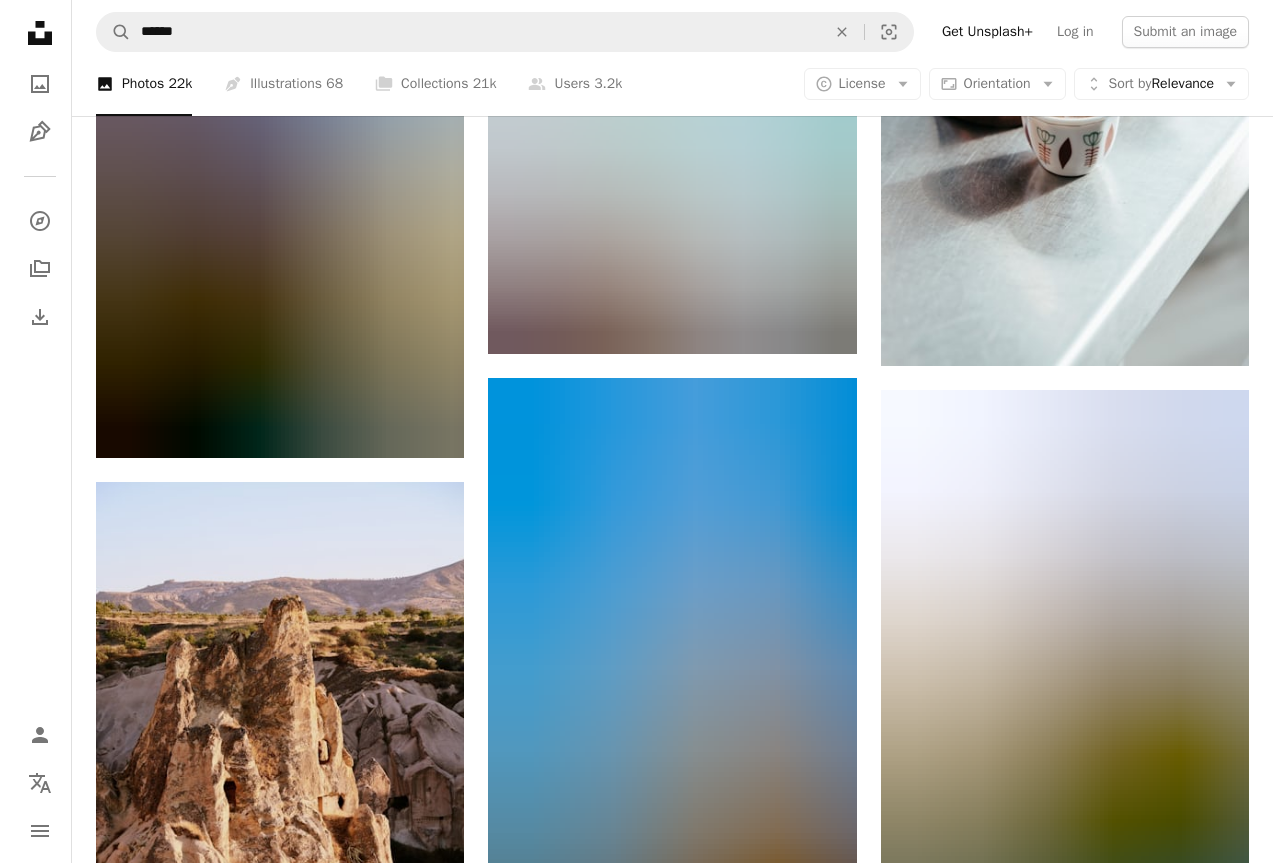 scroll, scrollTop: 10500, scrollLeft: 0, axis: vertical 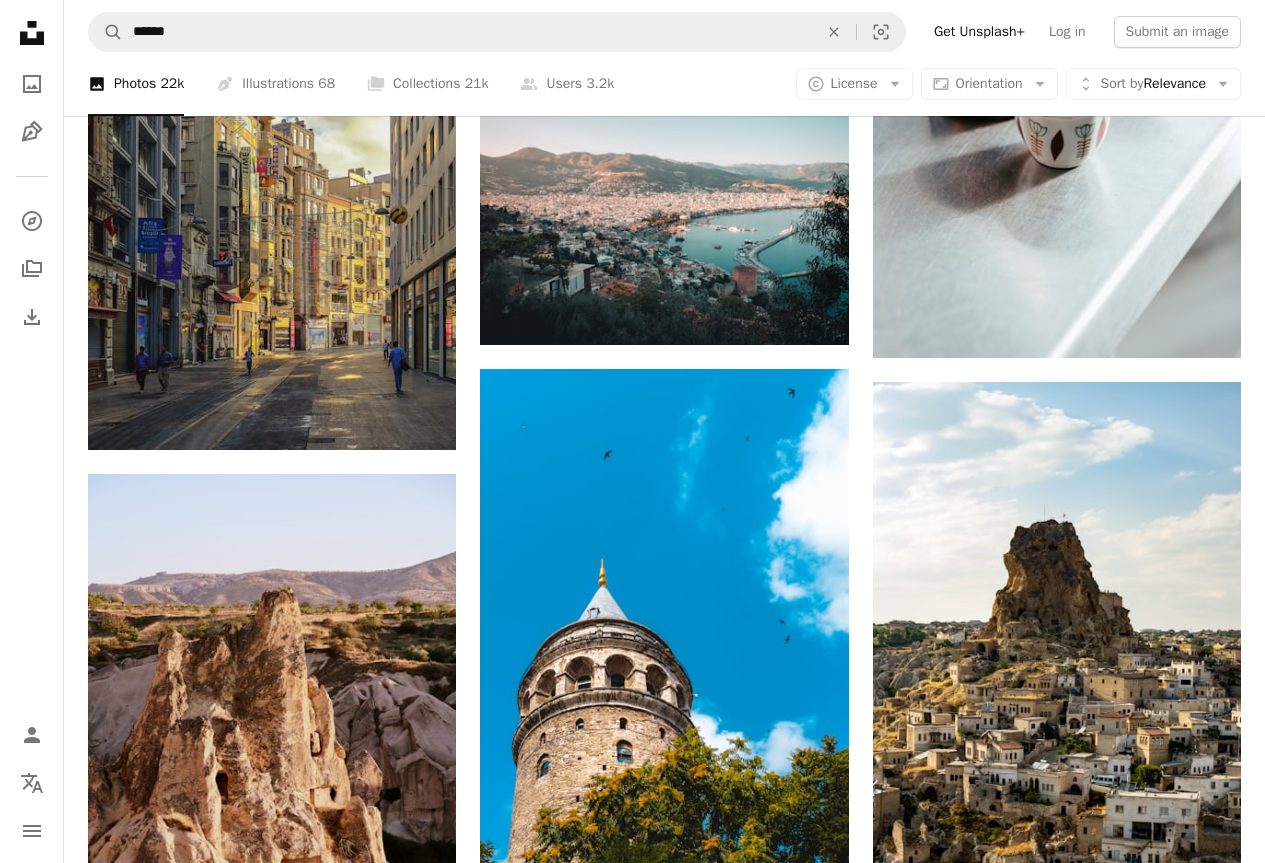click at bounding box center [1057, 1750] 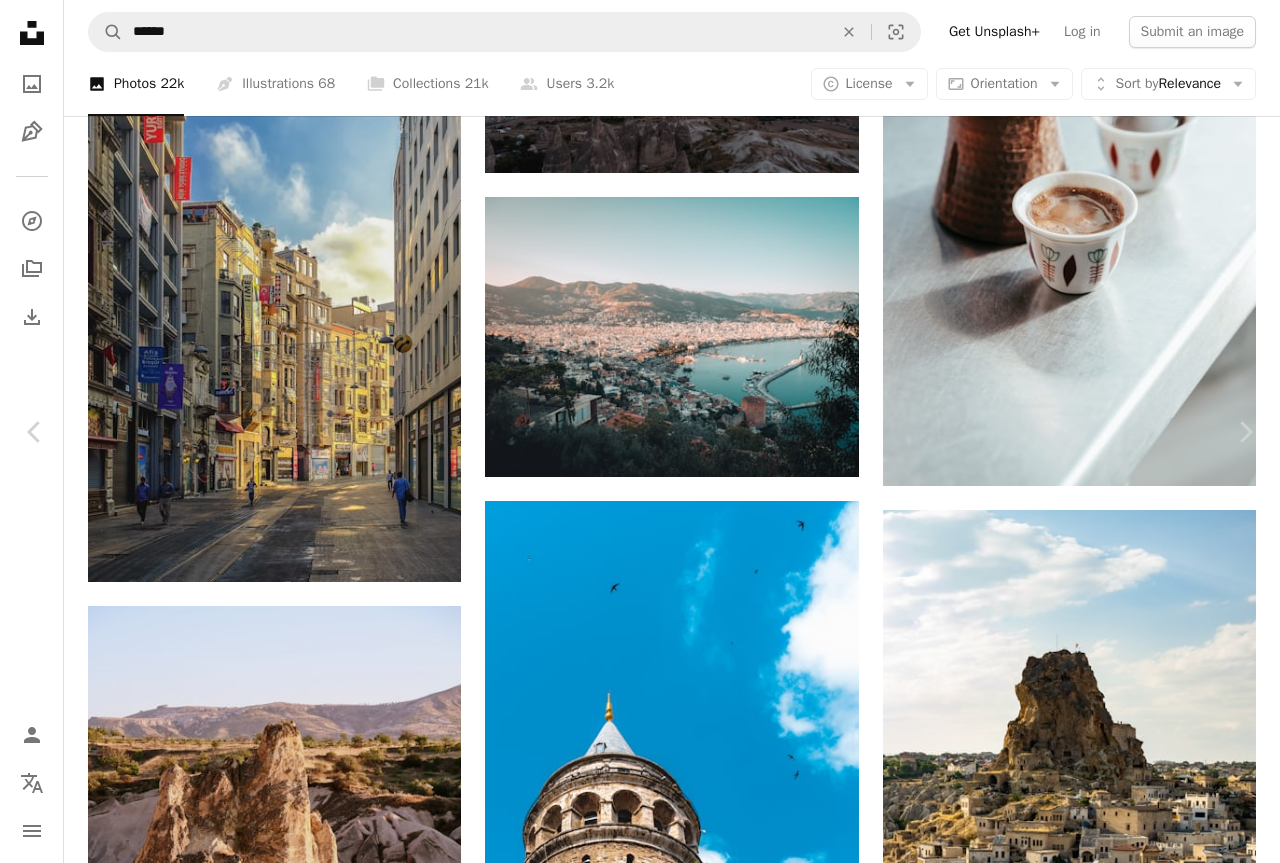 click 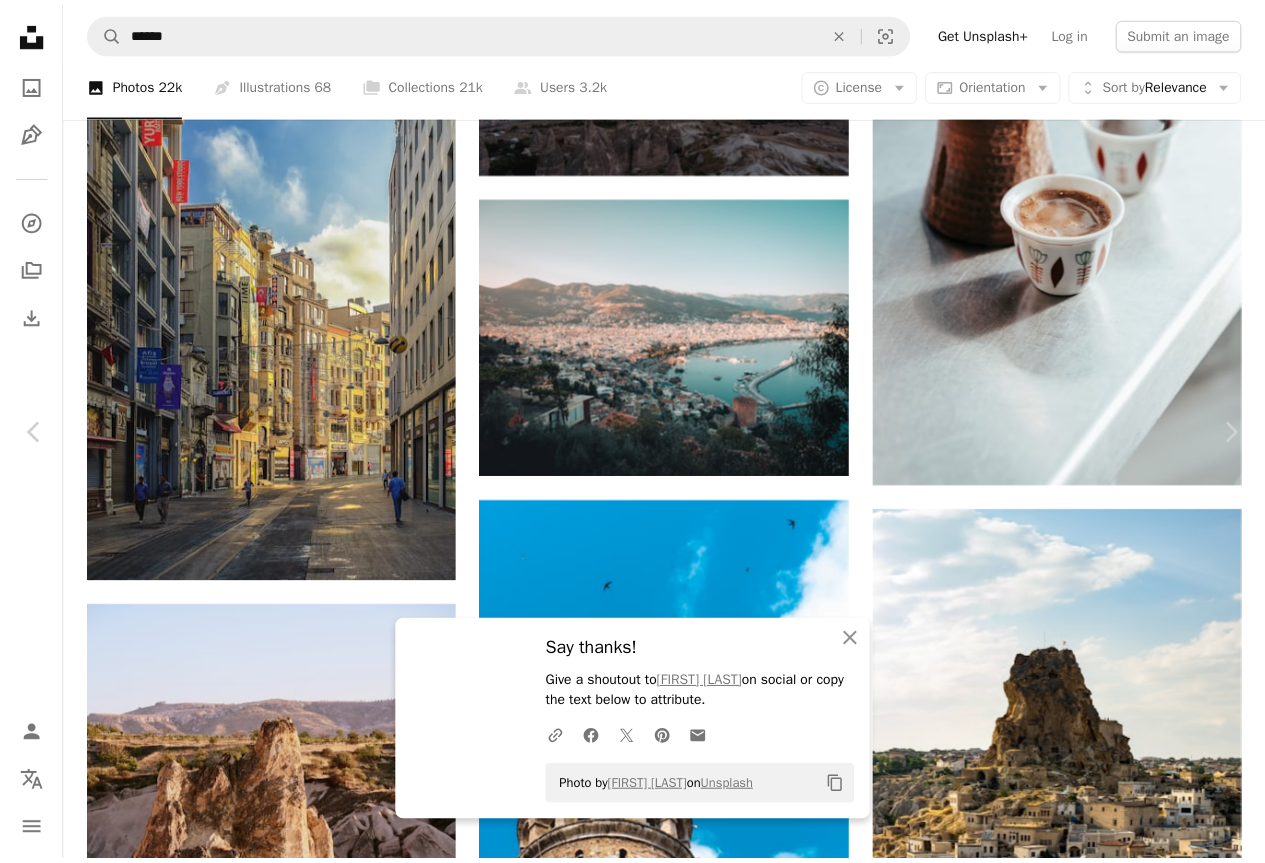 scroll, scrollTop: 214, scrollLeft: 0, axis: vertical 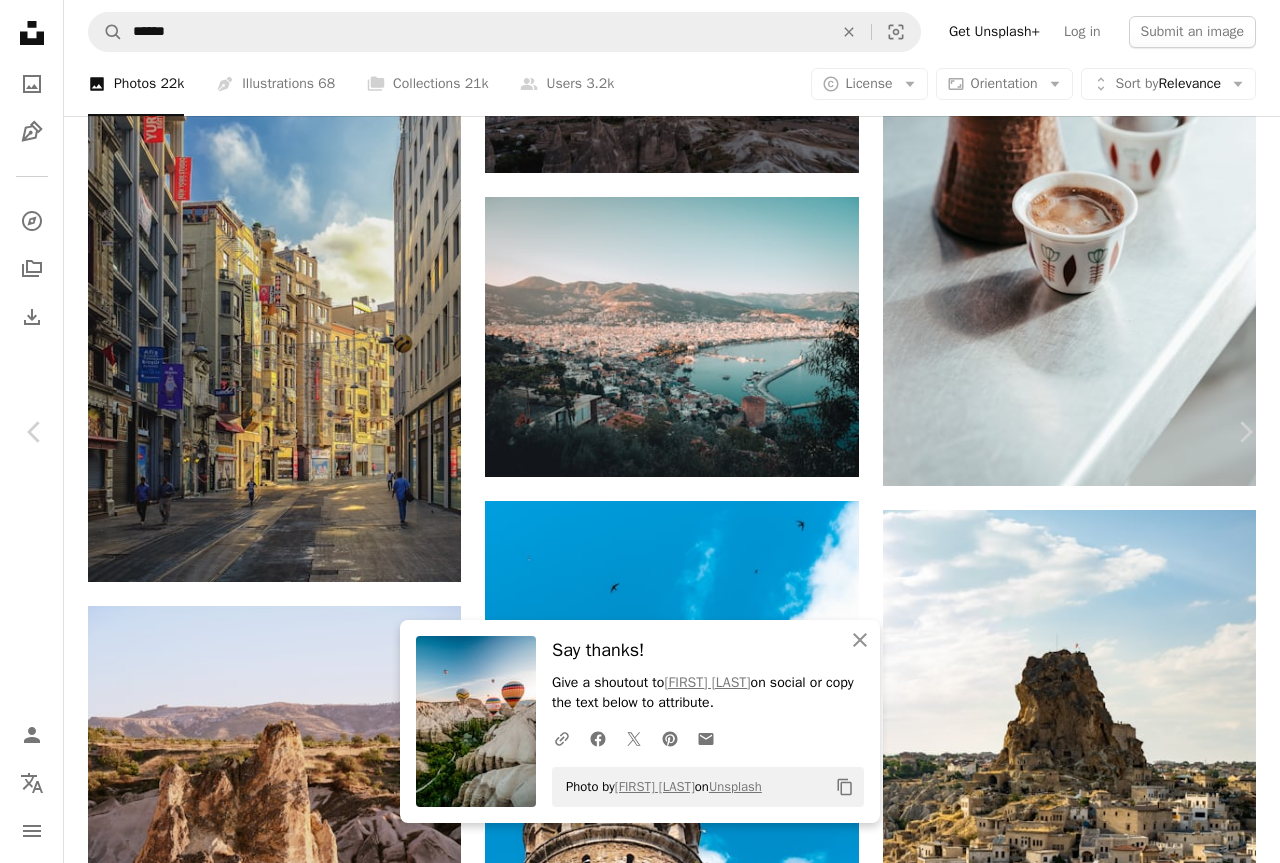 click on "An X shape" at bounding box center (20, 20) 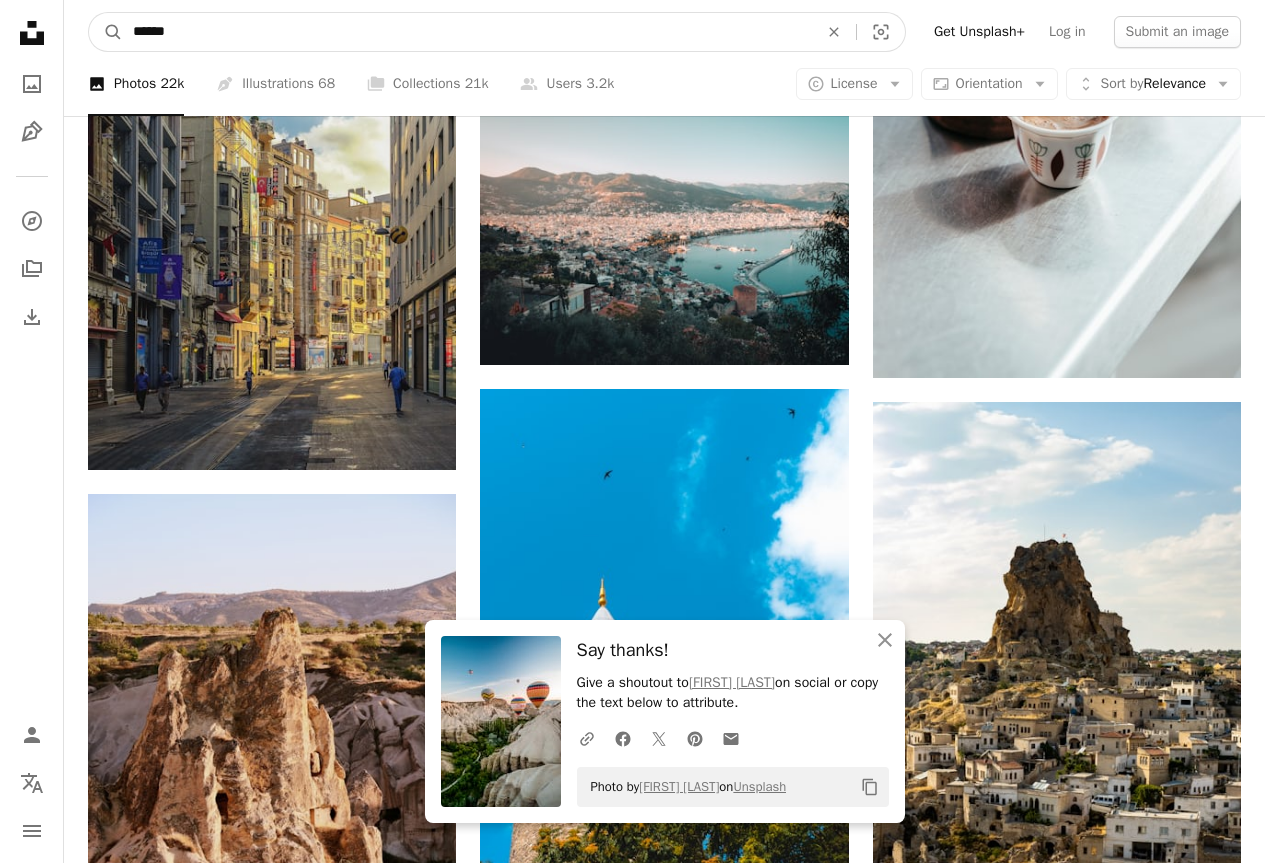 drag, startPoint x: 211, startPoint y: 40, endPoint x: 49, endPoint y: 17, distance: 163.62457 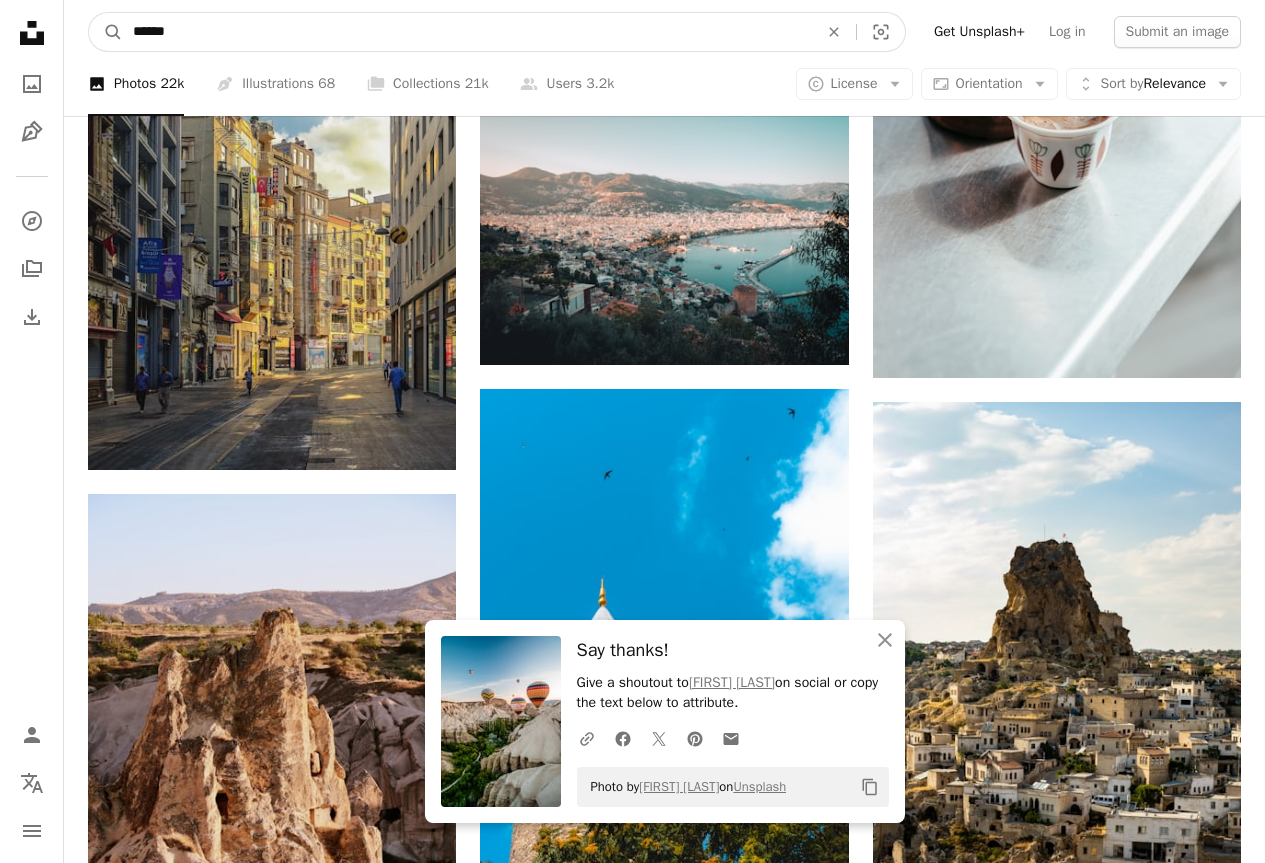 click on "Unsplash logo Unsplash Home A photo Pen Tool A compass A stack of folders Download Person Localization icon navigation menu A magnifying glass ****** An X shape Visual search Get Unsplash+ Log in Submit an image Browse premium images on iStock  |  20% off at iStock  ↗ Browse premium images on iStock 20% off at iStock  ↗ View more  ↗ View more on iStock  ↗ A photo Photos   22k Pen Tool Illustrations   68 A stack of folders Collections   21k A group of people Users  3.2k A copyright icon © License Arrow down Aspect ratio Orientation Arrow down Unfold Sort by  Relevance Arrow down Filters Filters [COUNTRY] Chevron right [CITY] [COUNTRY] bird thanksgiving turkey food turkey flag turkey dinner [CITY] thanksgiving thanksgiving turkey turkey beach [CITY] Plus sign for Unsplash+ A heart A plus sign Getty Images For  Unsplash+ A lock   Download A heart A plus sign [FIRST] [LAST] Available for hire A checkmark inside of a circle Arrow pointing down A heart A plus sign [FIRST] [LAST]" at bounding box center [632, -2113] 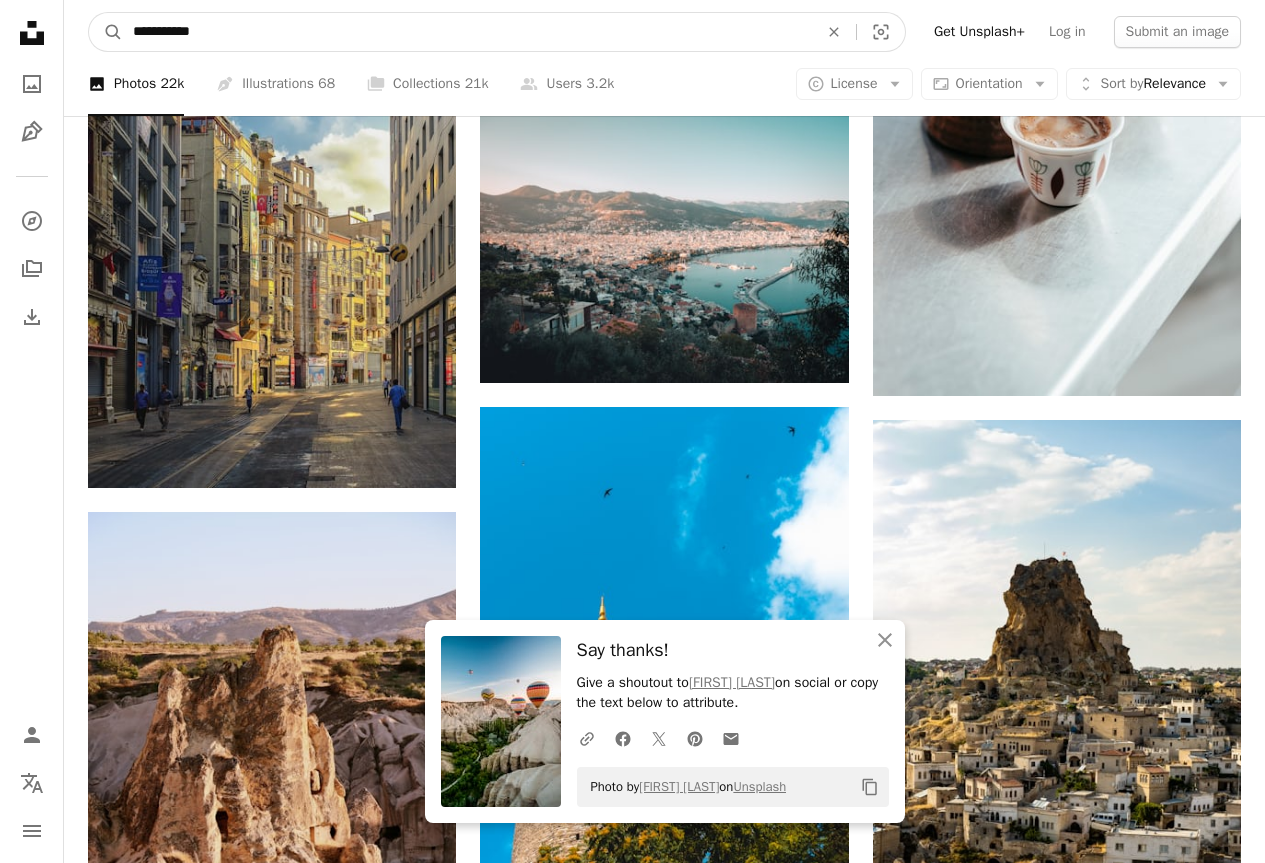 type on "**********" 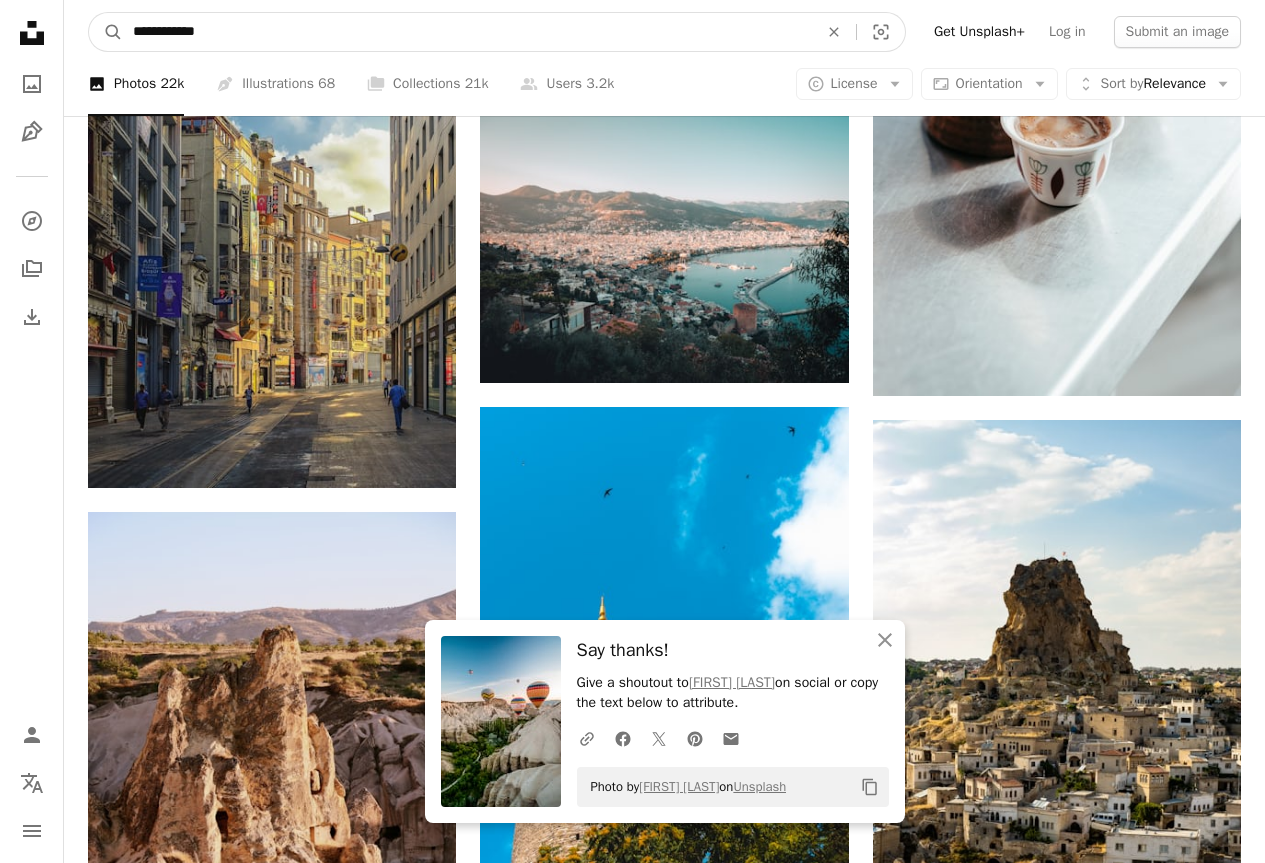 click on "A magnifying glass" at bounding box center [106, 32] 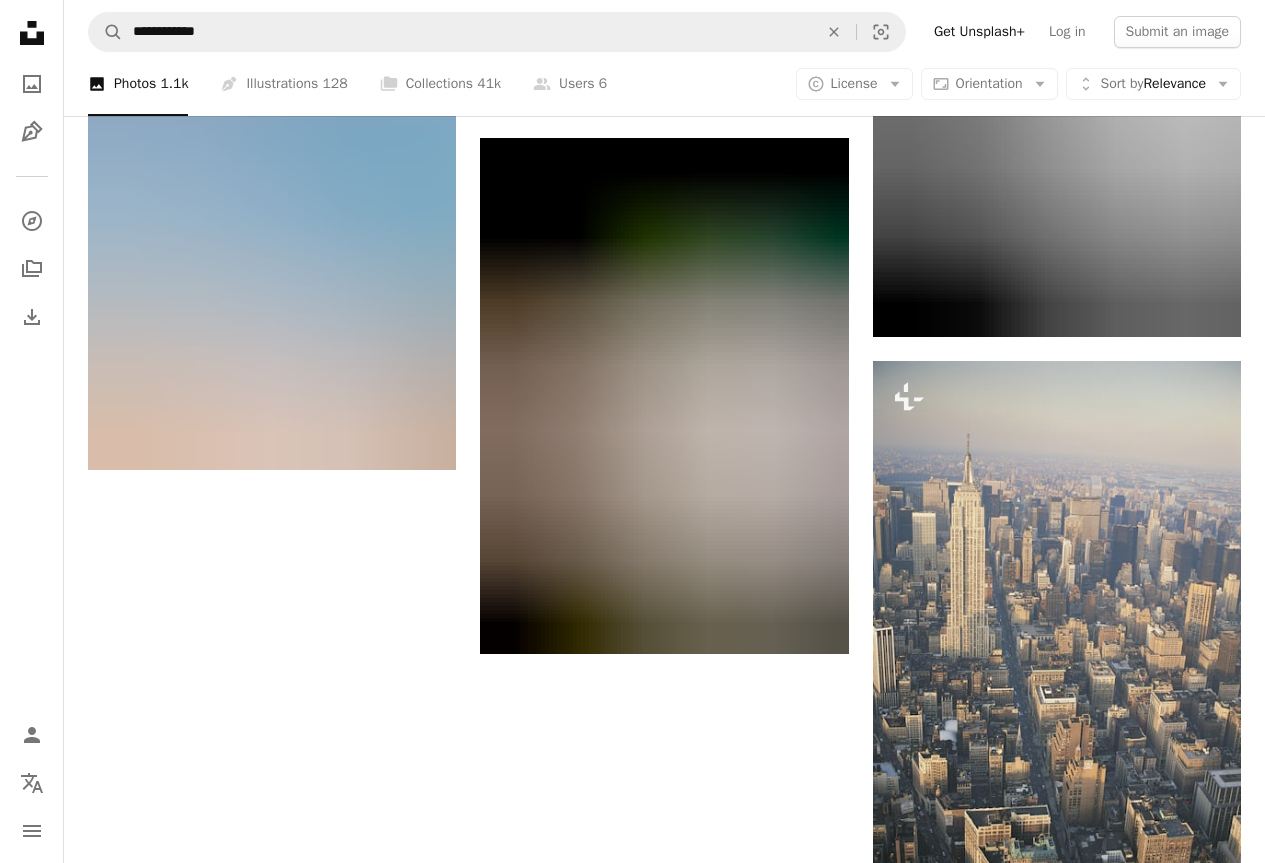 scroll, scrollTop: 2946, scrollLeft: 0, axis: vertical 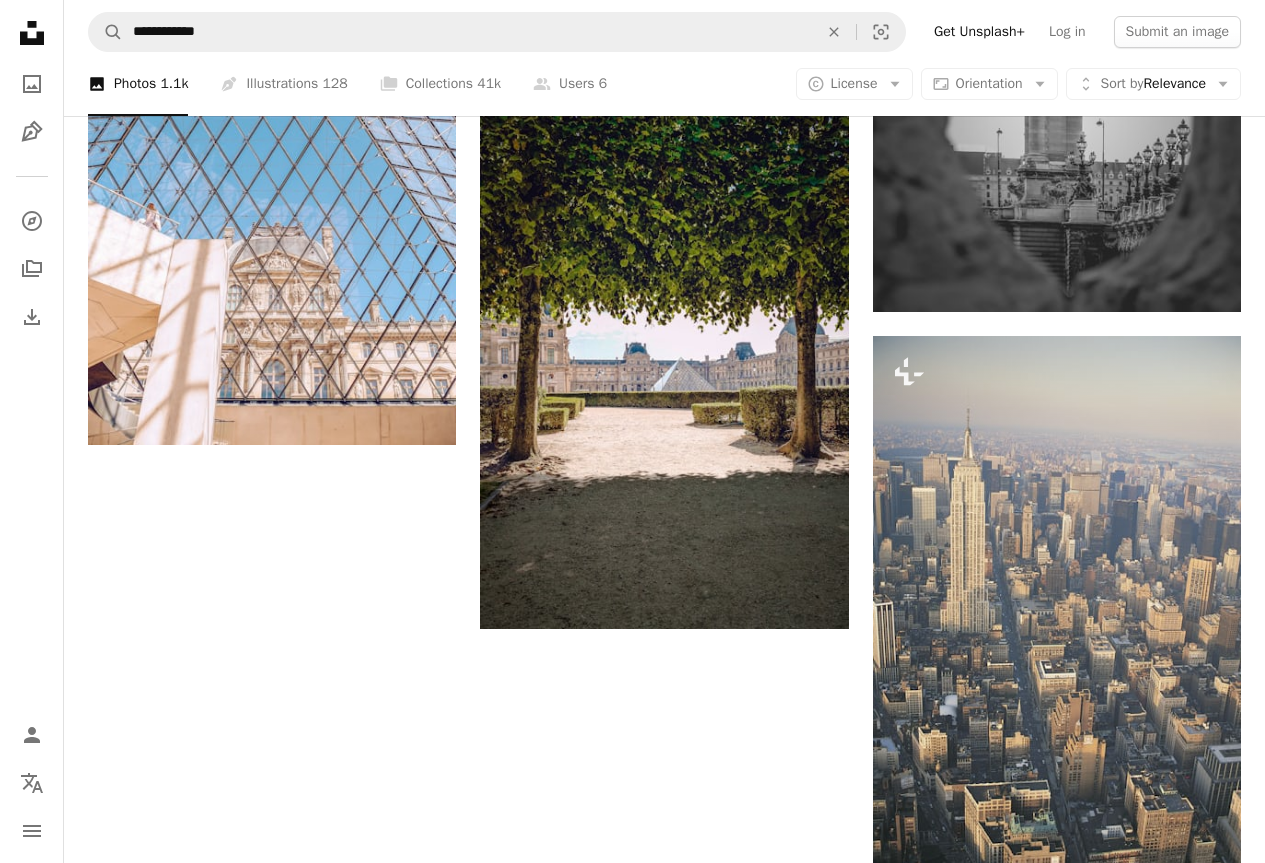 click on "Load more" at bounding box center [664, 1223] 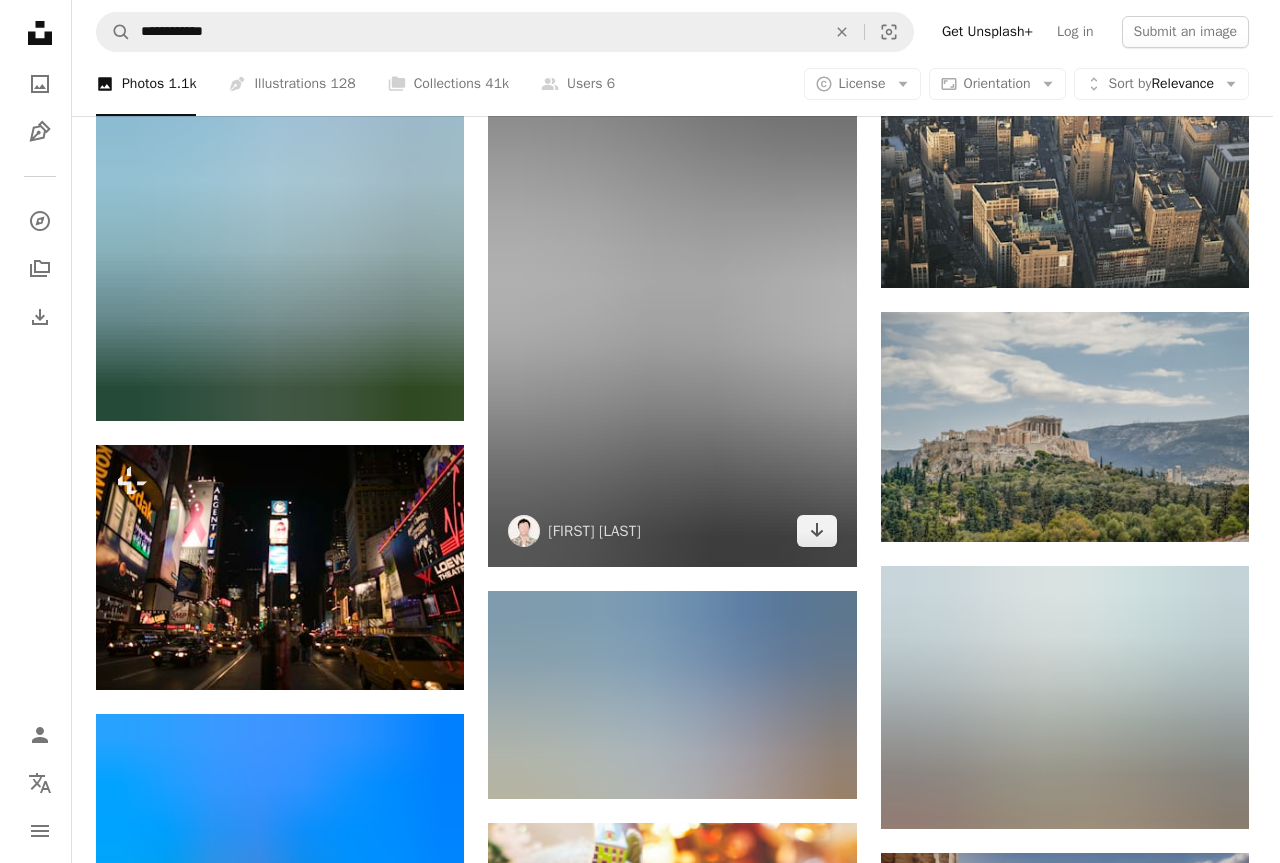 scroll, scrollTop: 3579, scrollLeft: 0, axis: vertical 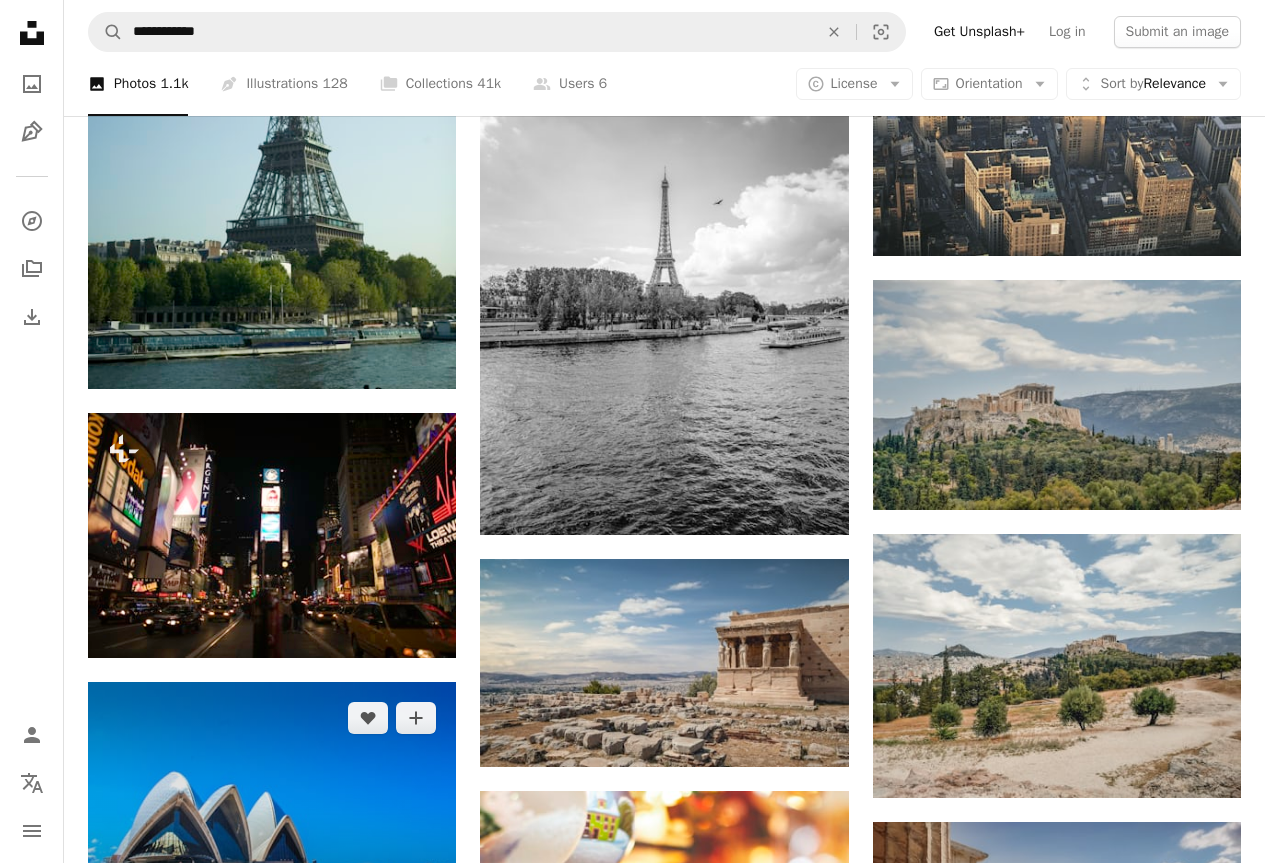 click at bounding box center [272, 805] 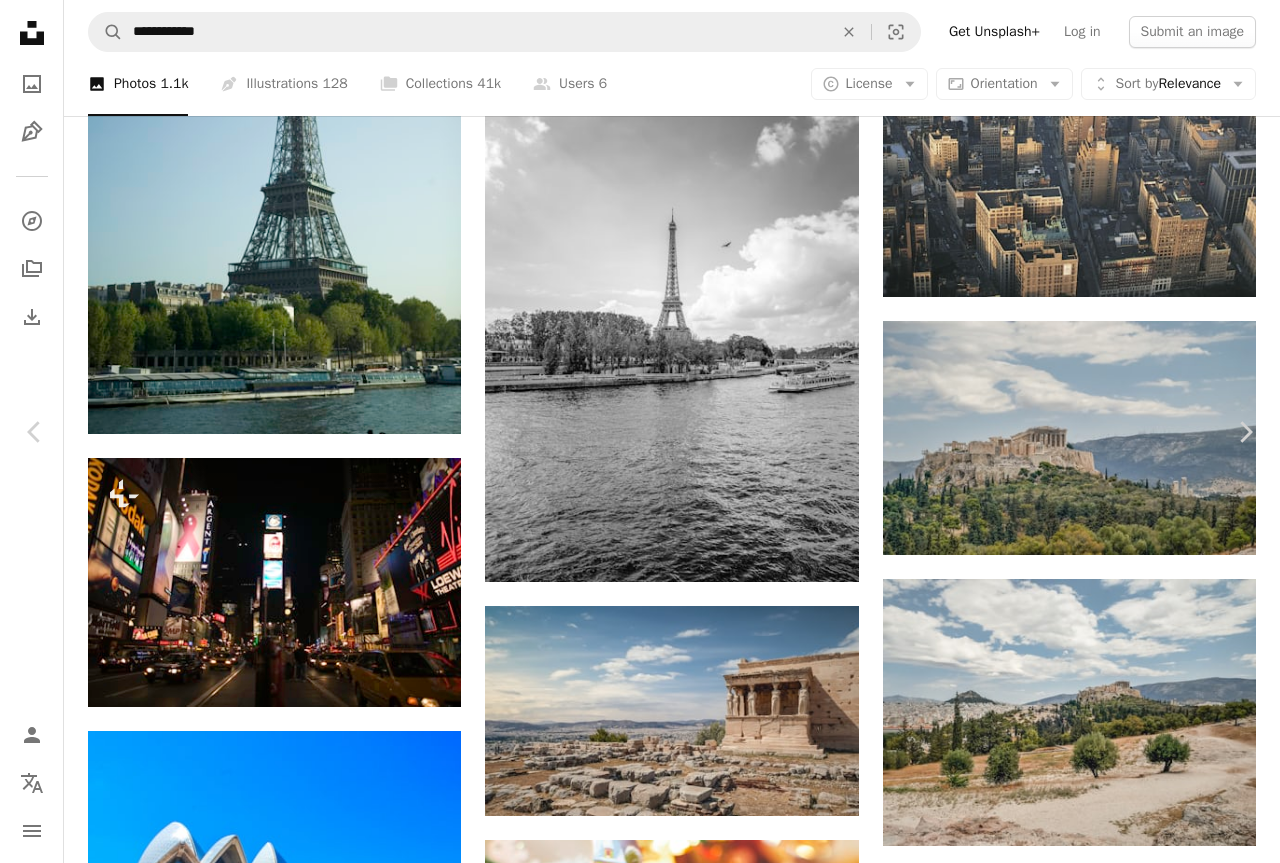 click 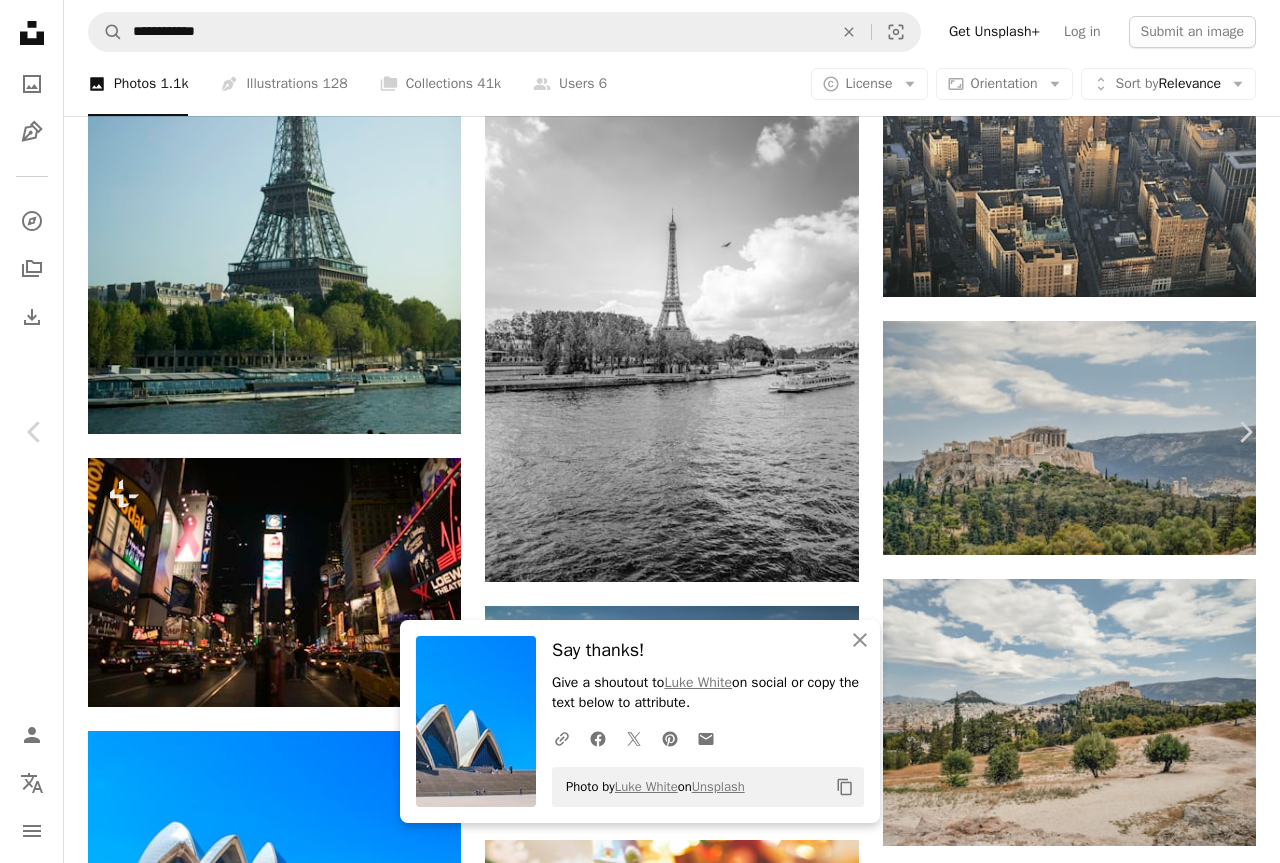 scroll, scrollTop: 193, scrollLeft: 0, axis: vertical 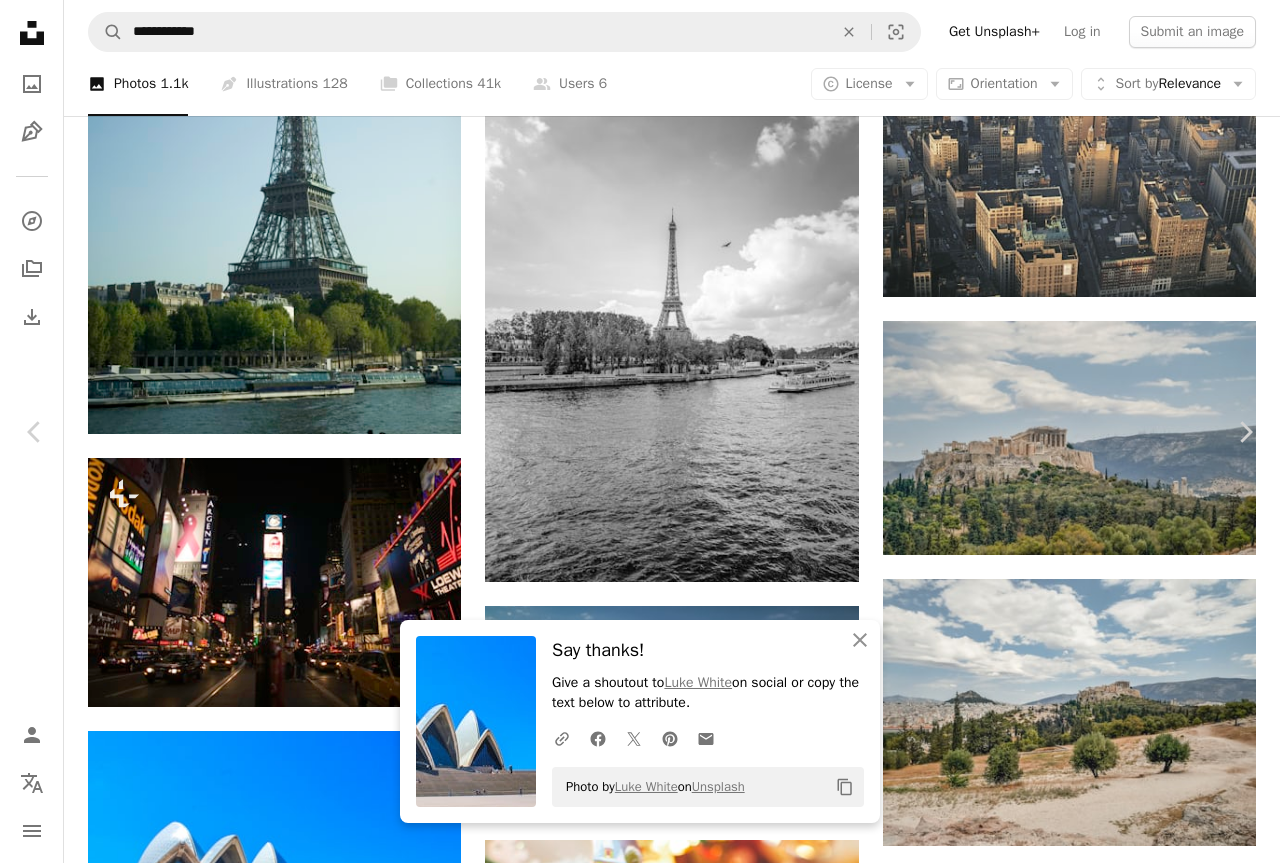 click on "An X shape" at bounding box center [20, 20] 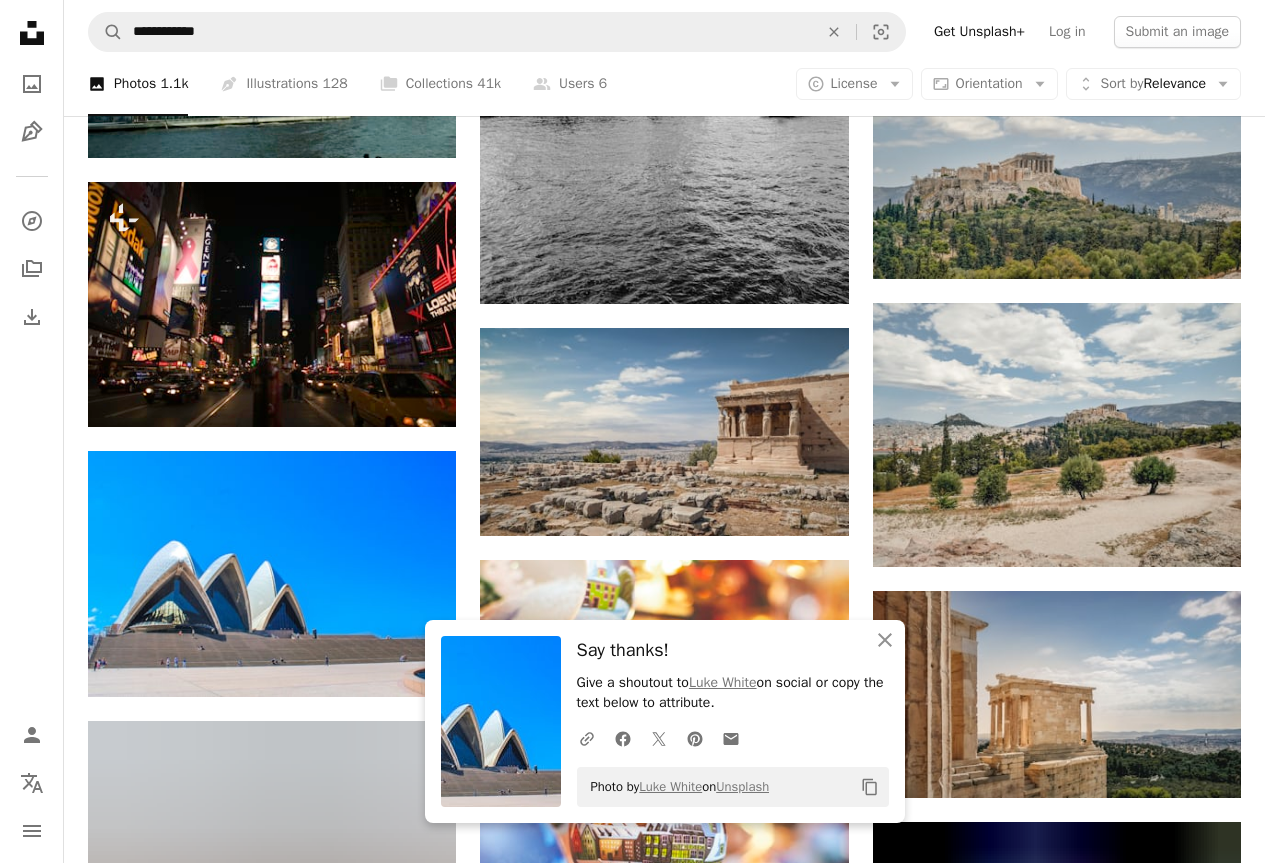 scroll, scrollTop: 3813, scrollLeft: 0, axis: vertical 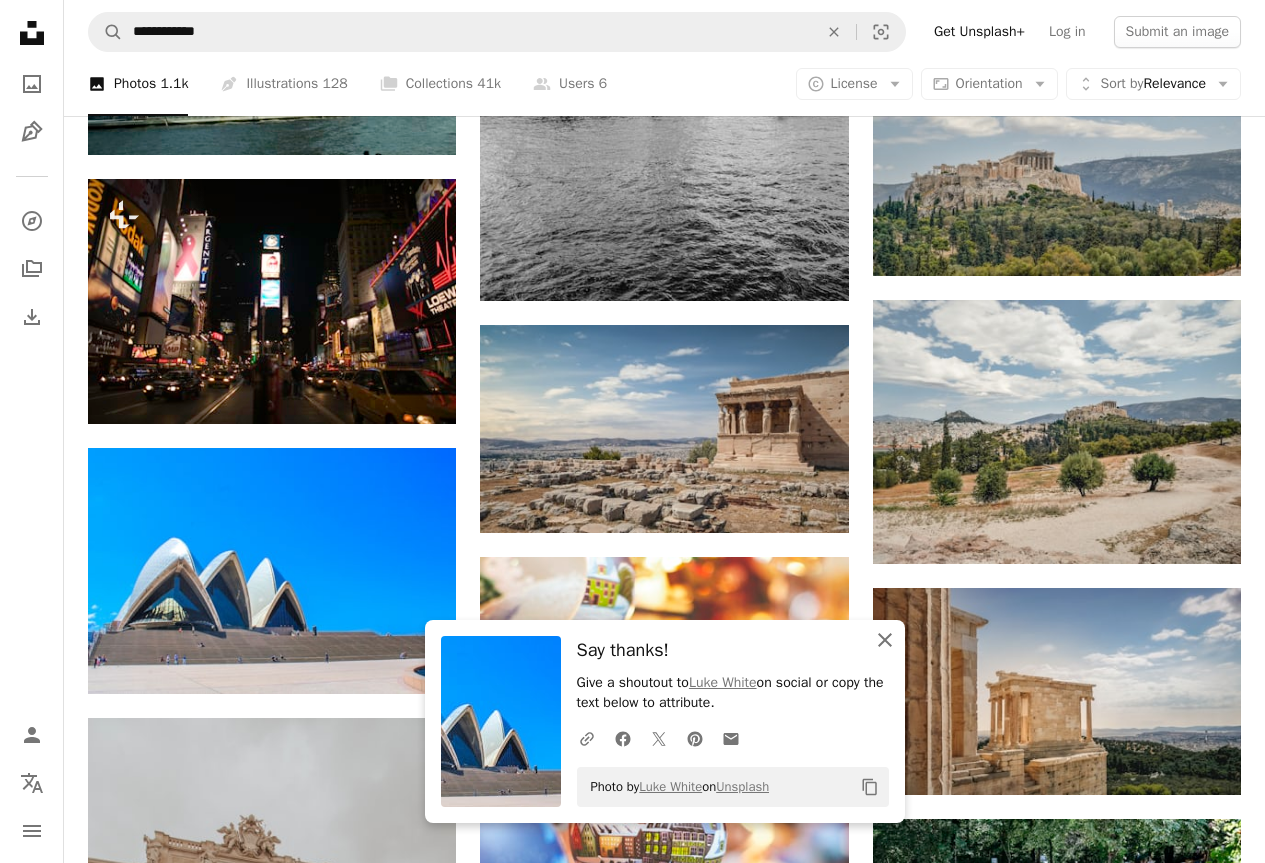 click on "An X shape" 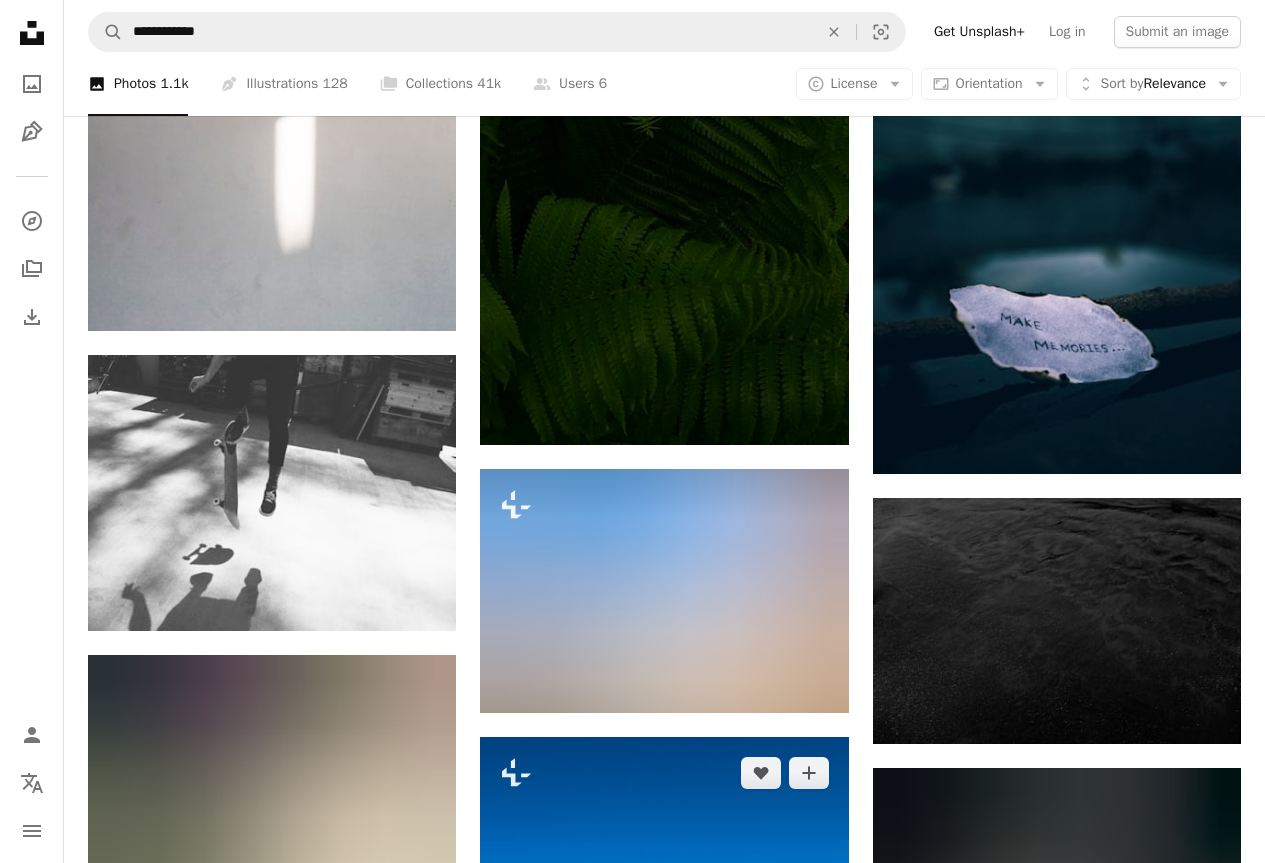 scroll, scrollTop: 11946, scrollLeft: 0, axis: vertical 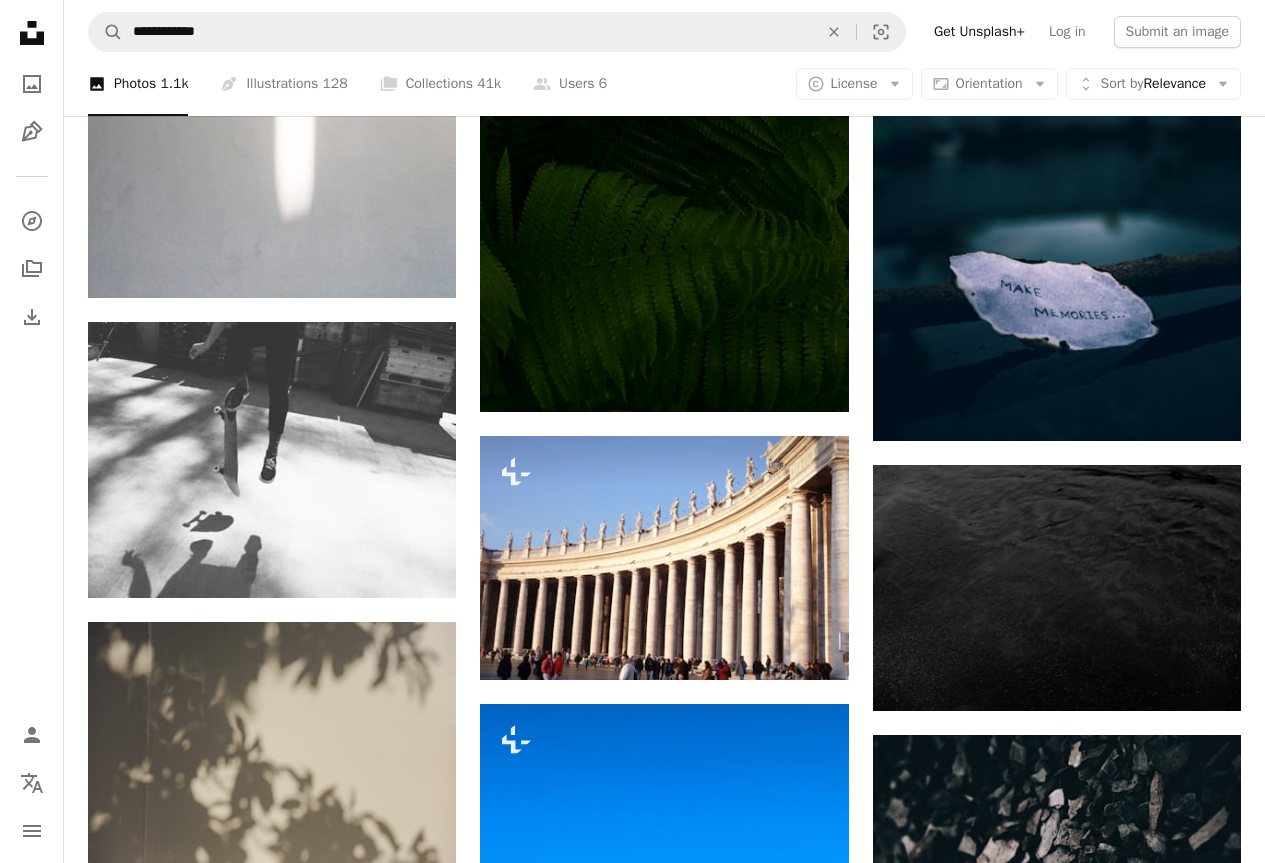 click at bounding box center (1057, 1833) 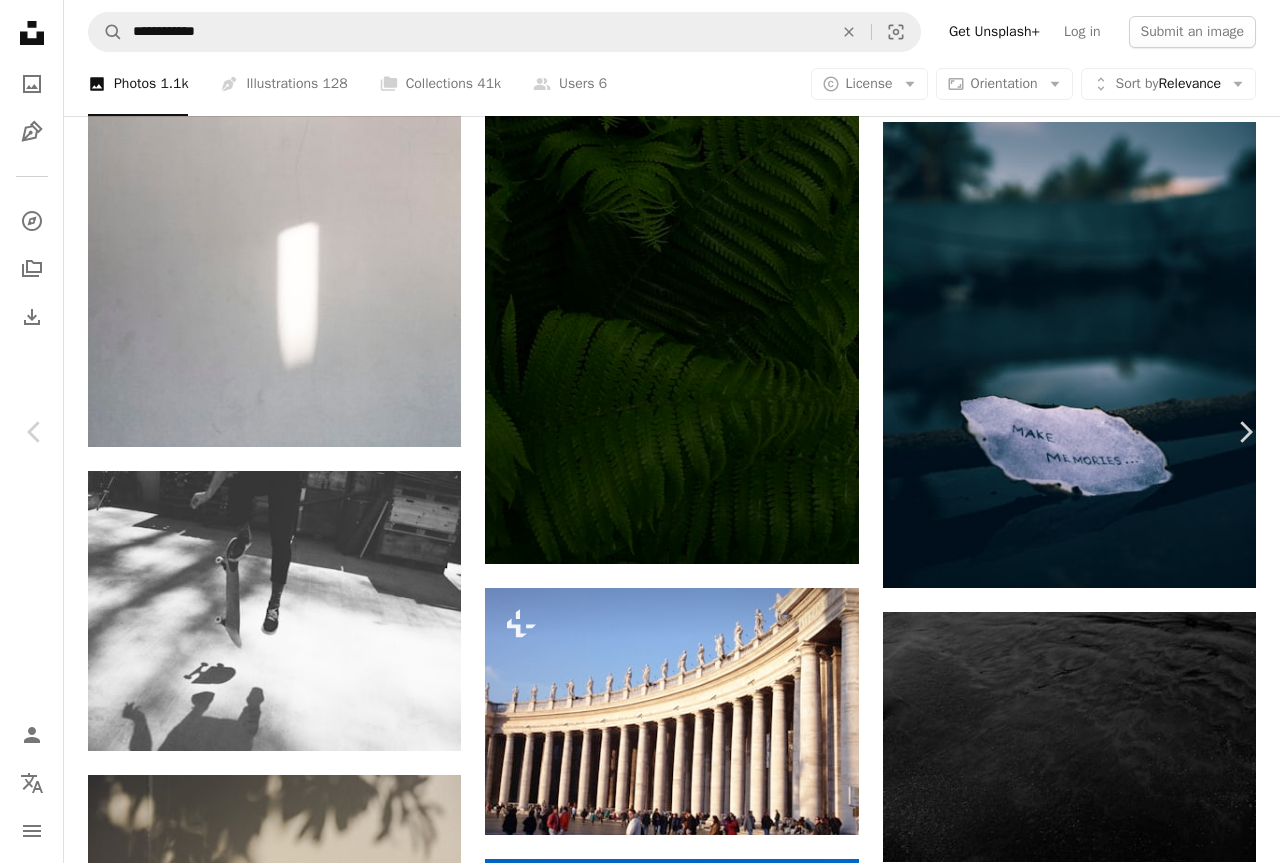 click on "A lock   Download" at bounding box center (1119, 4538) 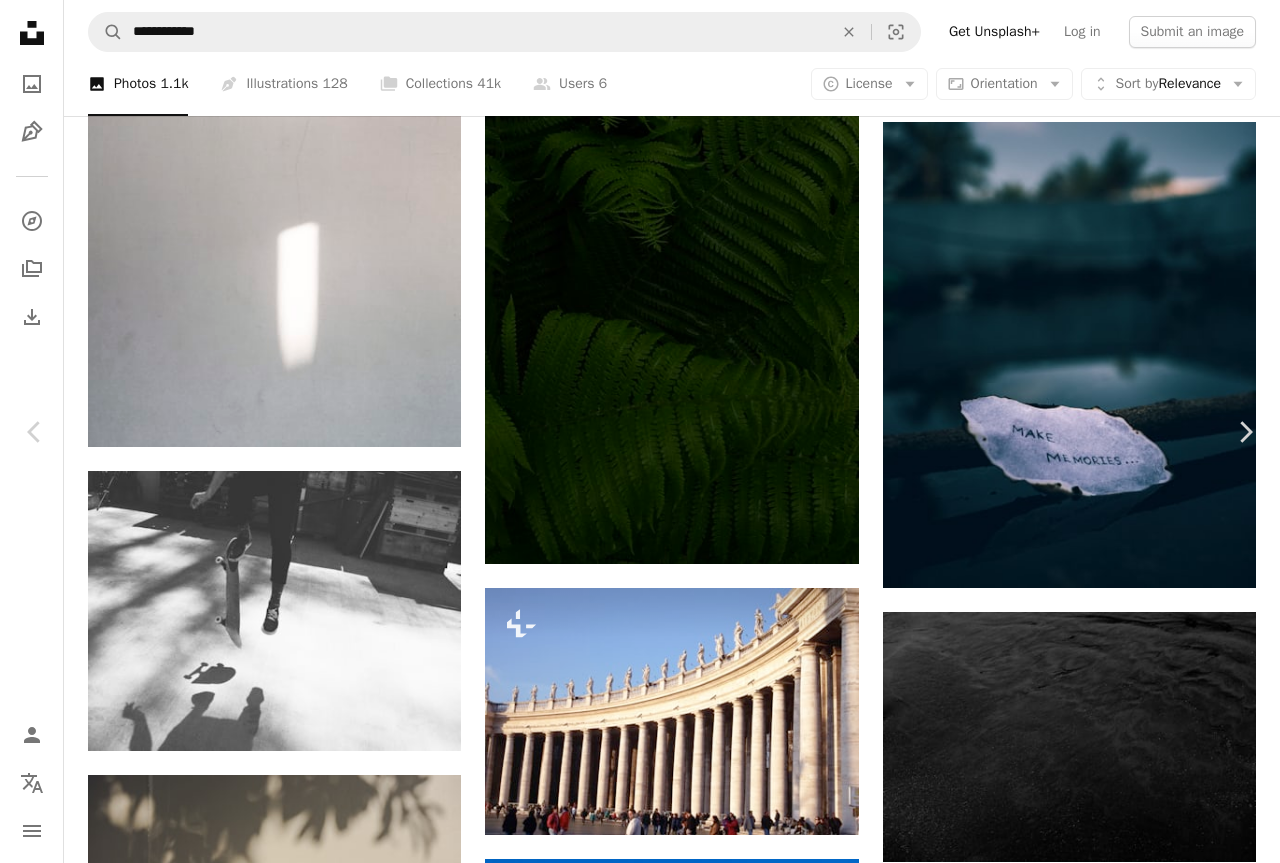 click on "An X shape Premium, ready to use images. Get unlimited access. A plus sign Members-only content added monthly A plus sign Unlimited royalty-free downloads A plus sign Illustrations  New A plus sign Enhanced legal protections yearly 66%  off monthly $12   $4 USD per month * Get  Unsplash+ * When paid annually, billed upfront  $48 Taxes where applicable. Renews automatically. Cancel anytime." at bounding box center [640, 4922] 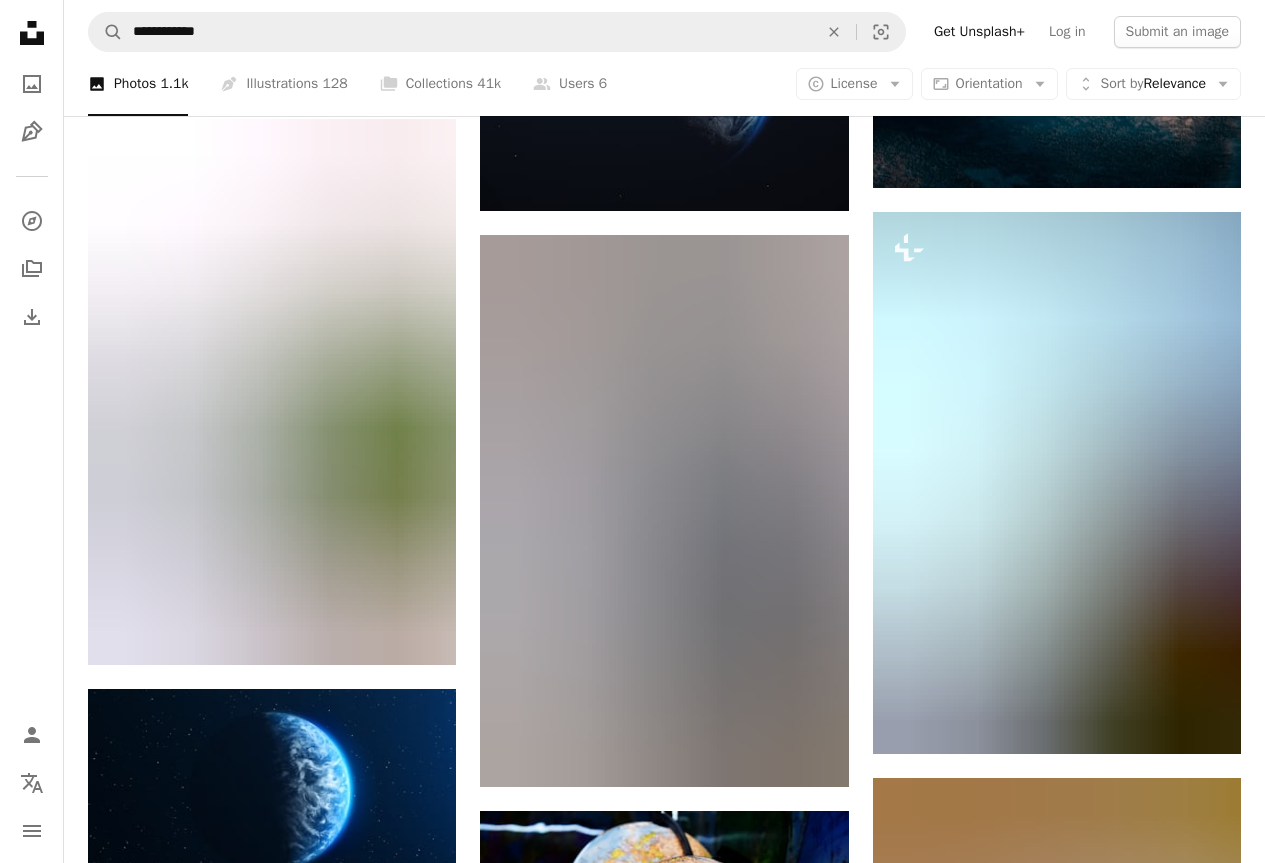 scroll, scrollTop: 13313, scrollLeft: 0, axis: vertical 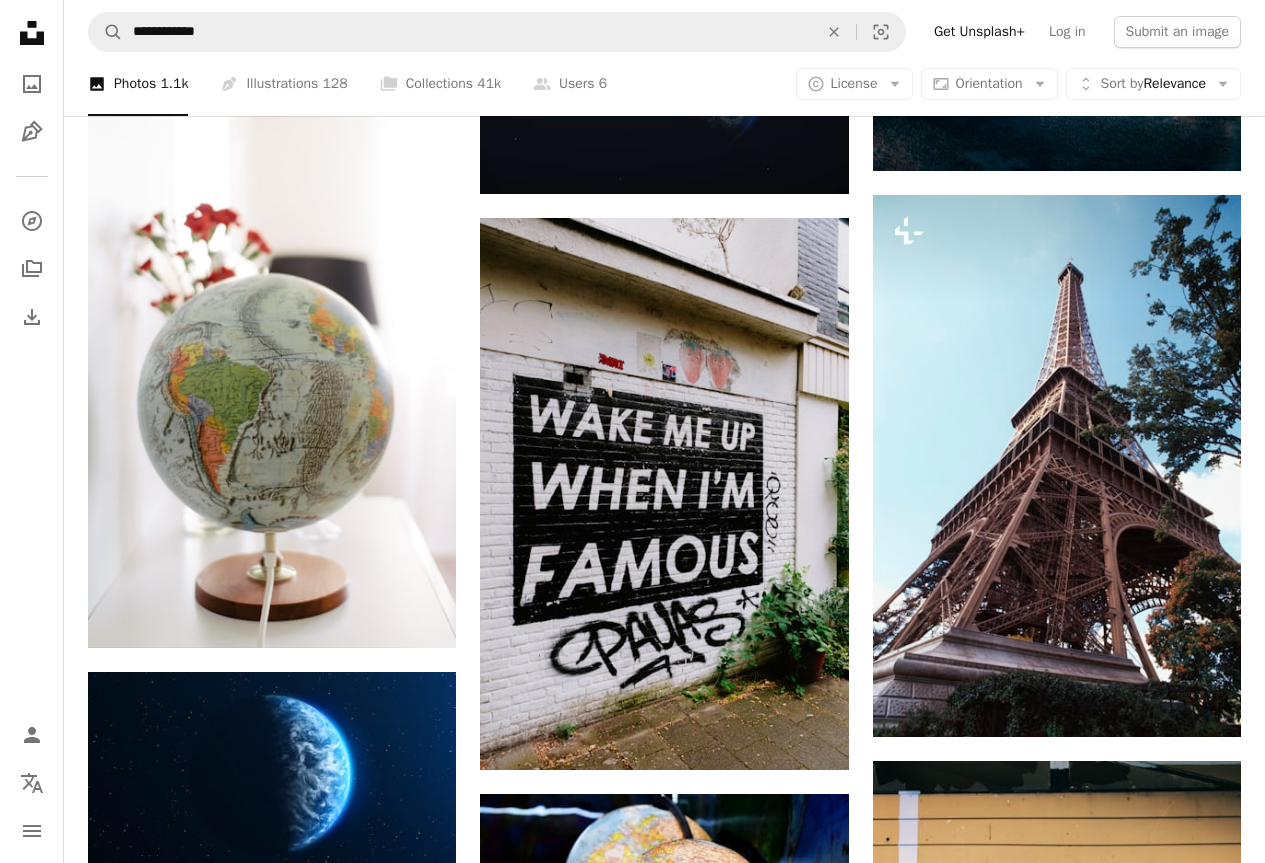 click at bounding box center [1057, 1613] 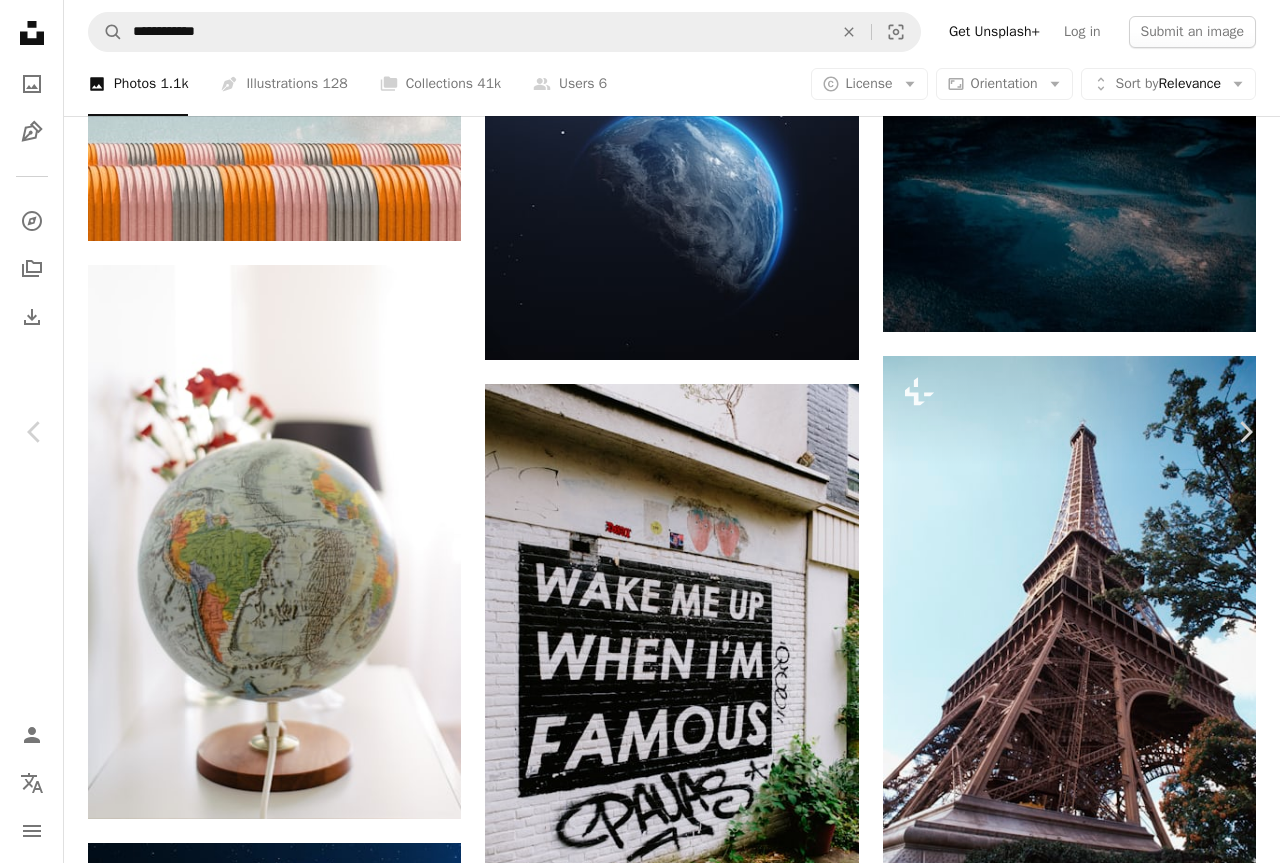 click on "An X shape" at bounding box center [20, 20] 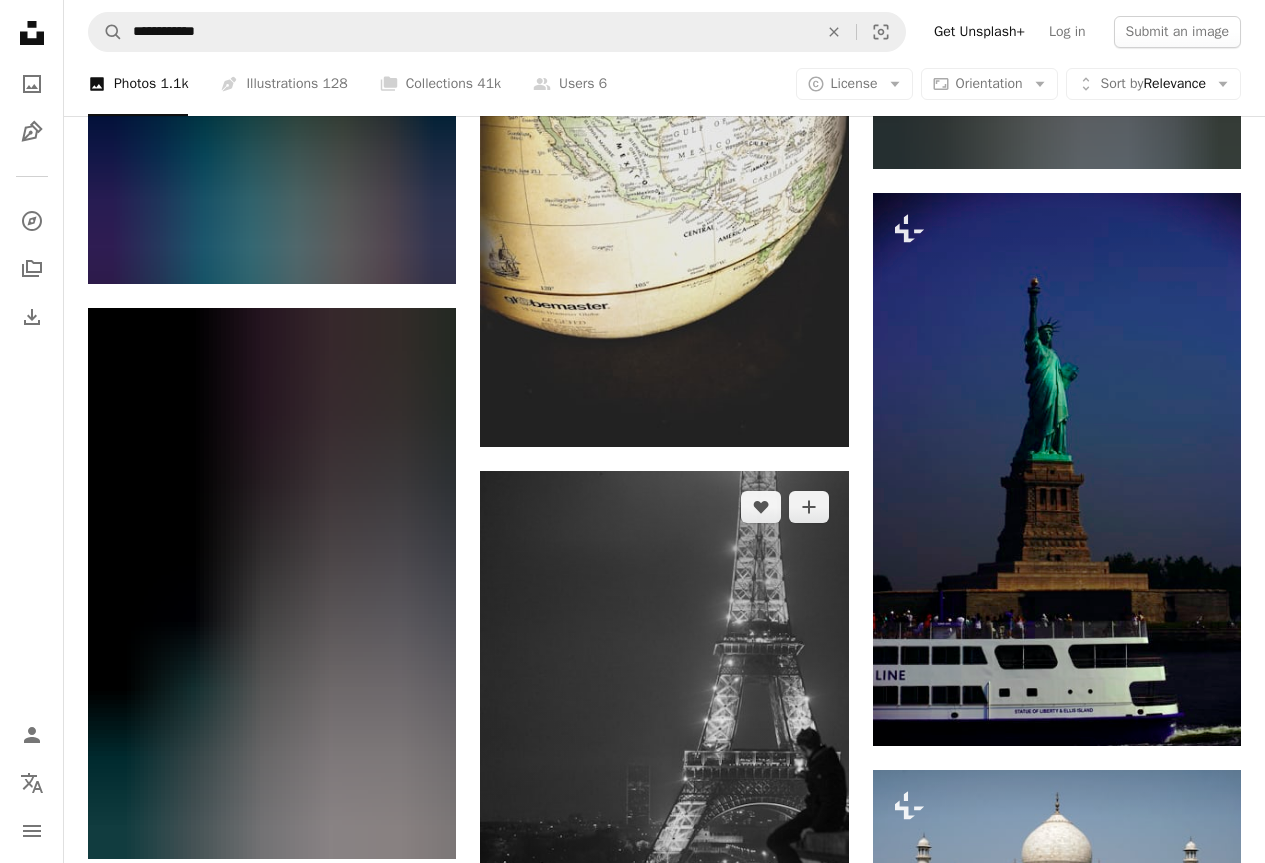 scroll, scrollTop: 16079, scrollLeft: 0, axis: vertical 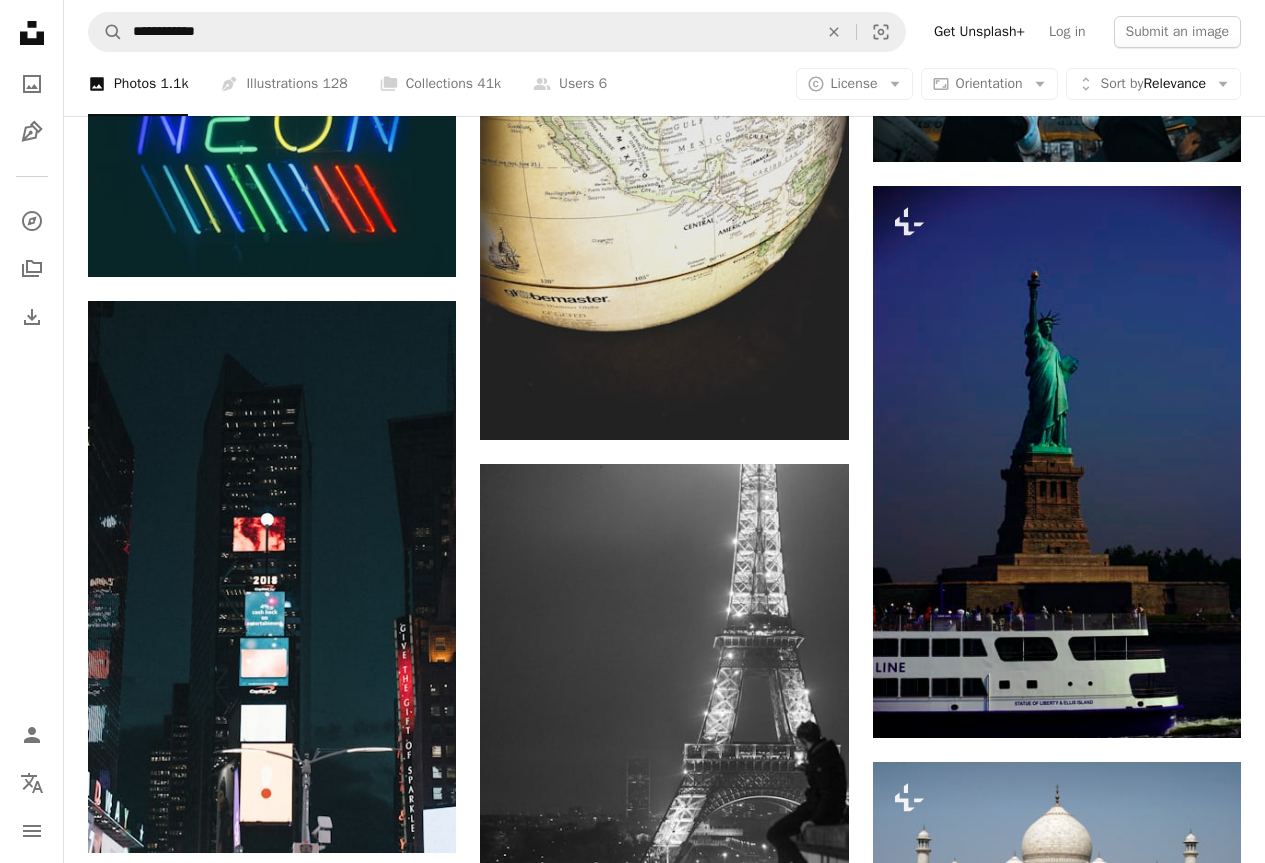 click at bounding box center [1057, 1701] 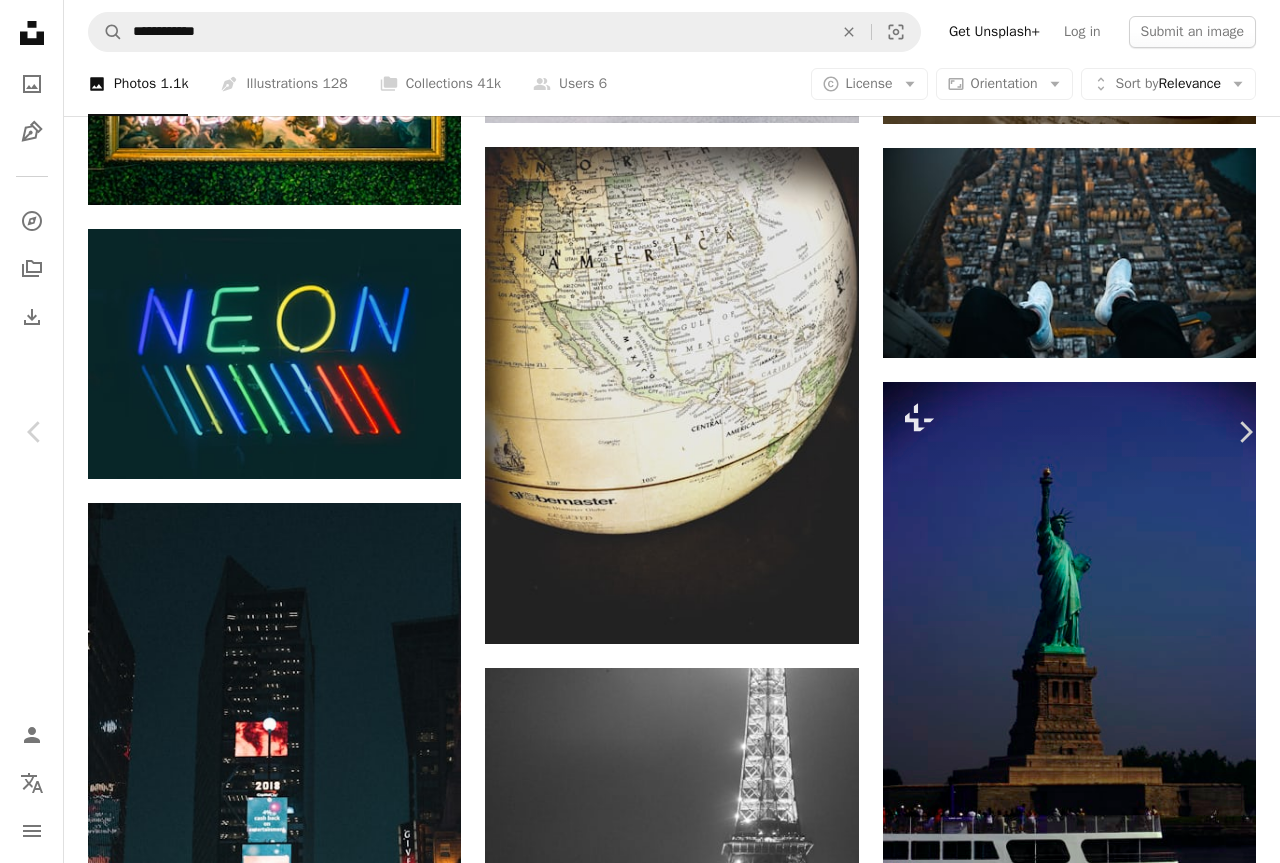 click 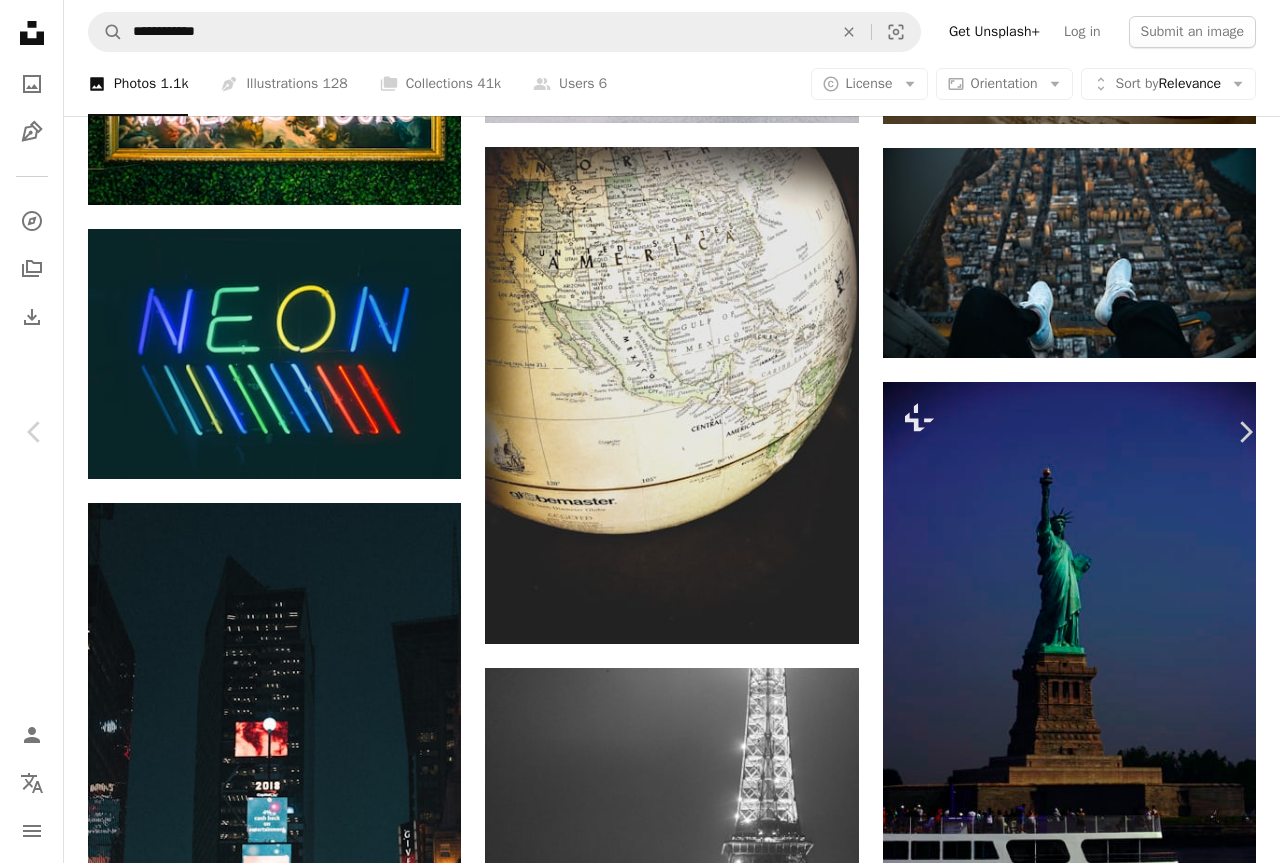 click on "An X shape Premium, ready to use images. Get unlimited access. A plus sign Members-only content added monthly A plus sign Unlimited royalty-free downloads A plus sign Illustrations  New A plus sign Enhanced legal protections yearly 66%  off monthly $12   $4 USD per month * Get  Unsplash+ * When paid annually, billed upfront  $48 Taxes where applicable. Renews automatically. Cancel anytime." at bounding box center (640, 6264) 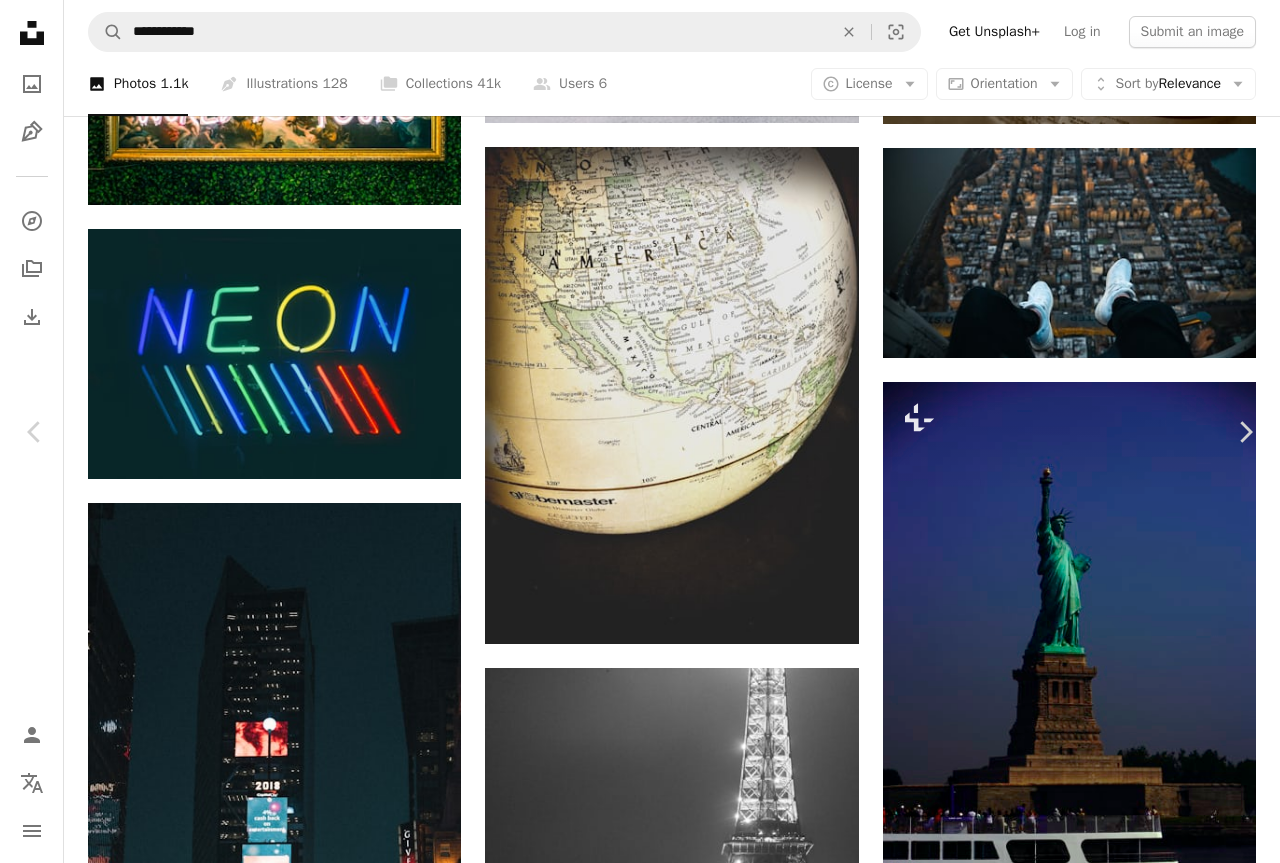 click on "More Actions" 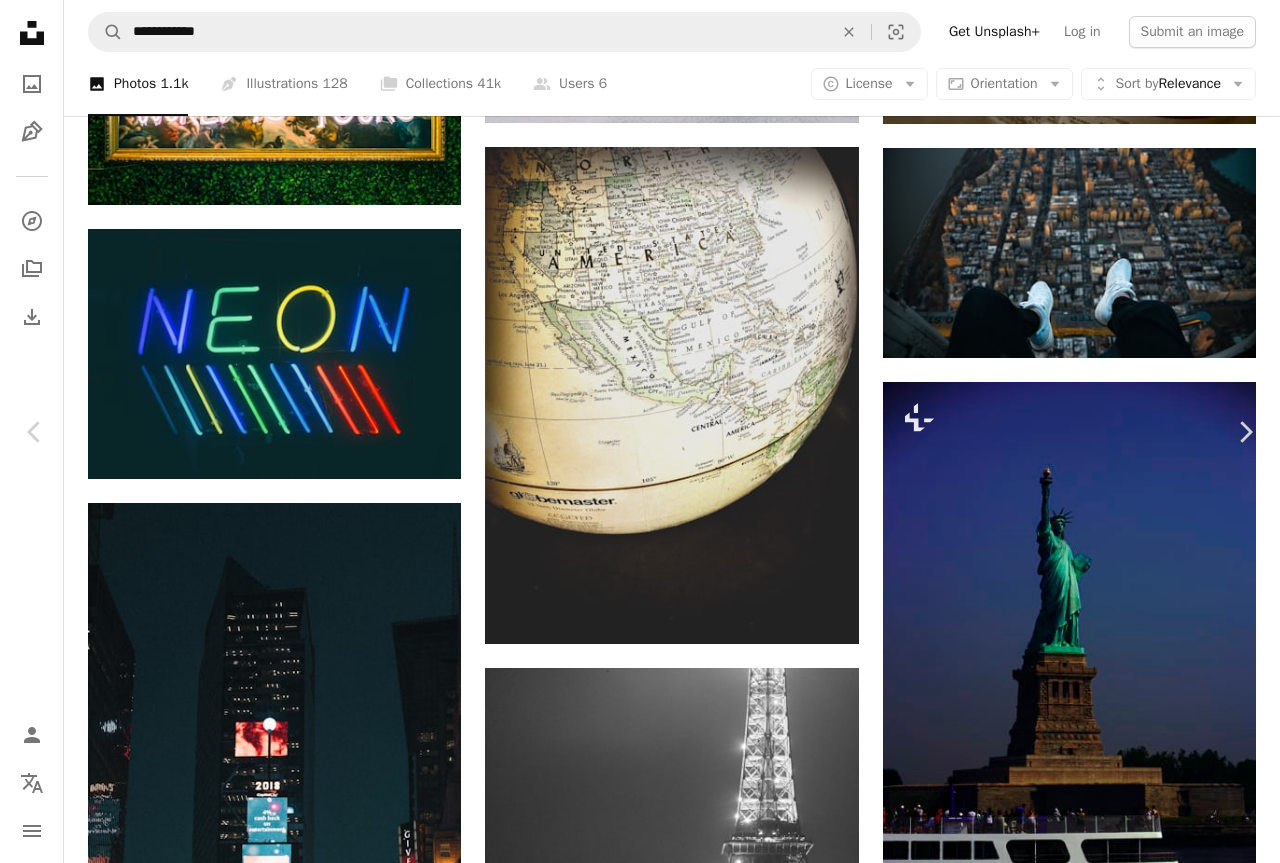 click on "An X shape" at bounding box center (20, 20) 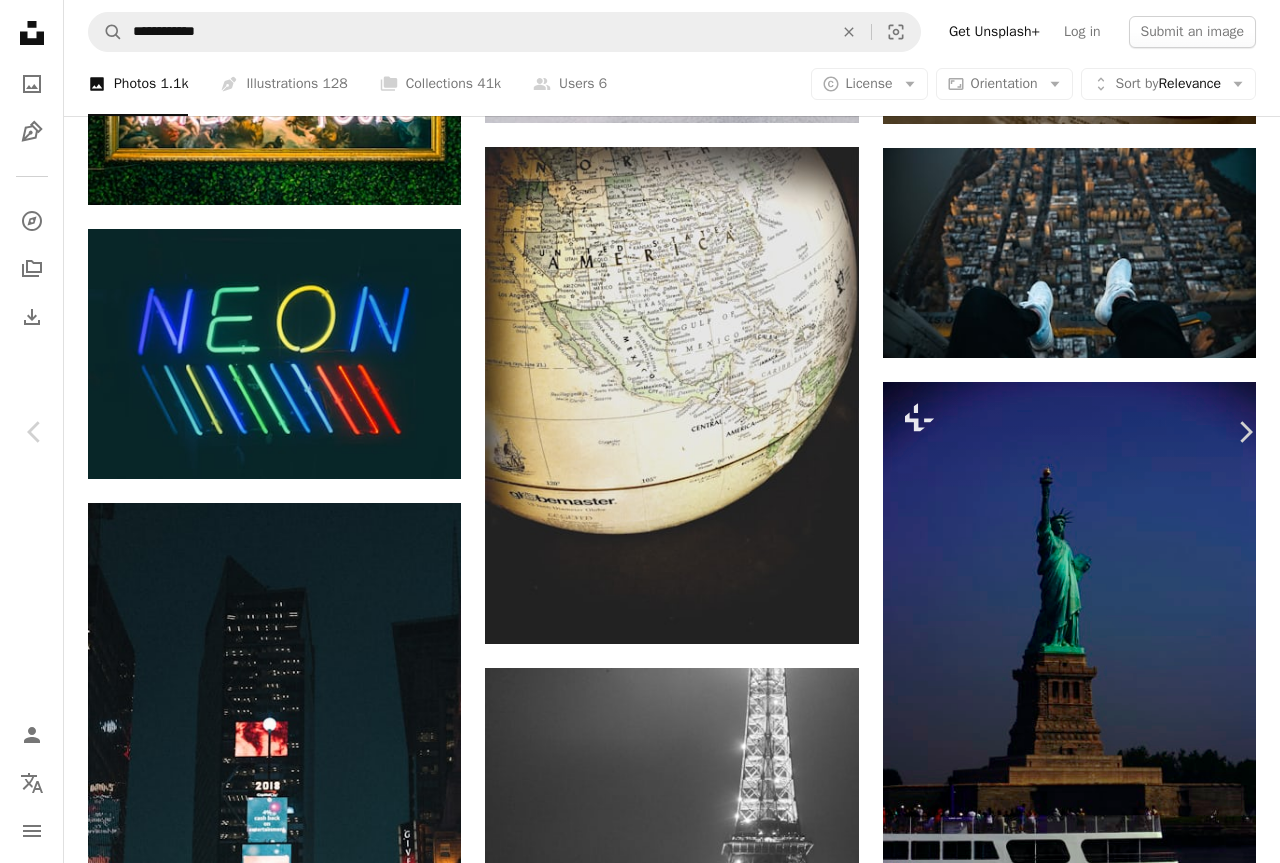 click on "An X shape" at bounding box center [20, 20] 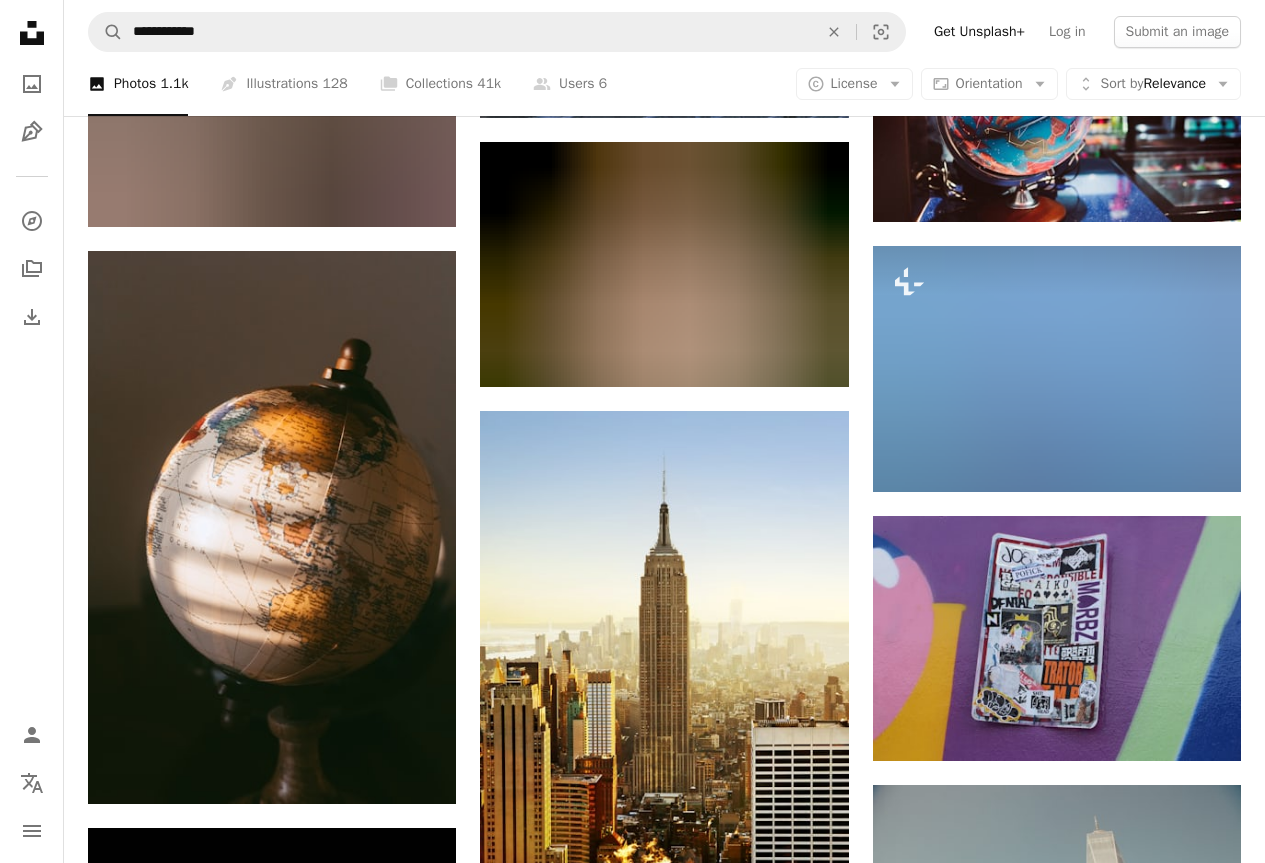 scroll, scrollTop: 18413, scrollLeft: 0, axis: vertical 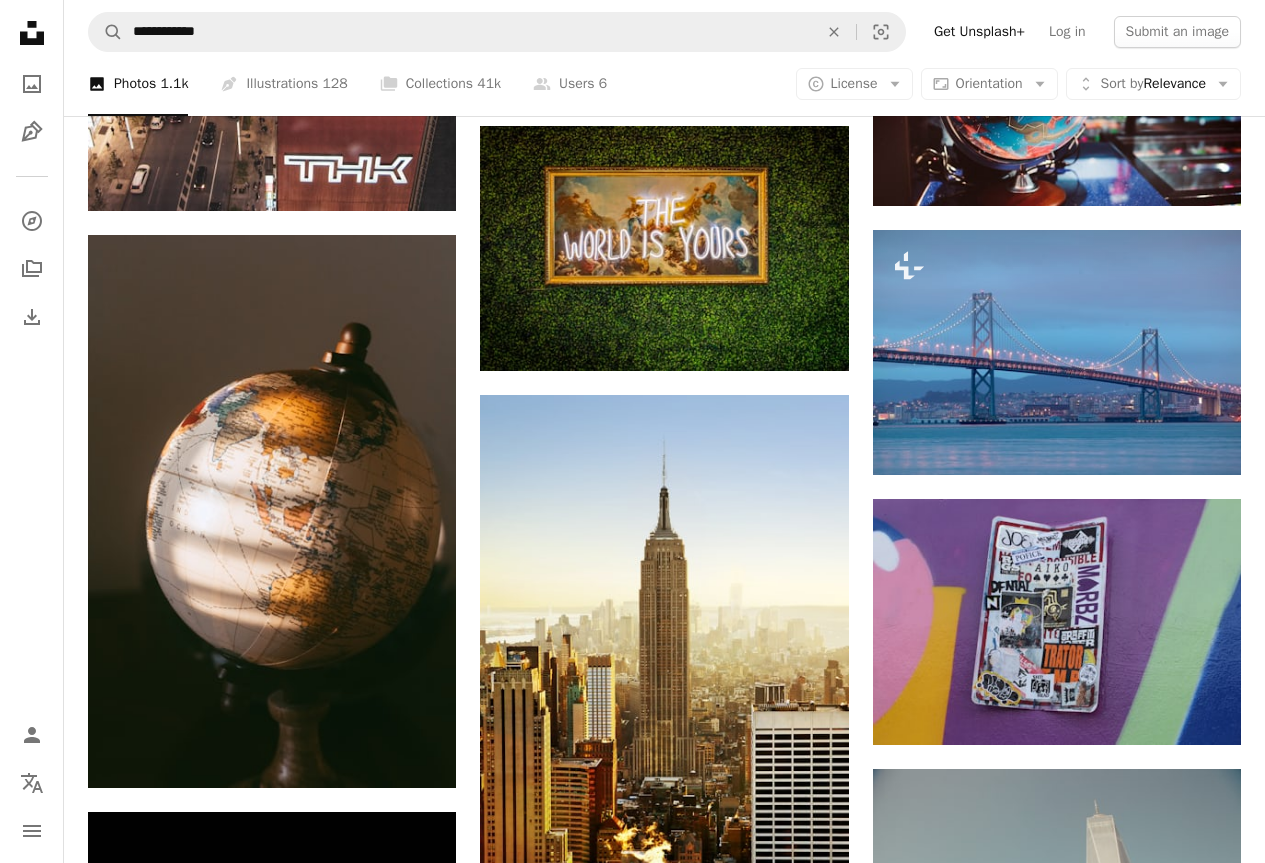 click at bounding box center [1057, 1746] 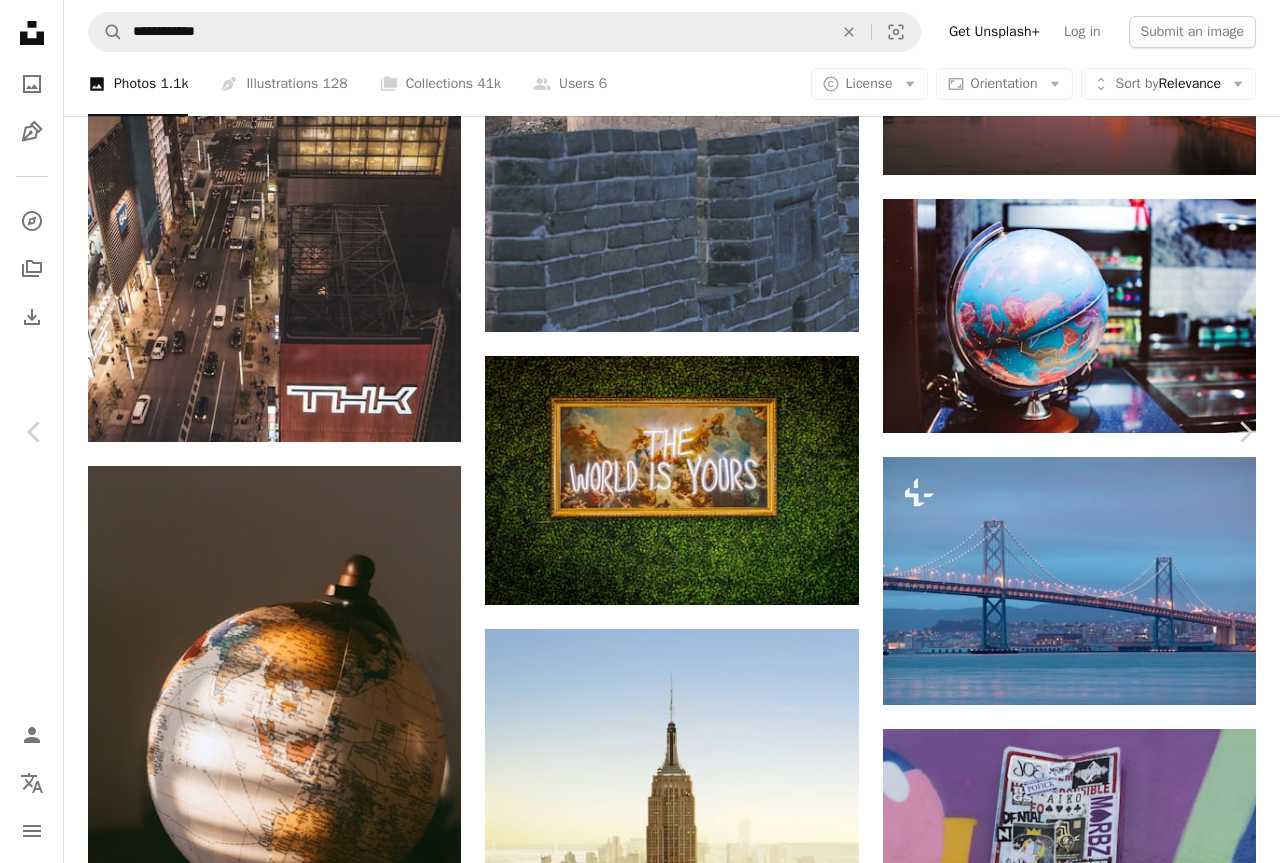 click at bounding box center [633, 6720] 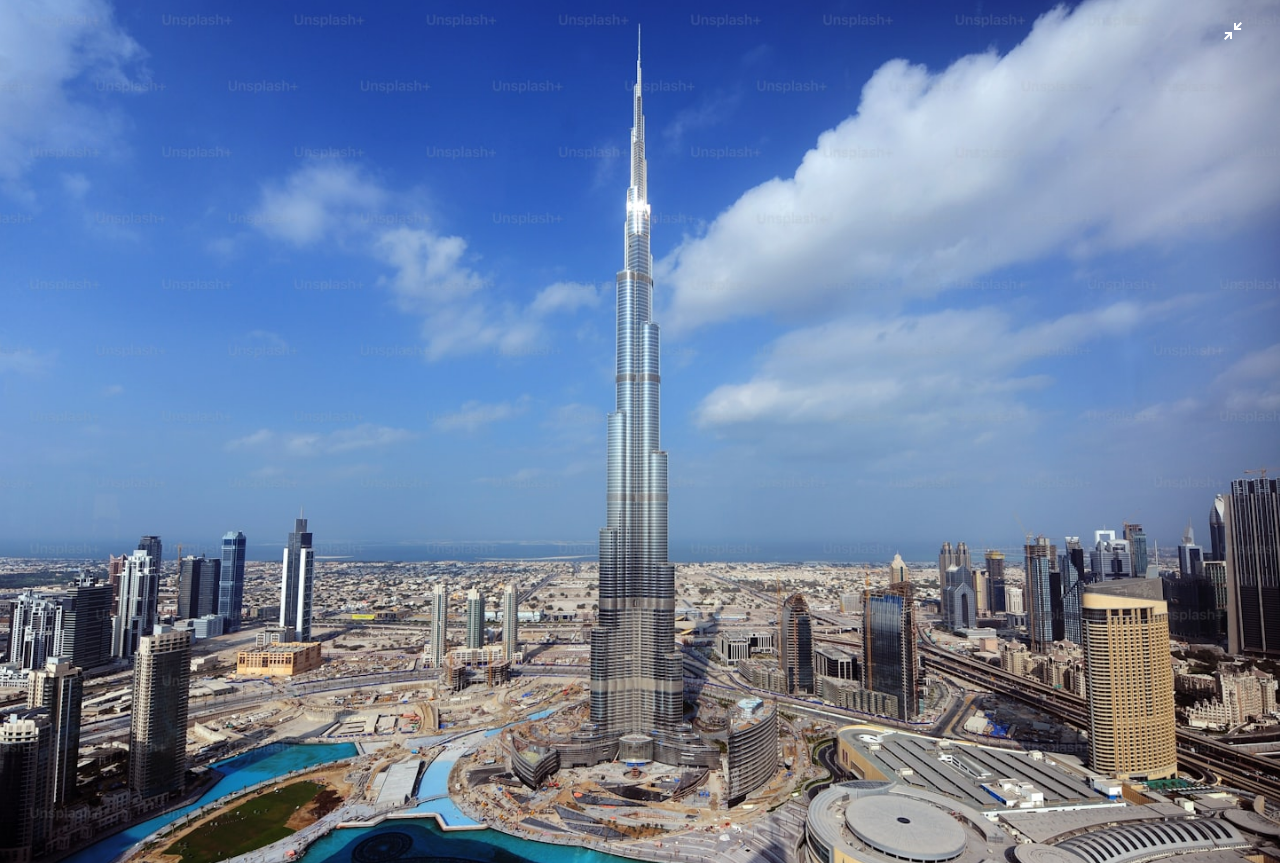 click at bounding box center [640, 439] 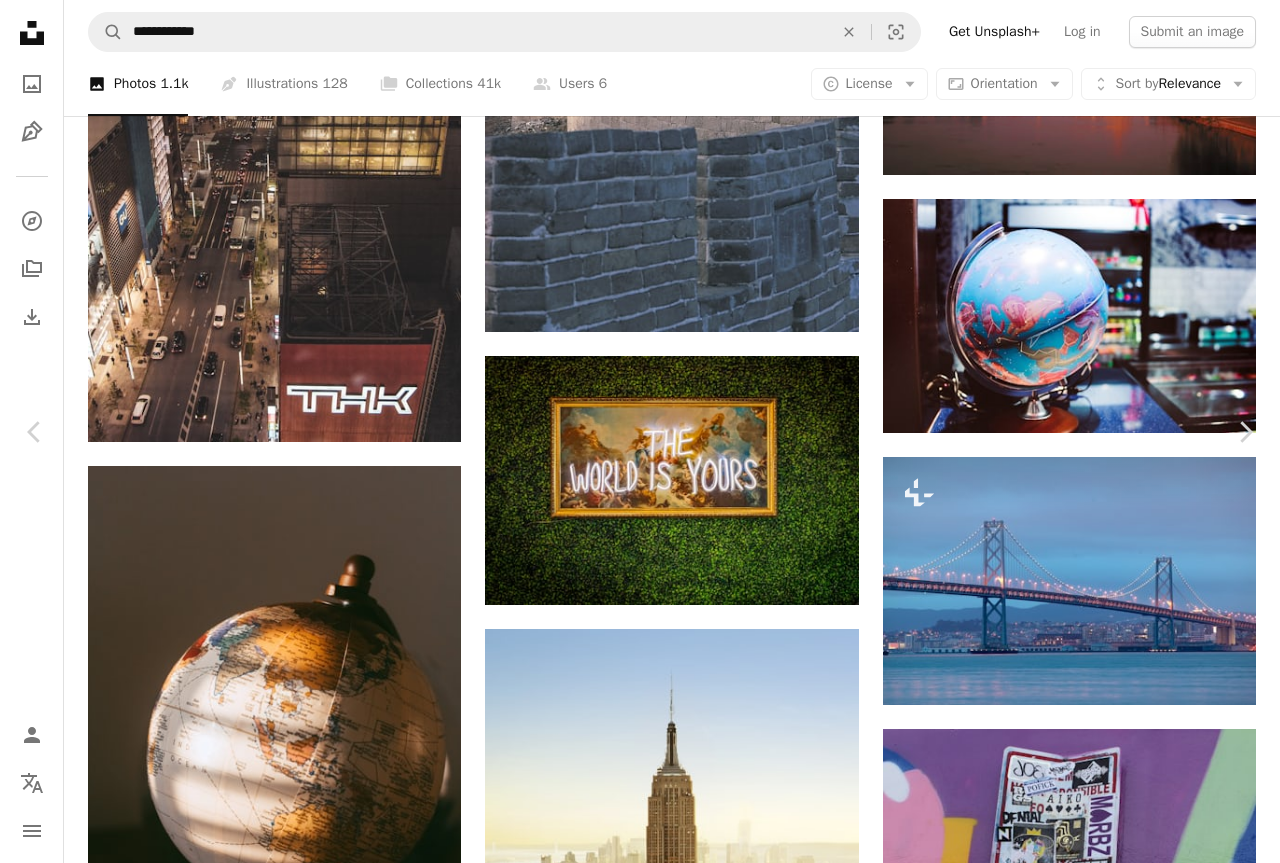 click on "An X shape" at bounding box center (20, 20) 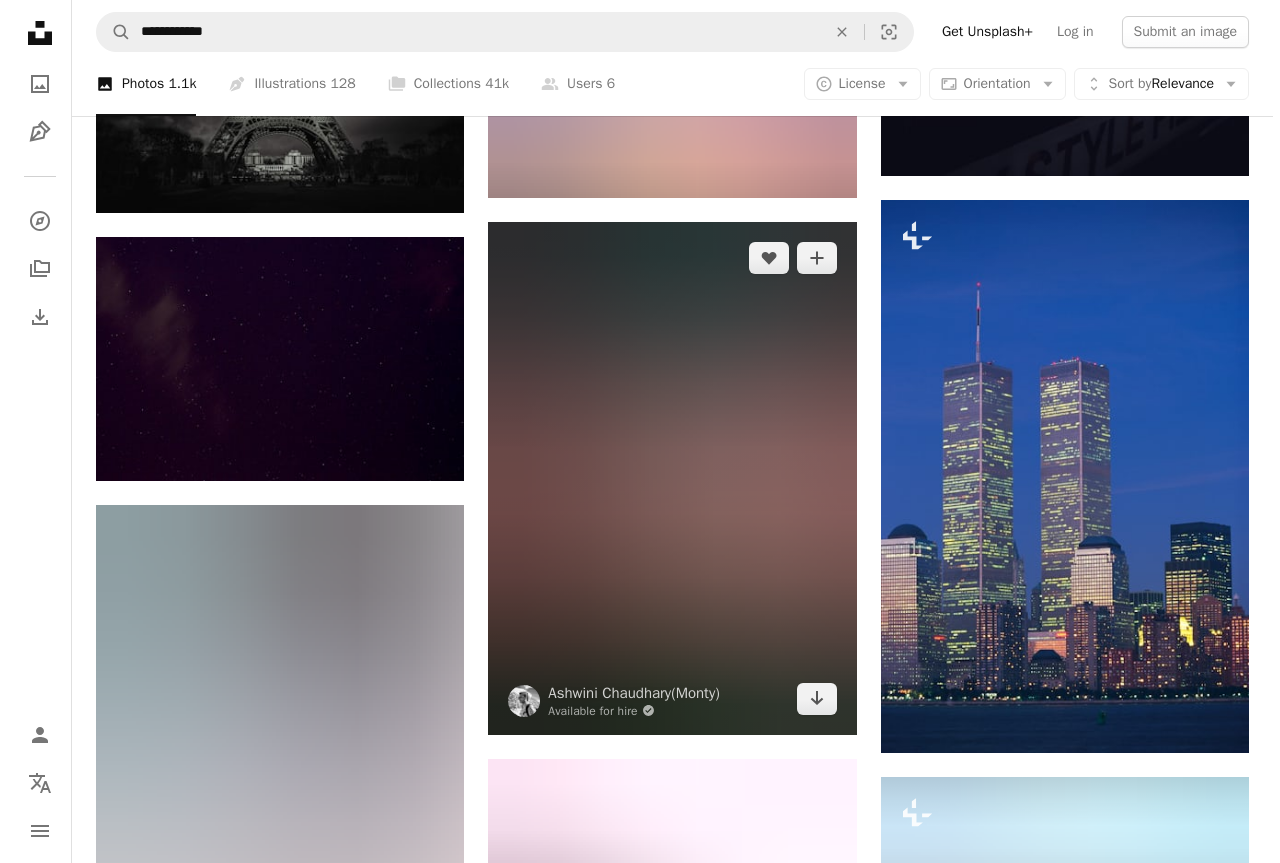 scroll, scrollTop: 20913, scrollLeft: 0, axis: vertical 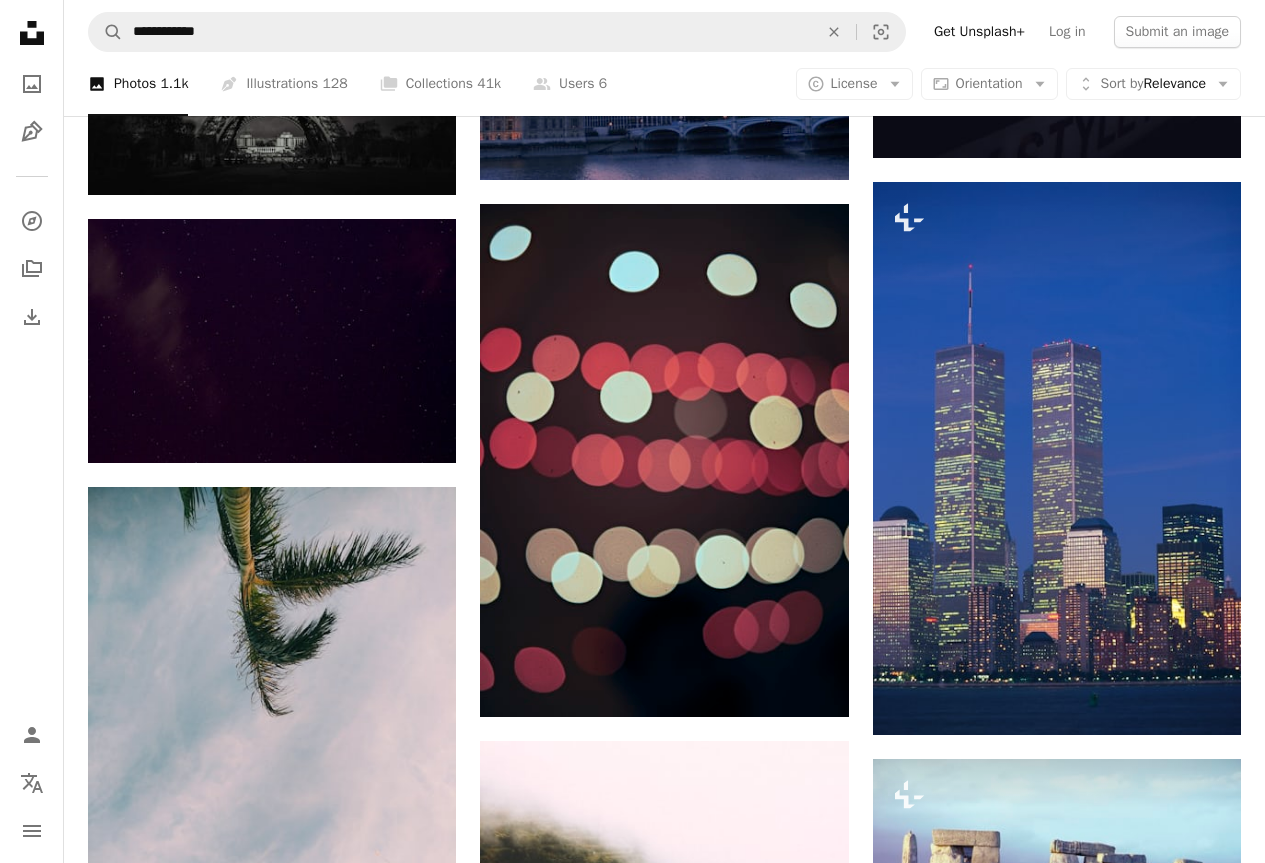 click at bounding box center (1057, 1792) 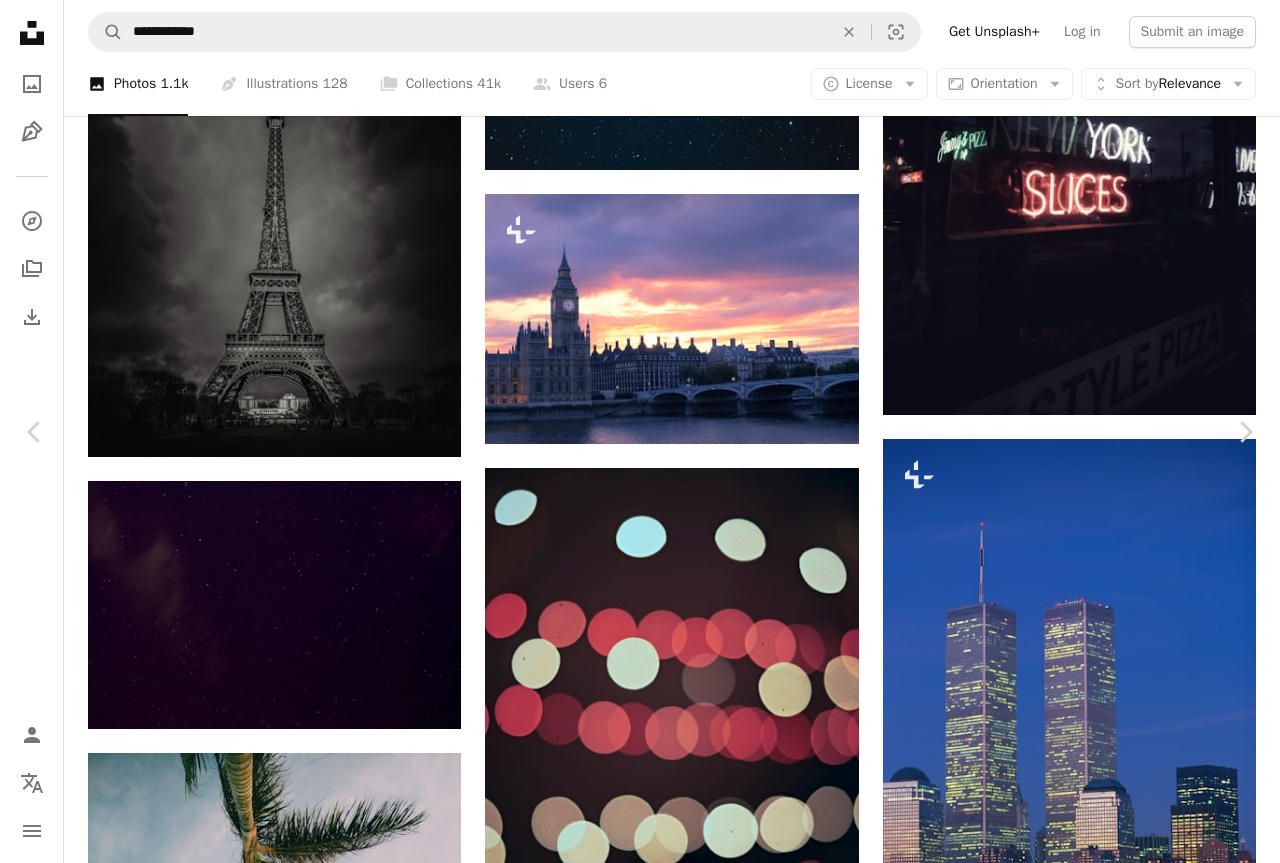 click at bounding box center [632, 6771] 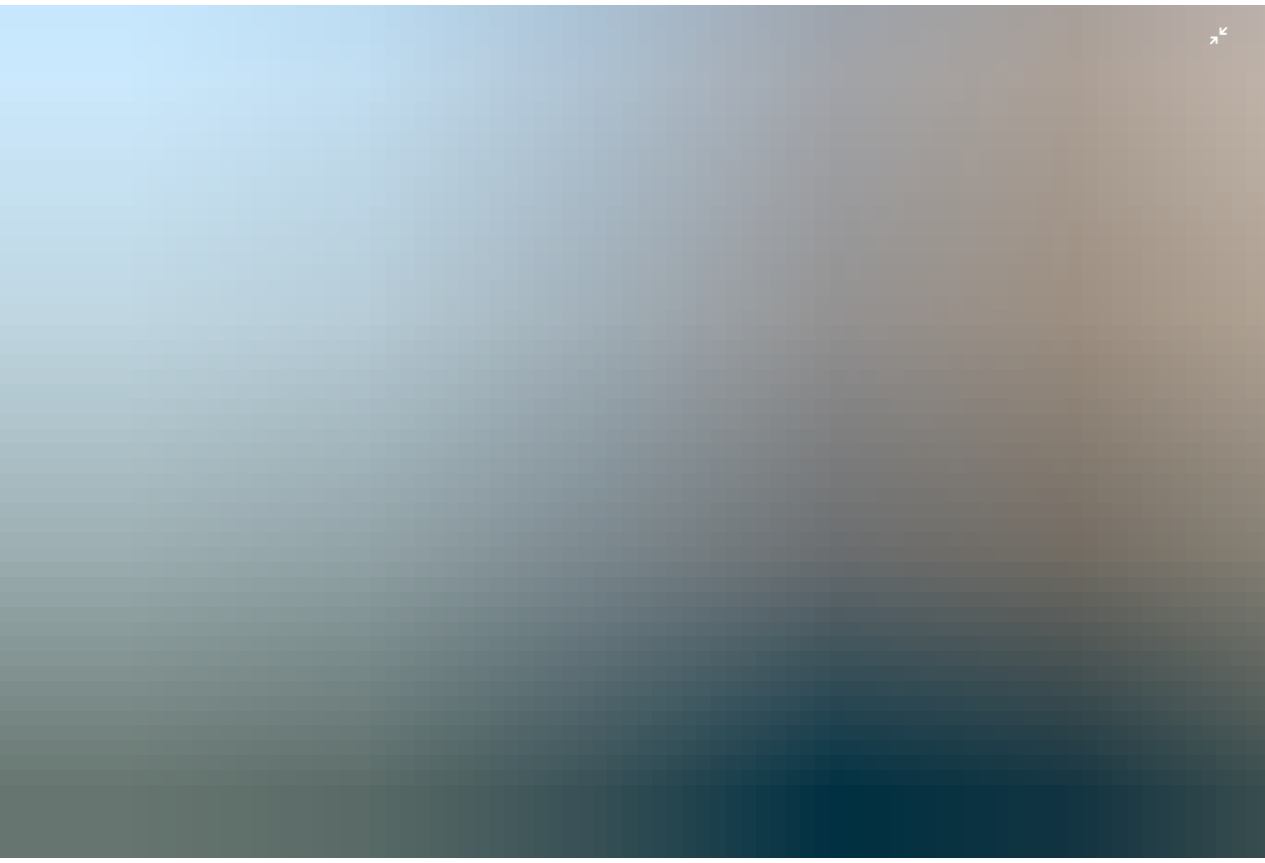 scroll, scrollTop: 1013, scrollLeft: 0, axis: vertical 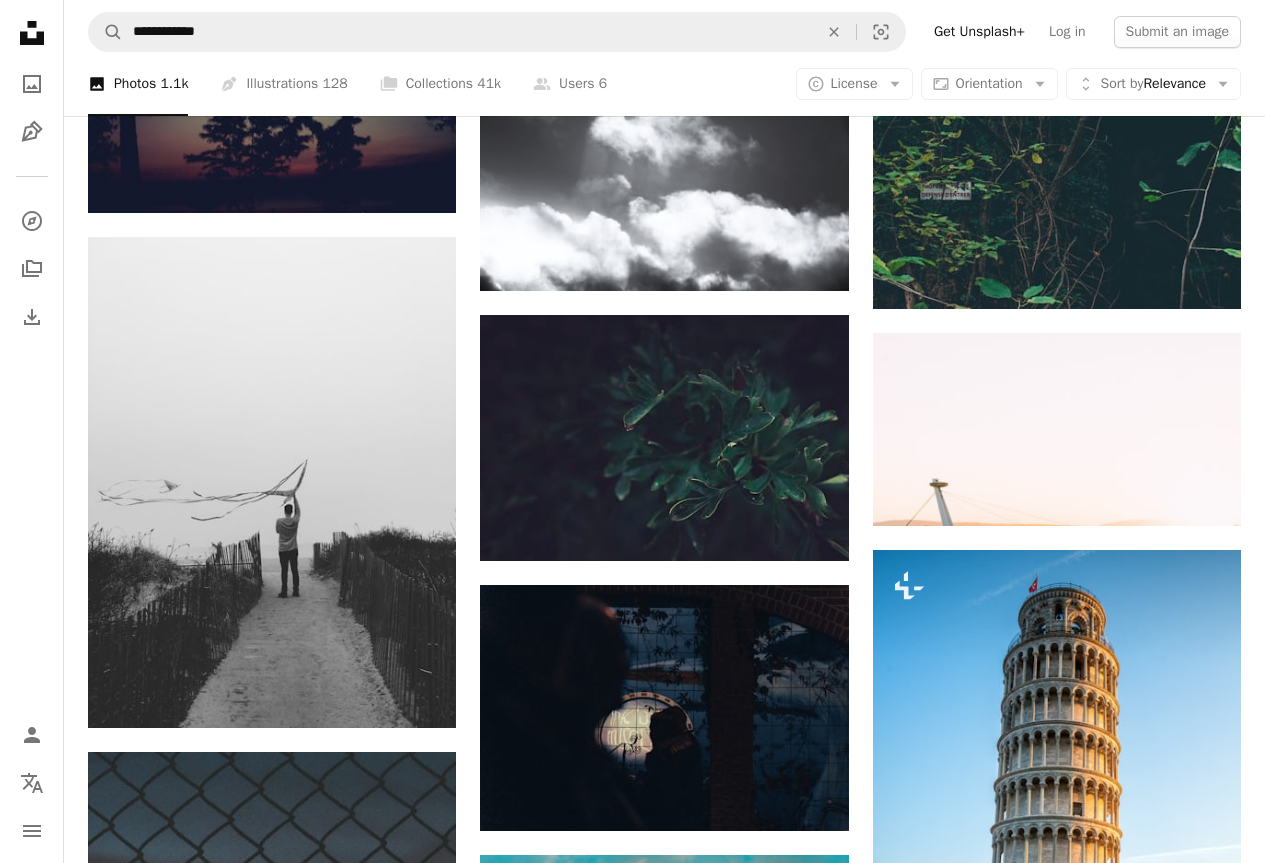 click at bounding box center (1057, 1825) 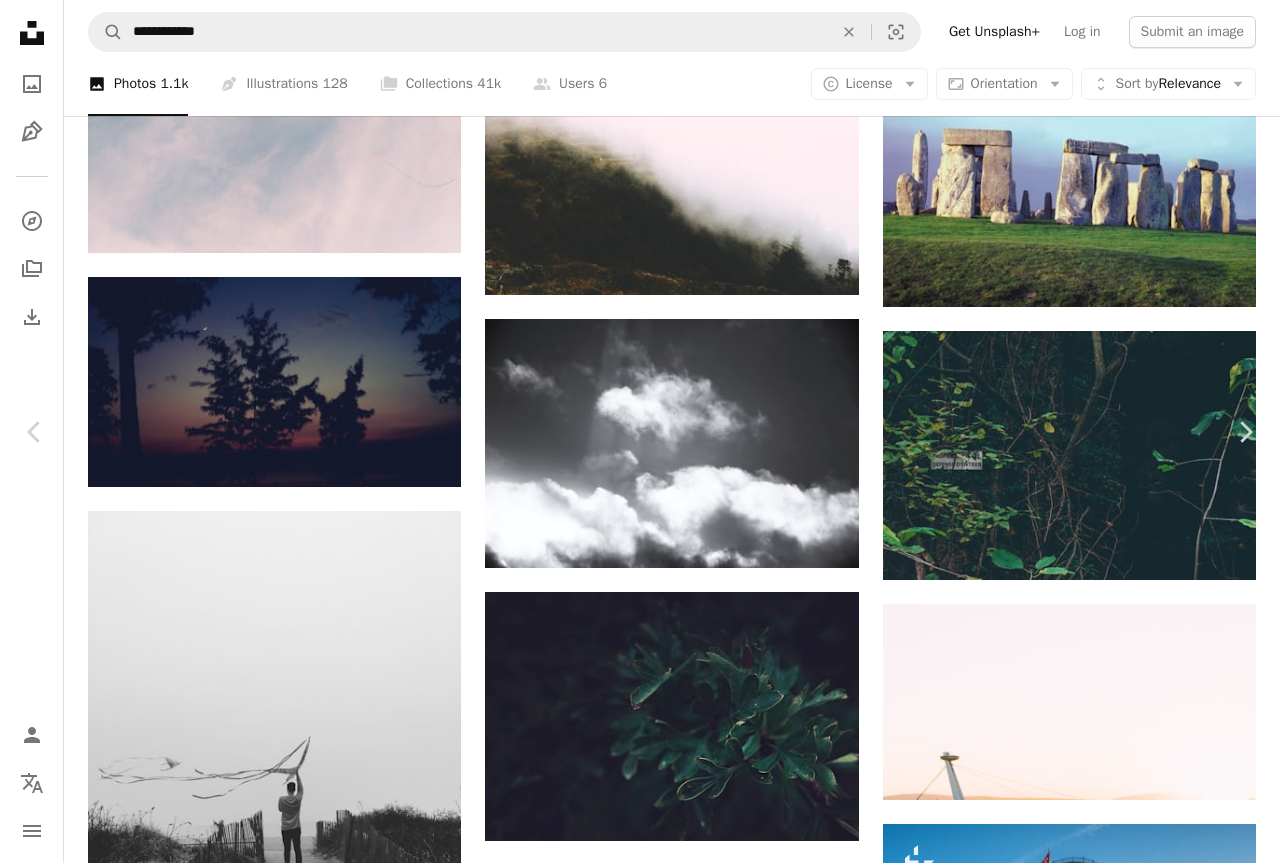 click on "An X shape" at bounding box center [20, 20] 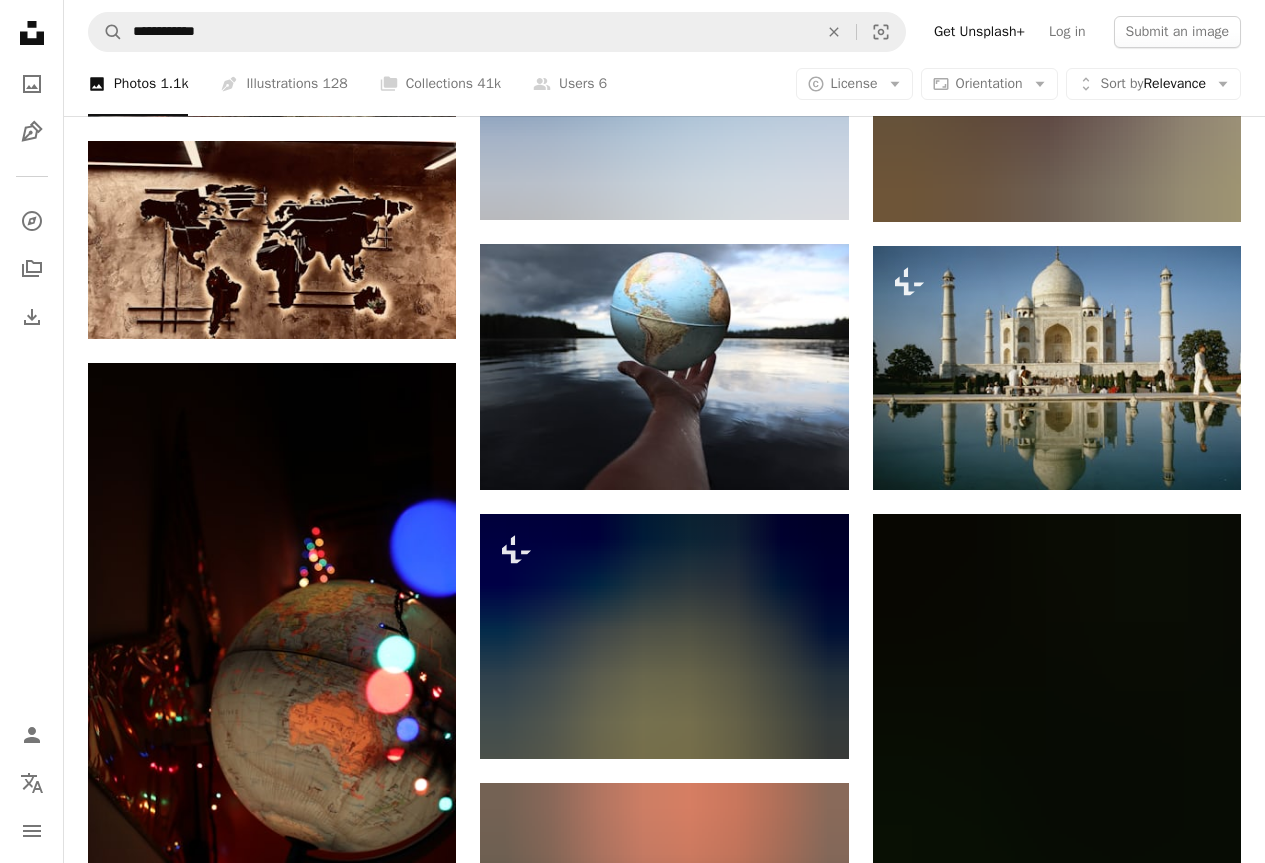 scroll, scrollTop: 23346, scrollLeft: 0, axis: vertical 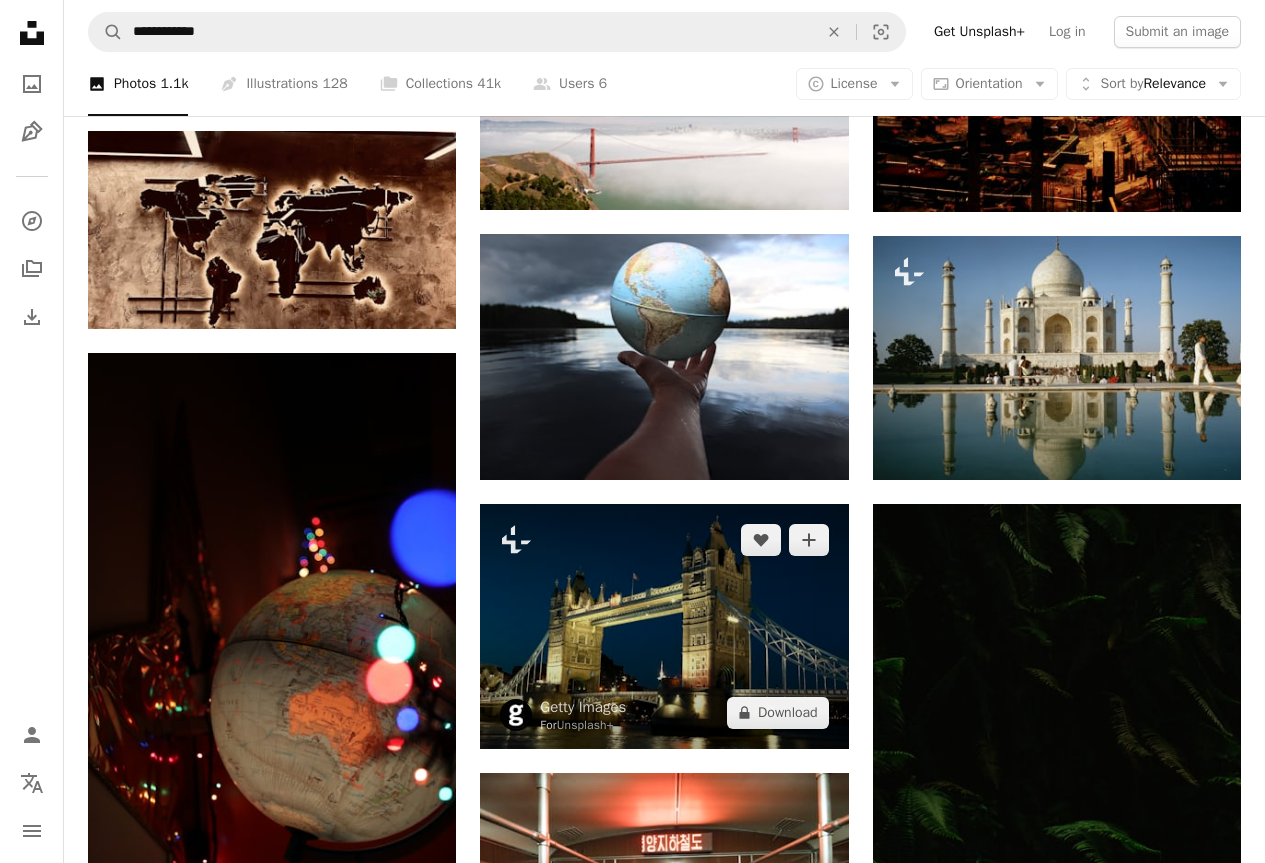 click at bounding box center (664, 626) 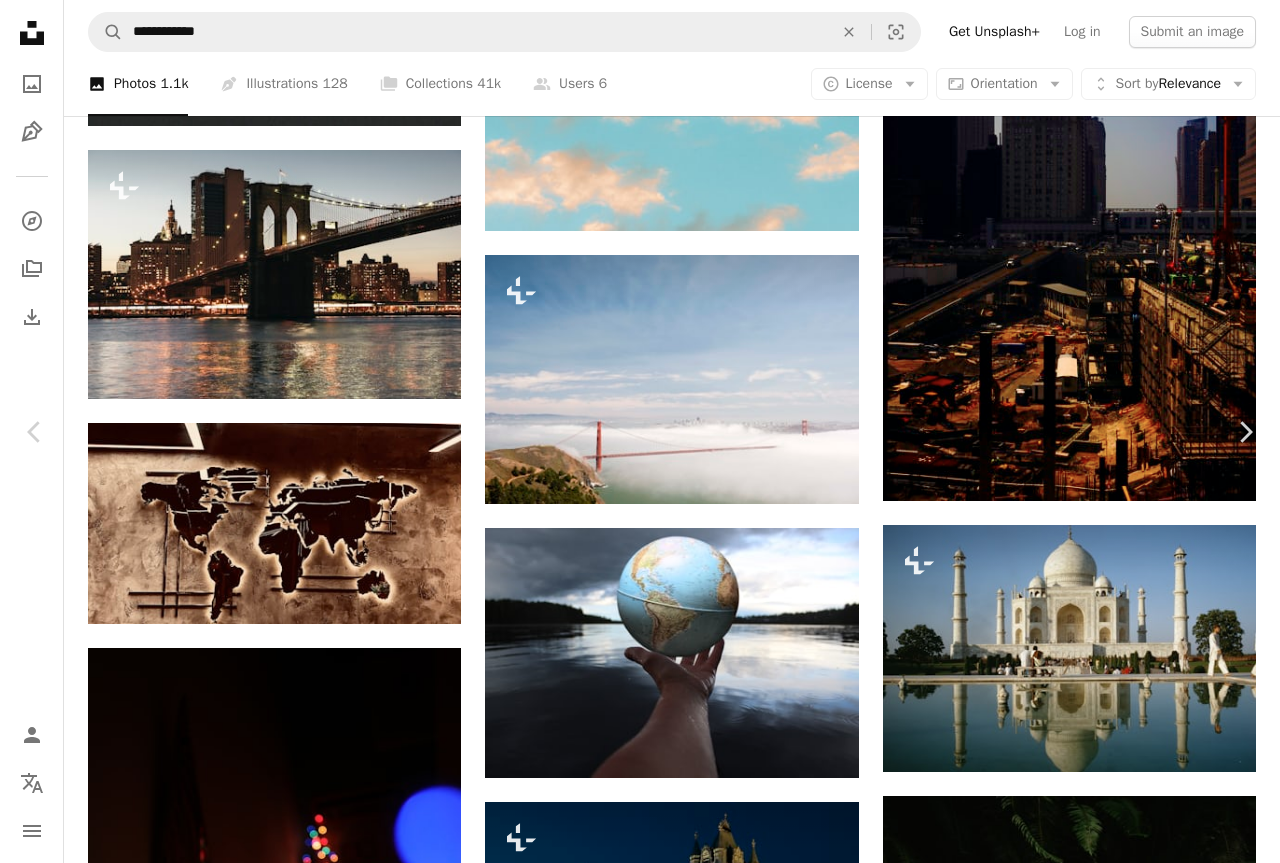 click on "An X shape" at bounding box center (20, 20) 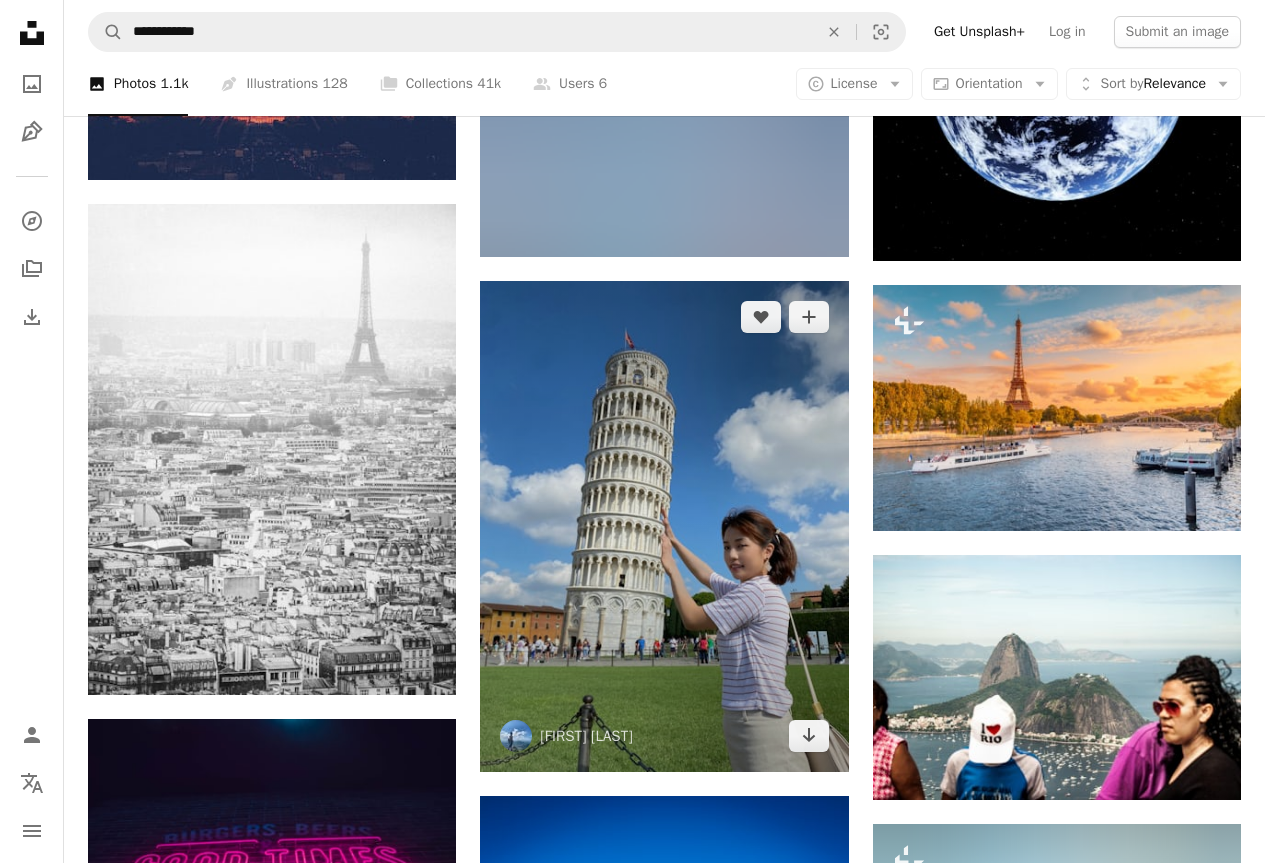 scroll, scrollTop: 27813, scrollLeft: 0, axis: vertical 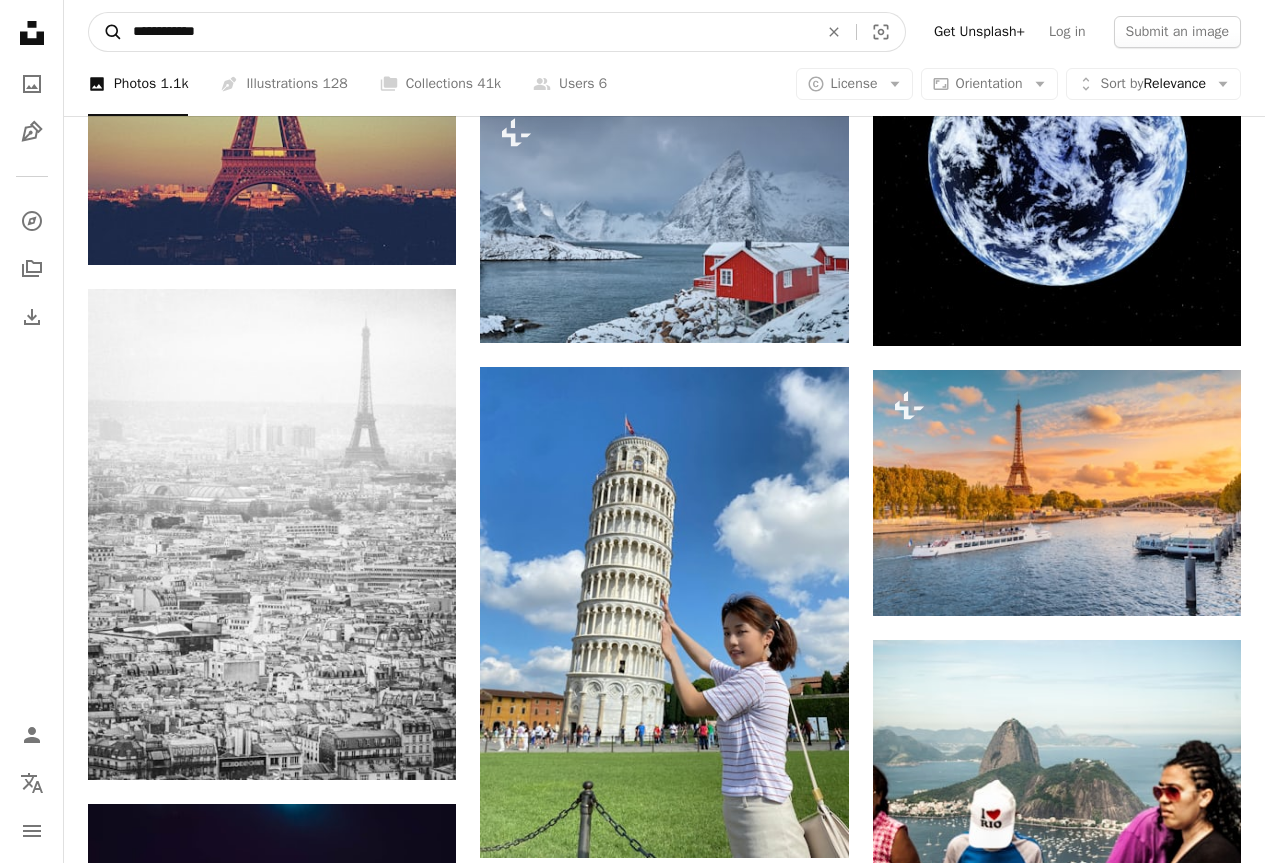 drag, startPoint x: 253, startPoint y: 34, endPoint x: 110, endPoint y: 45, distance: 143.42245 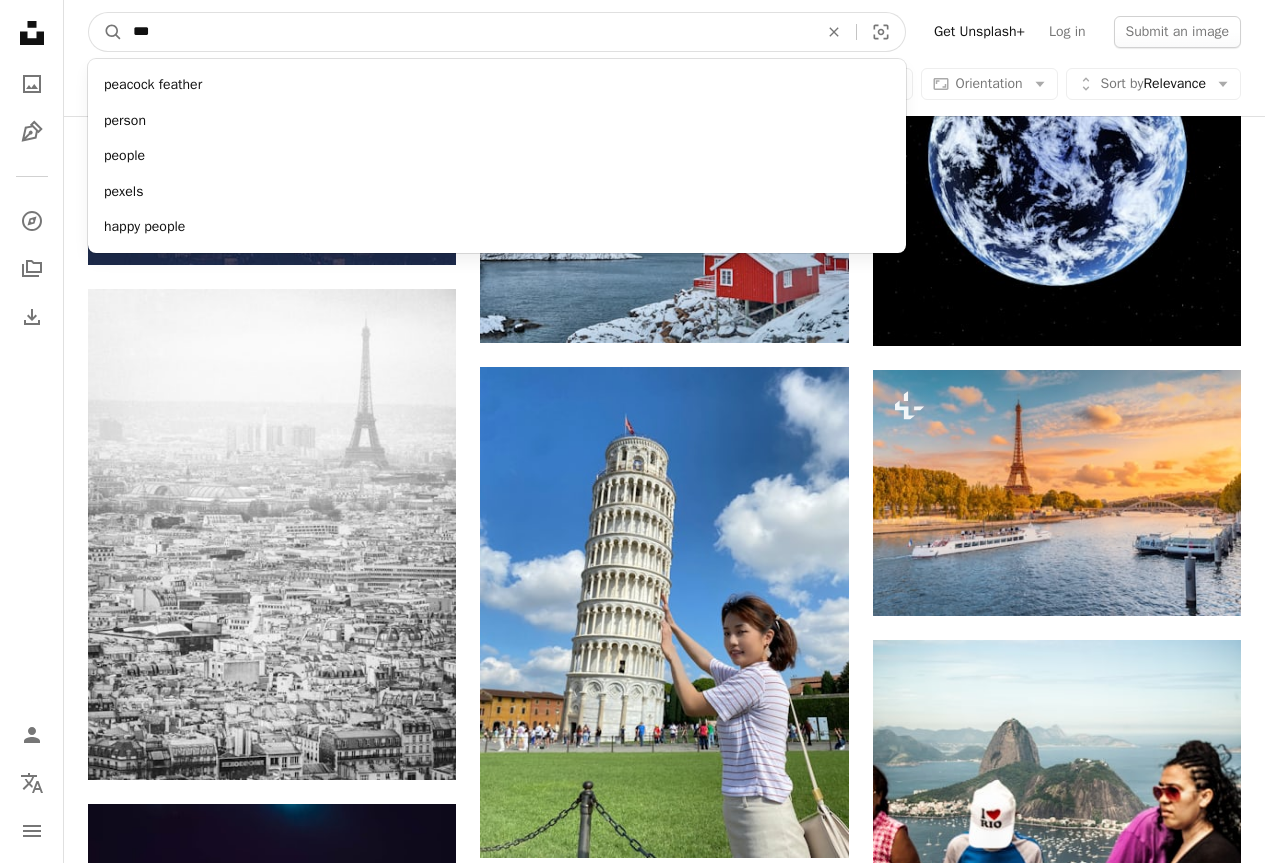 type on "****" 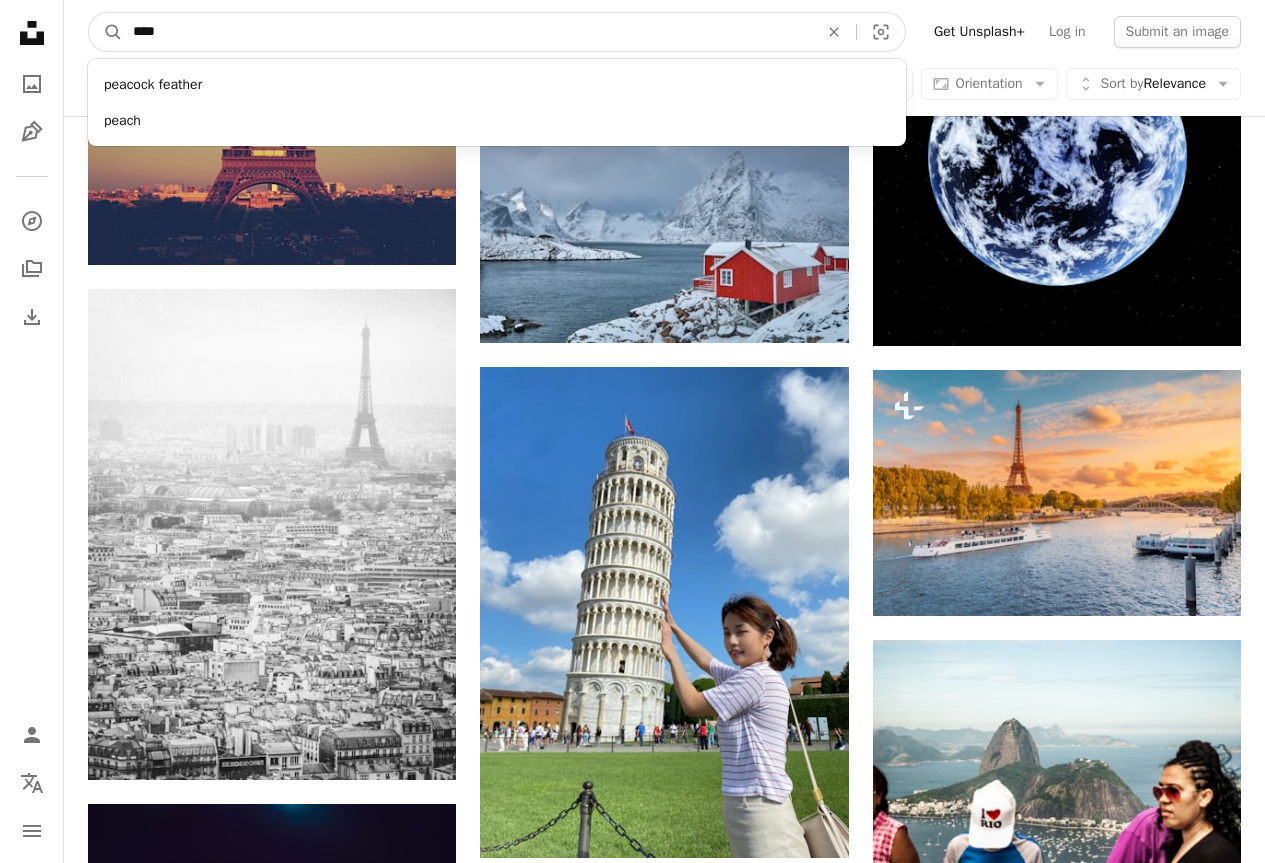 click on "A magnifying glass" at bounding box center [106, 32] 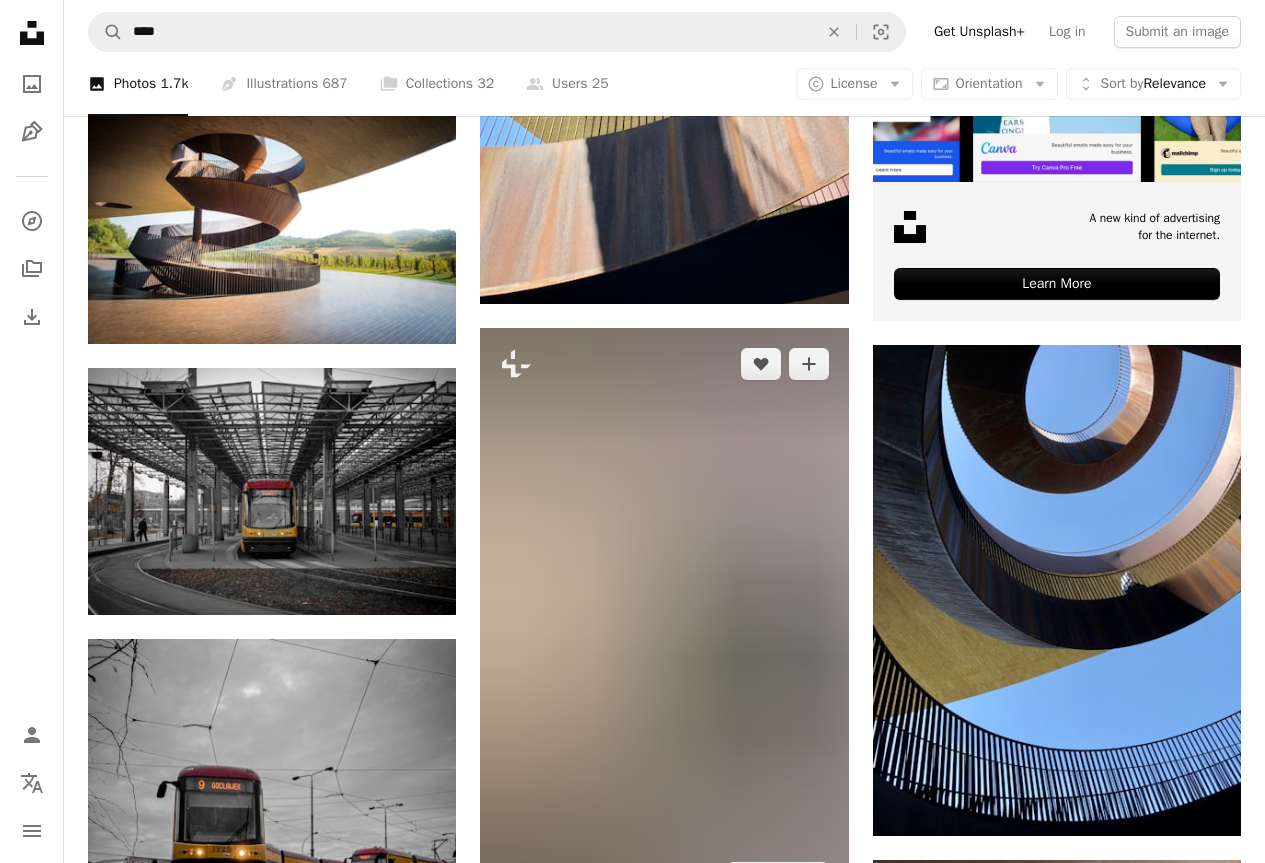 scroll, scrollTop: 700, scrollLeft: 0, axis: vertical 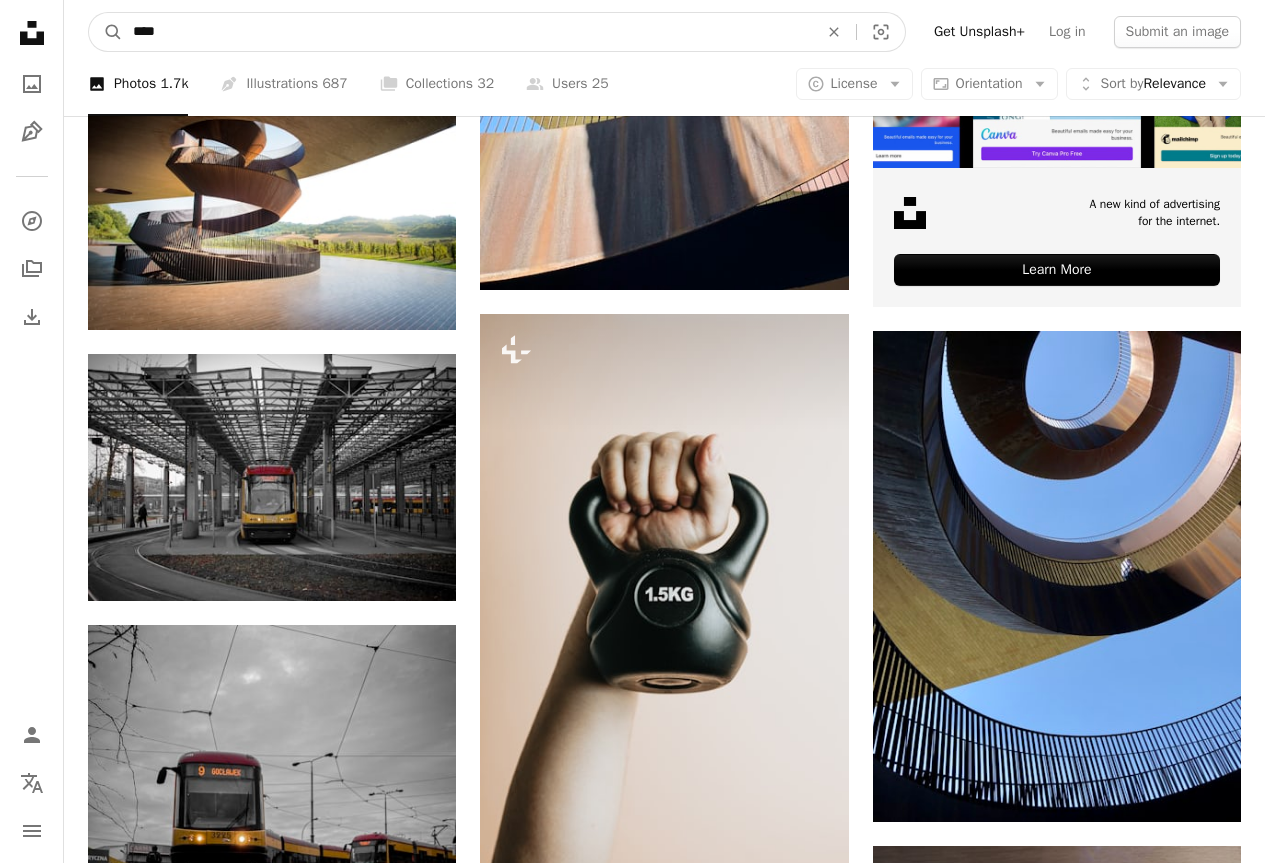 click on "****" at bounding box center [467, 32] 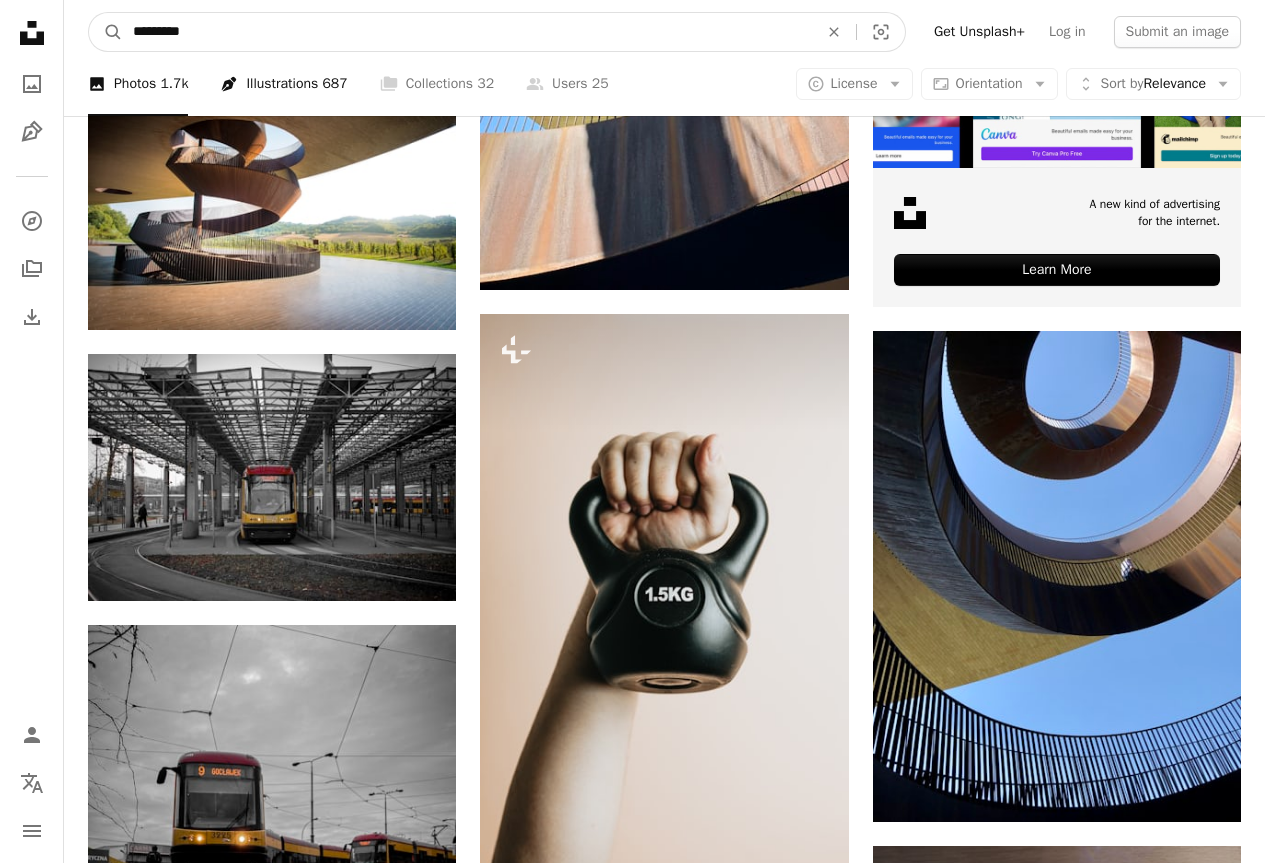type on "**********" 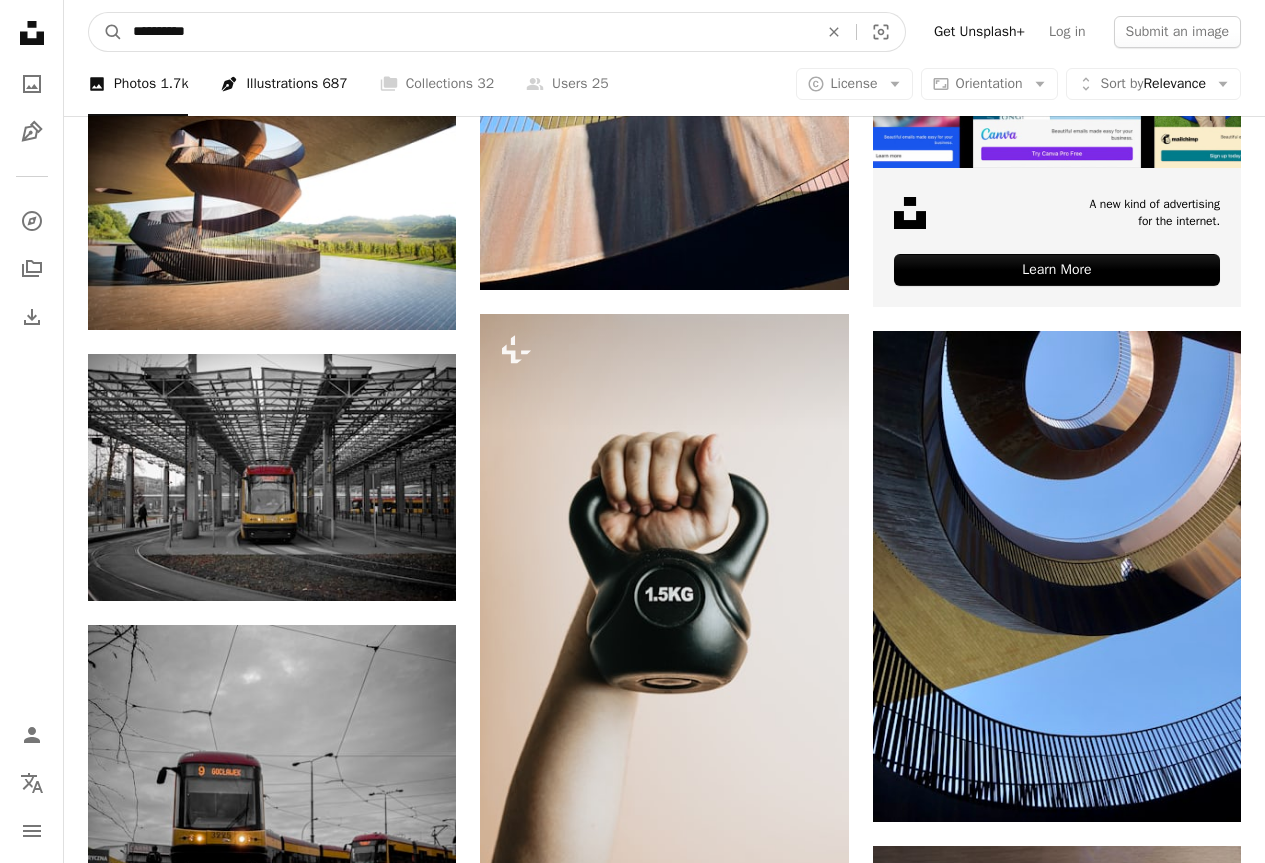 click on "A magnifying glass" at bounding box center [106, 32] 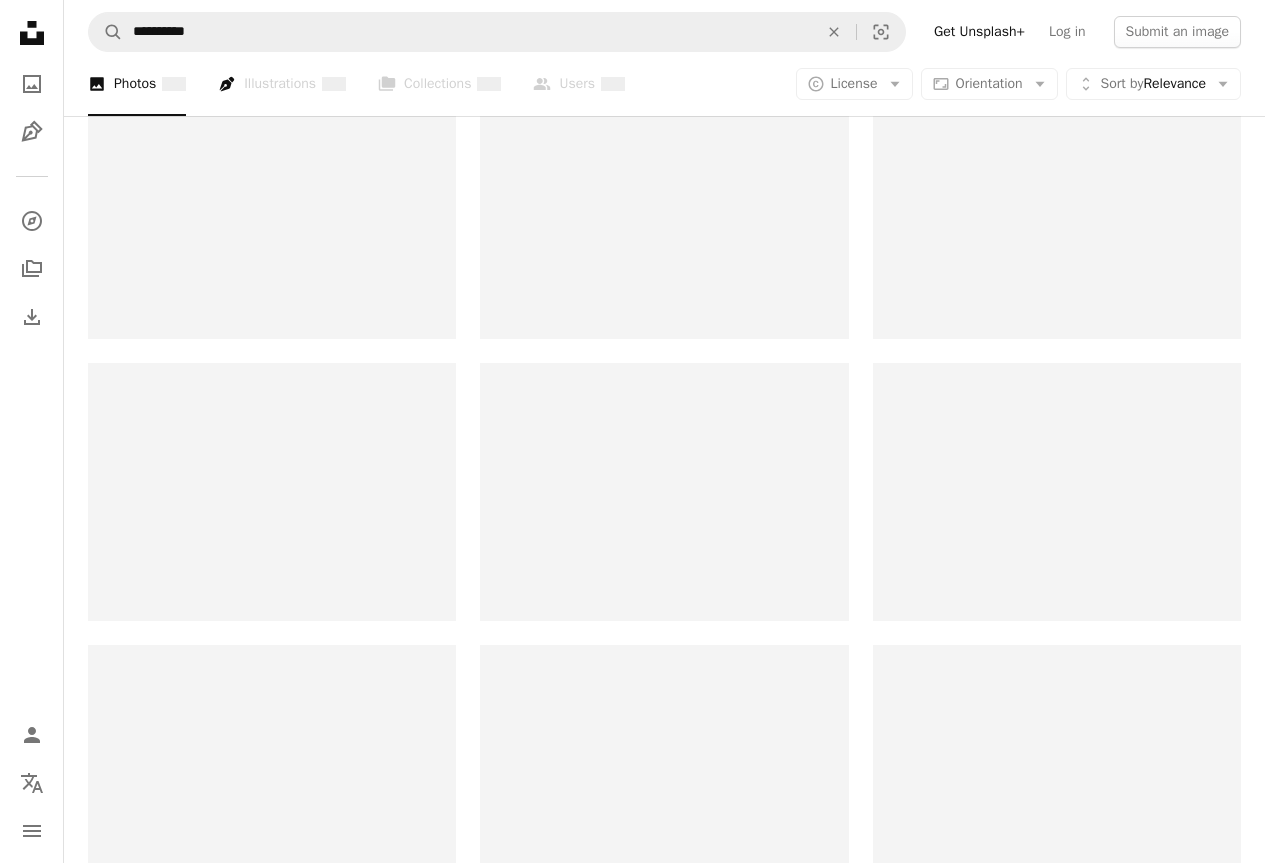 scroll, scrollTop: 0, scrollLeft: 0, axis: both 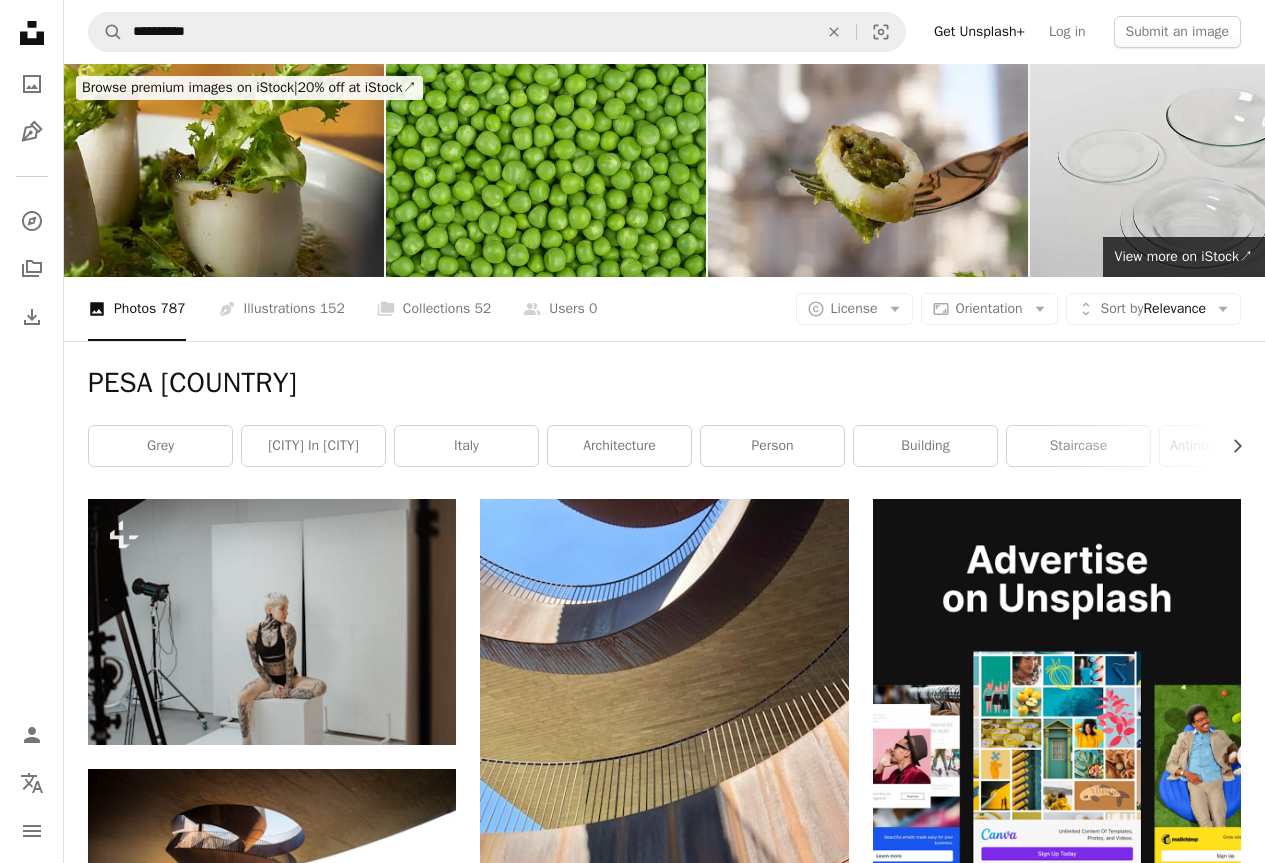 drag, startPoint x: 157, startPoint y: 174, endPoint x: 68, endPoint y: 179, distance: 89.140335 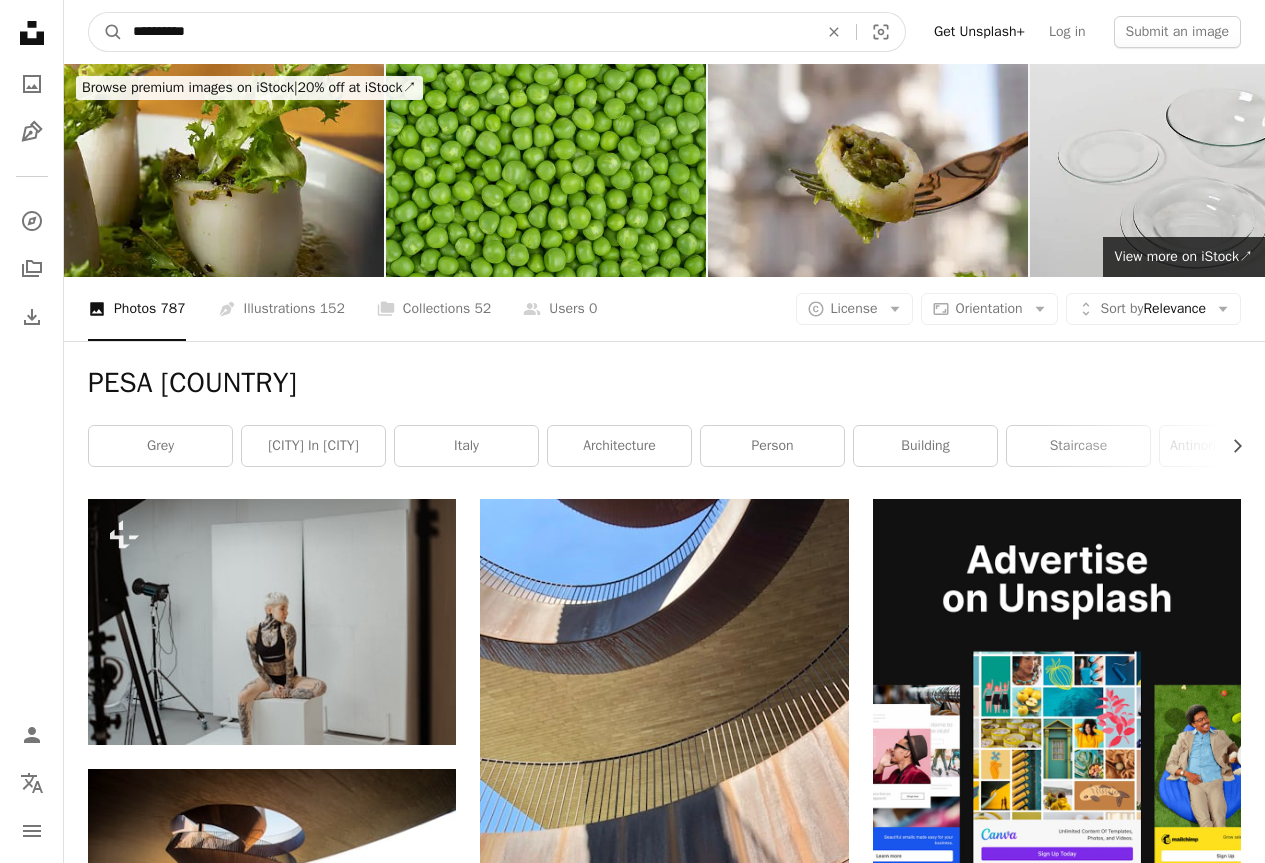 click on "**********" at bounding box center (467, 32) 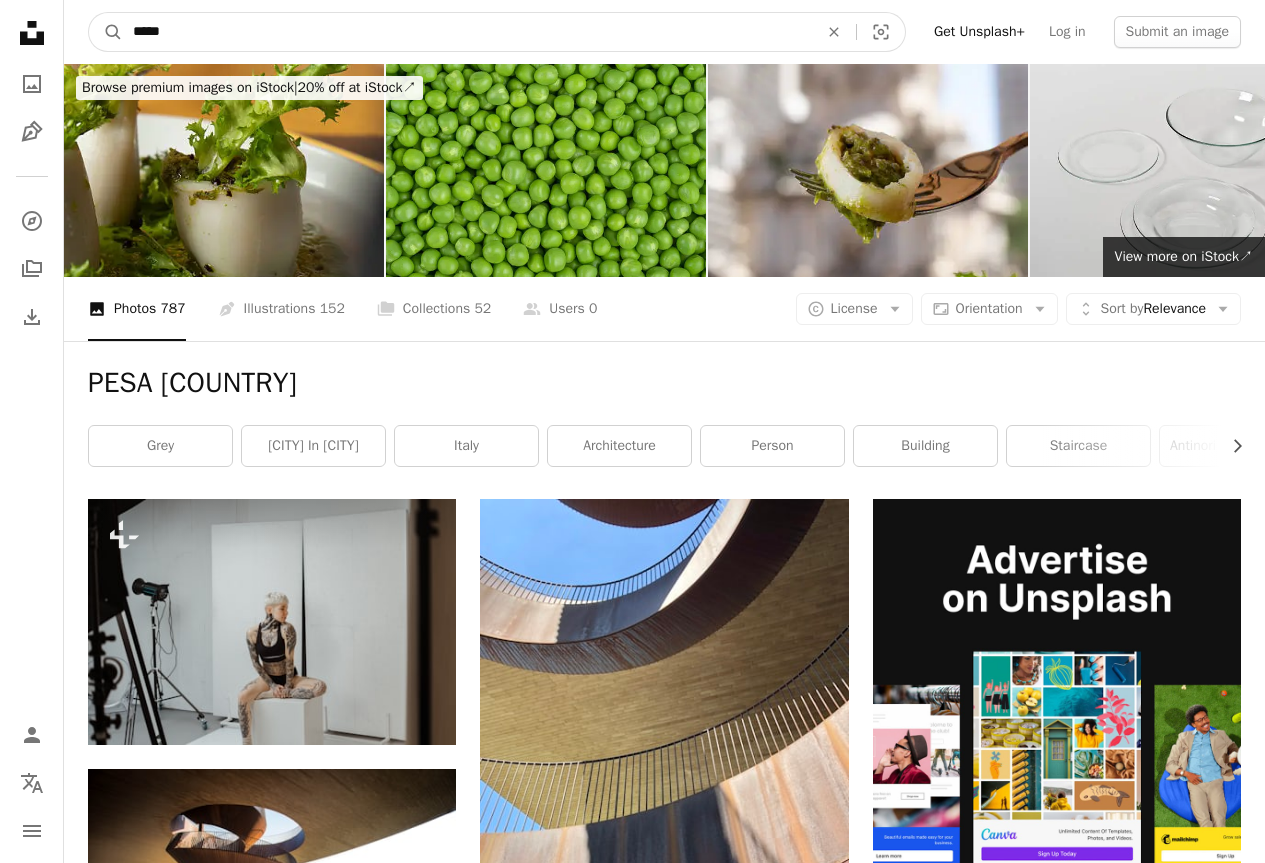 type on "*****" 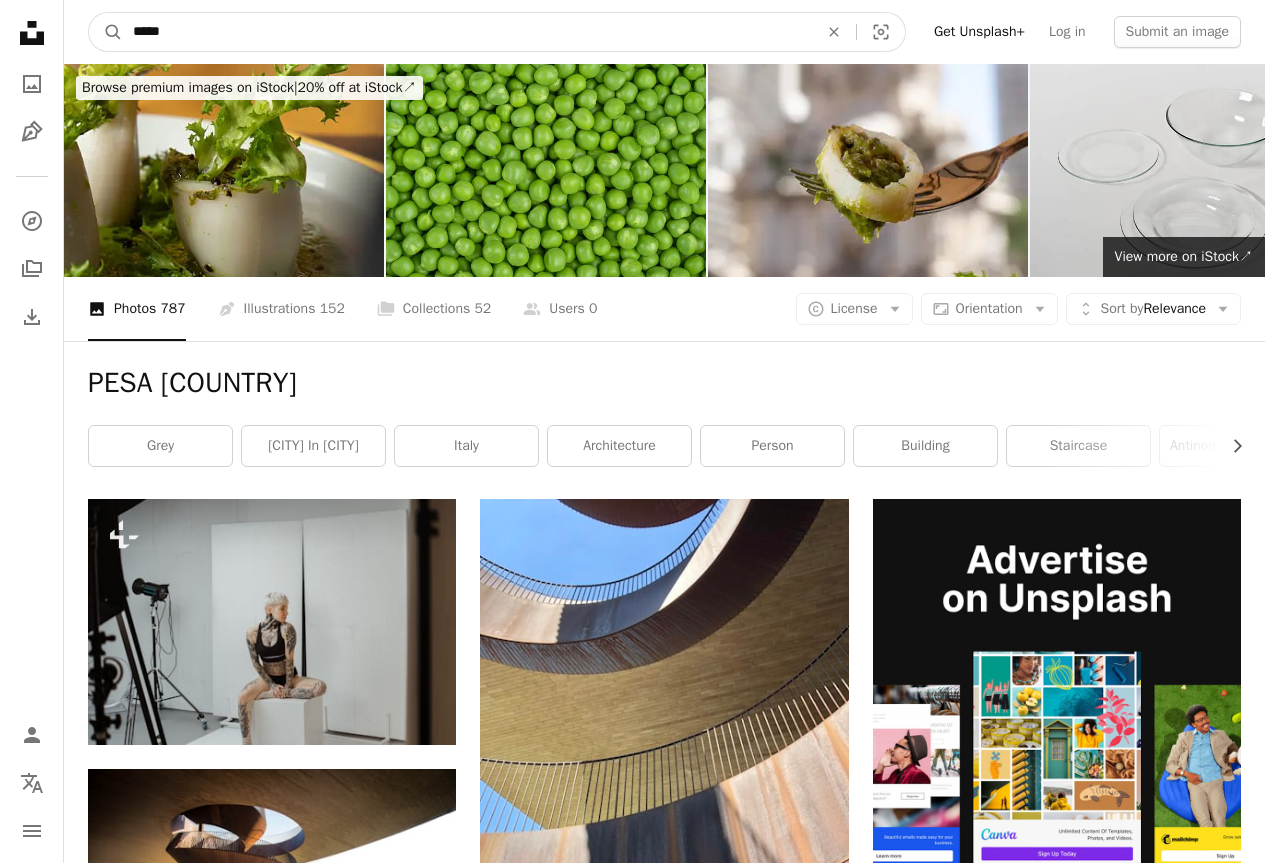click on "A magnifying glass" at bounding box center [106, 32] 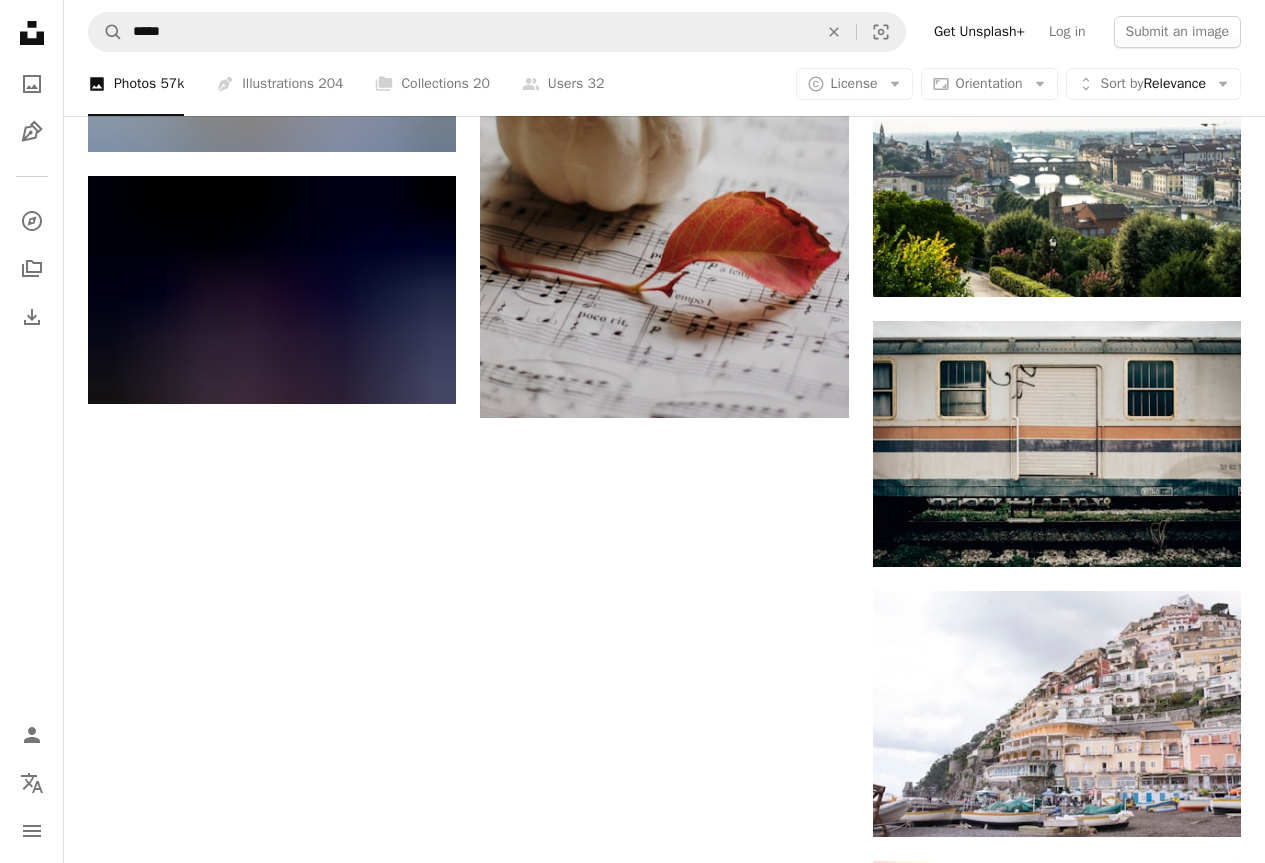 scroll, scrollTop: 2600, scrollLeft: 0, axis: vertical 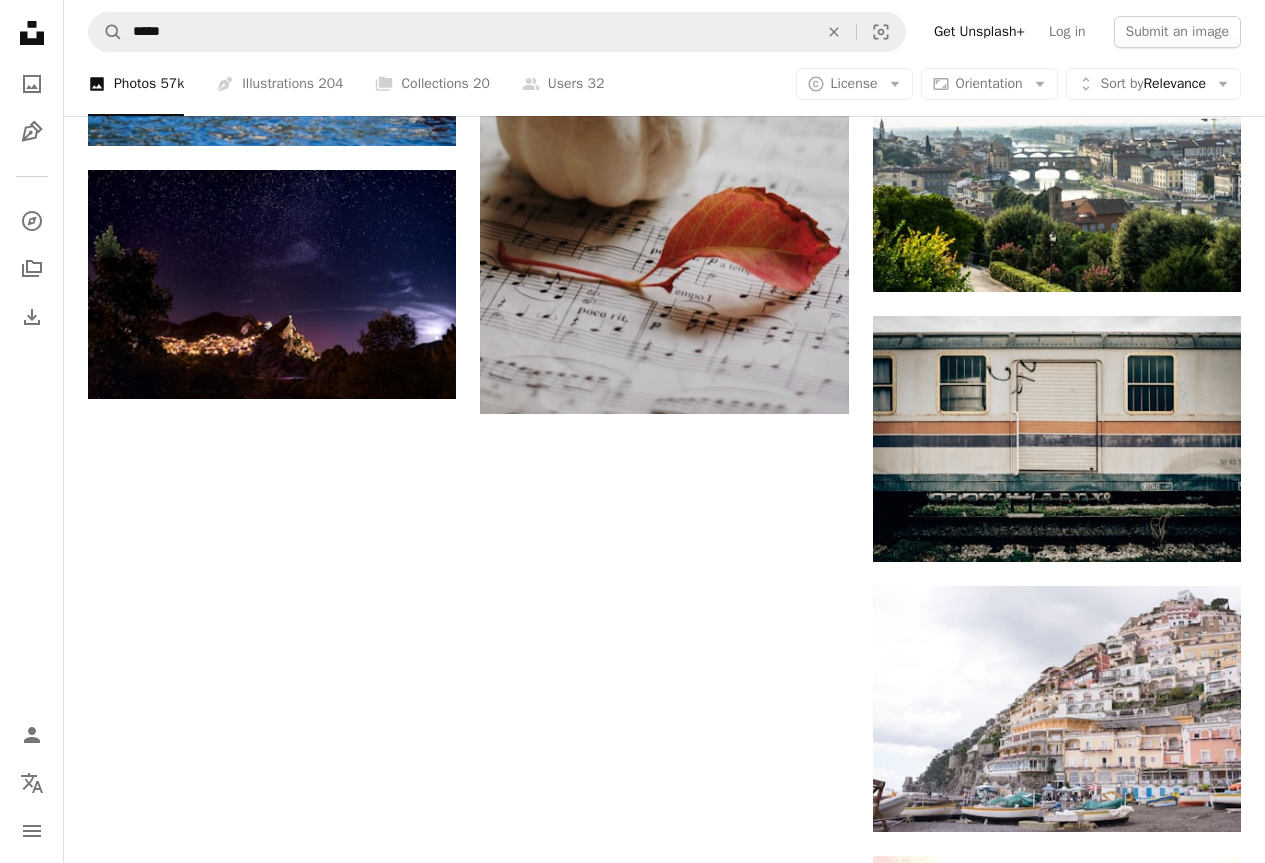 click on "Load more" at bounding box center [664, 1396] 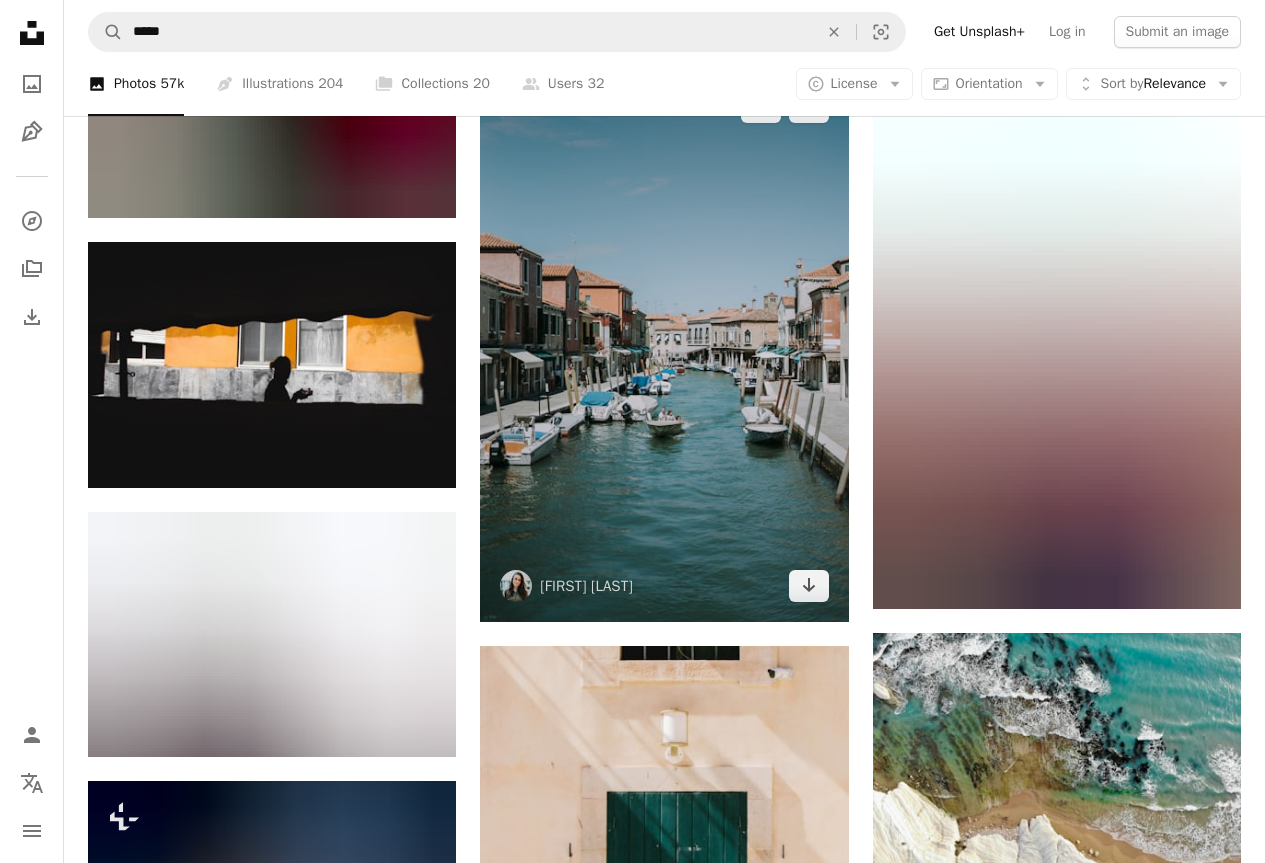 scroll, scrollTop: 9700, scrollLeft: 0, axis: vertical 